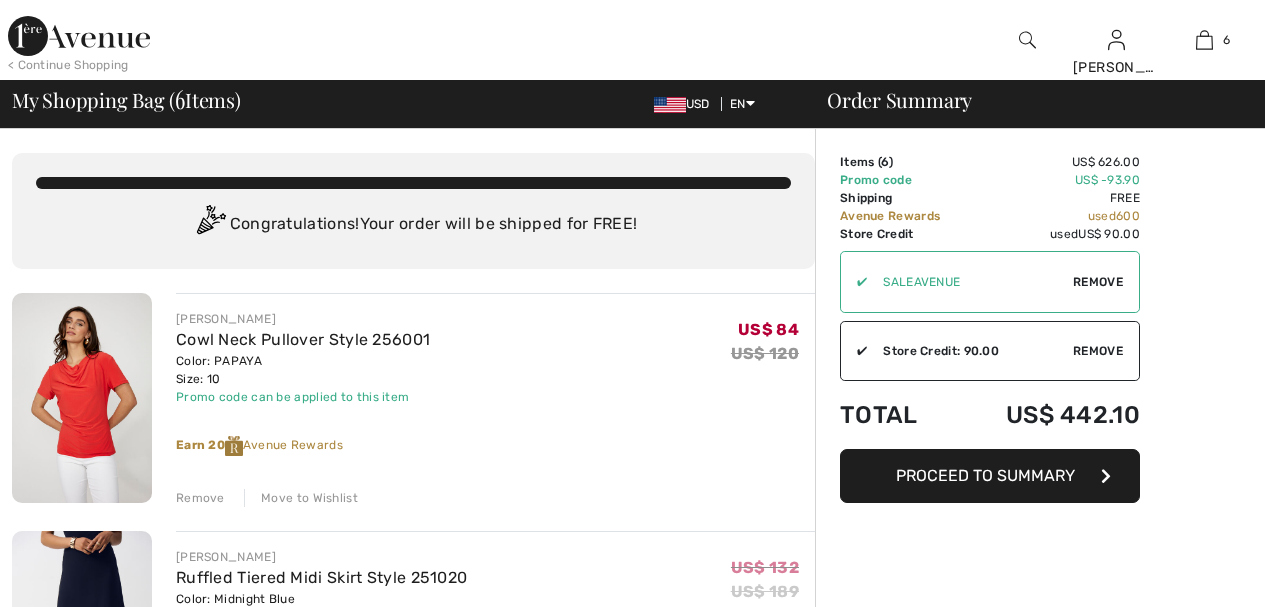 scroll, scrollTop: 0, scrollLeft: 0, axis: both 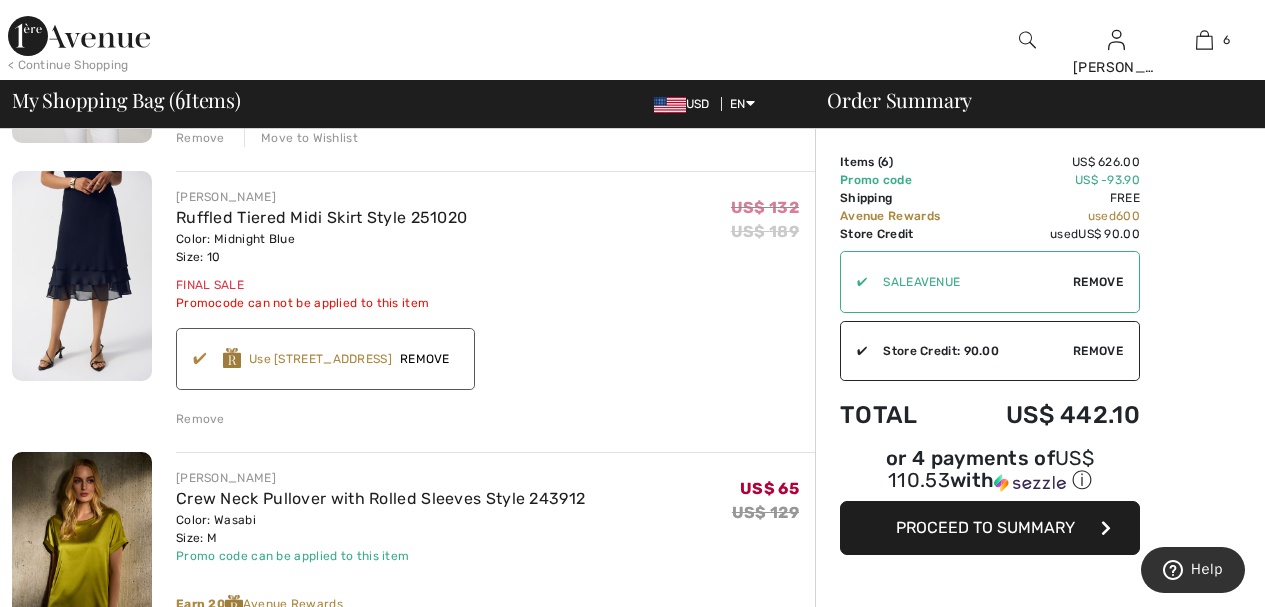 click on "Remove" at bounding box center (200, 419) 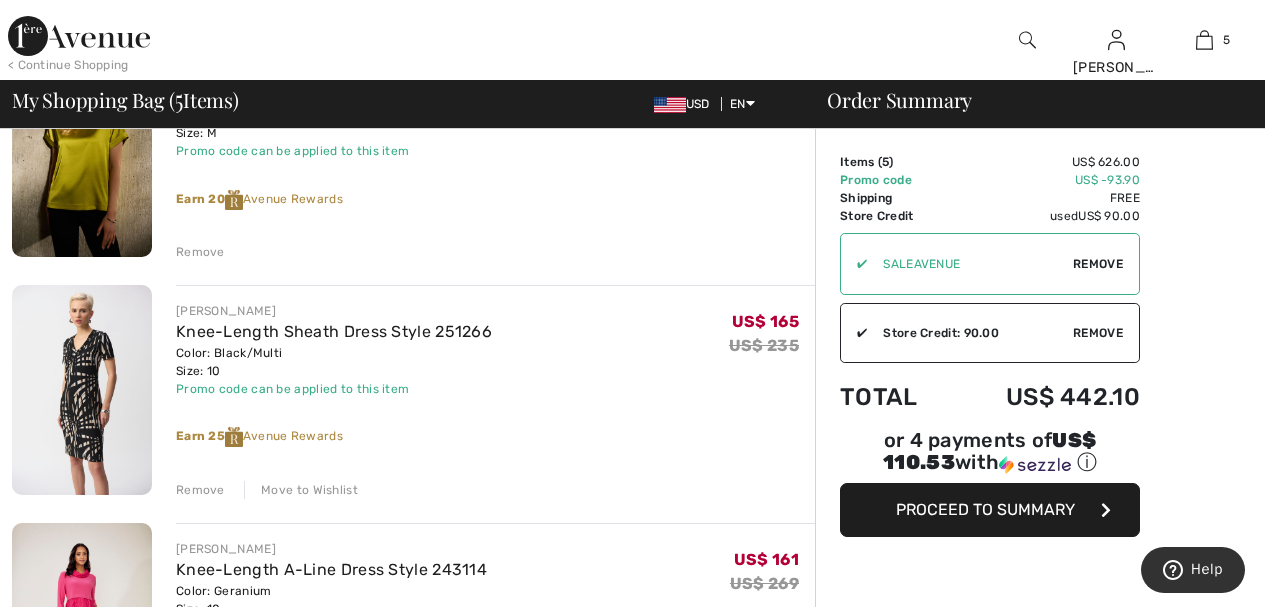 scroll, scrollTop: 560, scrollLeft: 0, axis: vertical 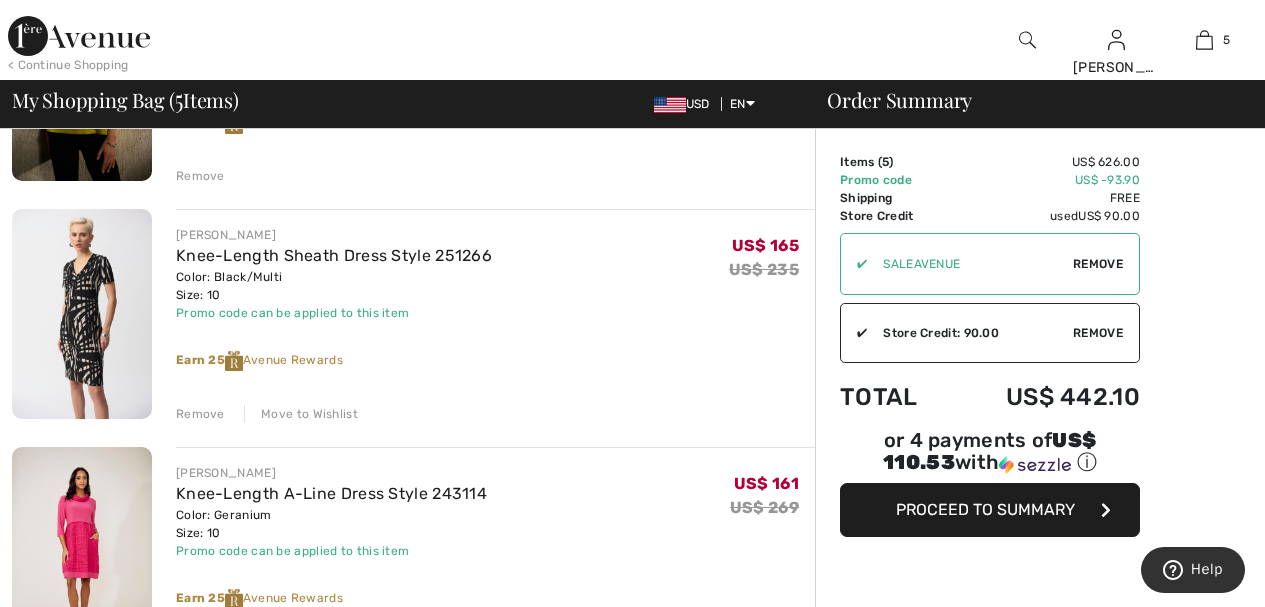click on "Remove" at bounding box center (200, 414) 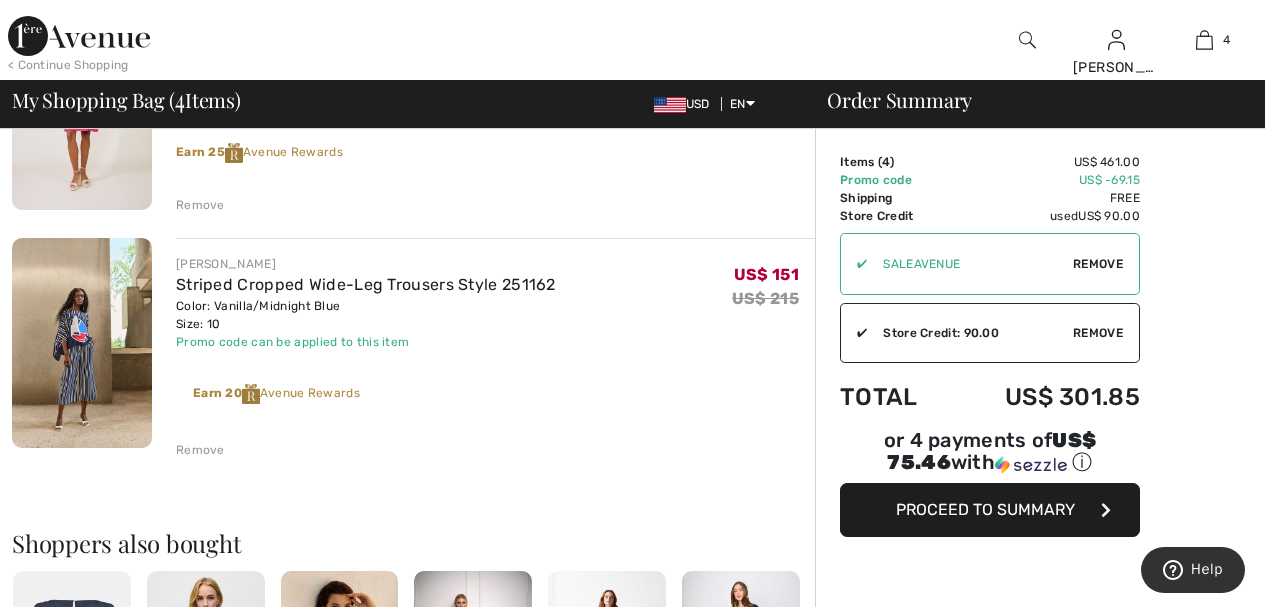 scroll, scrollTop: 800, scrollLeft: 0, axis: vertical 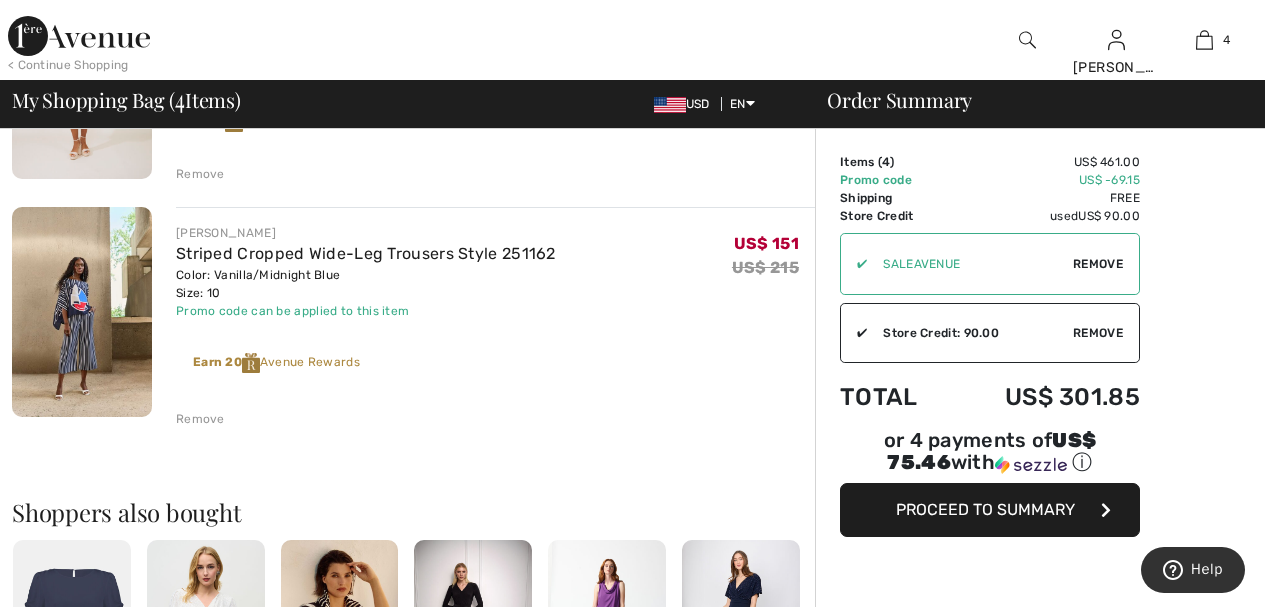 click on "Remove" at bounding box center [200, 419] 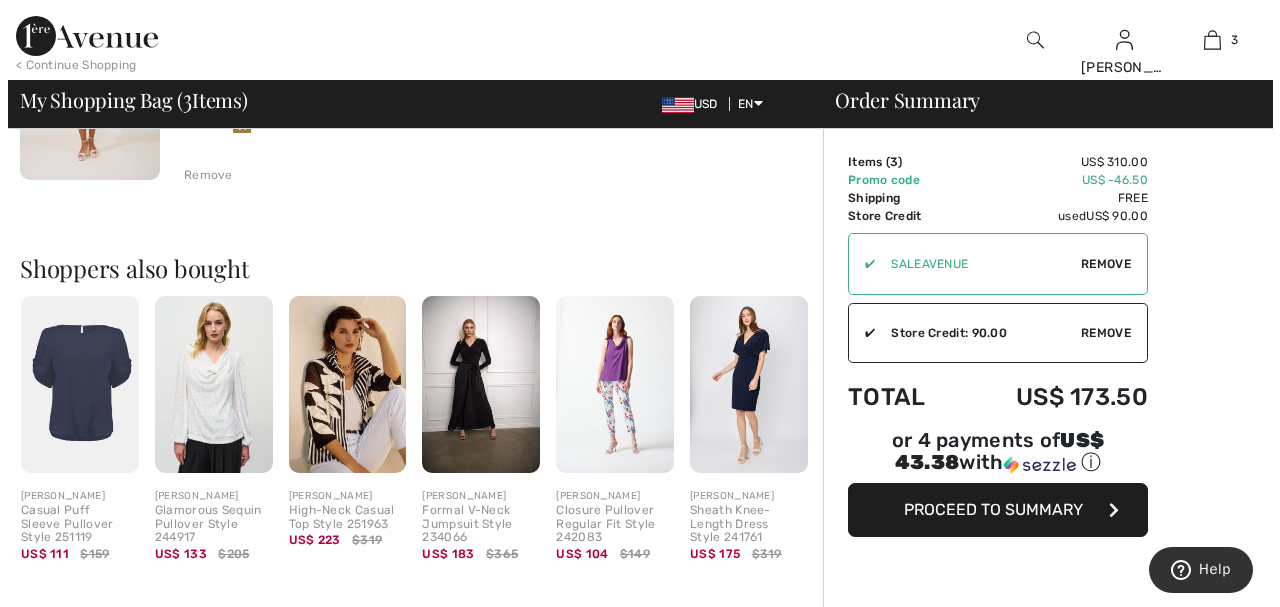scroll, scrollTop: 800, scrollLeft: 0, axis: vertical 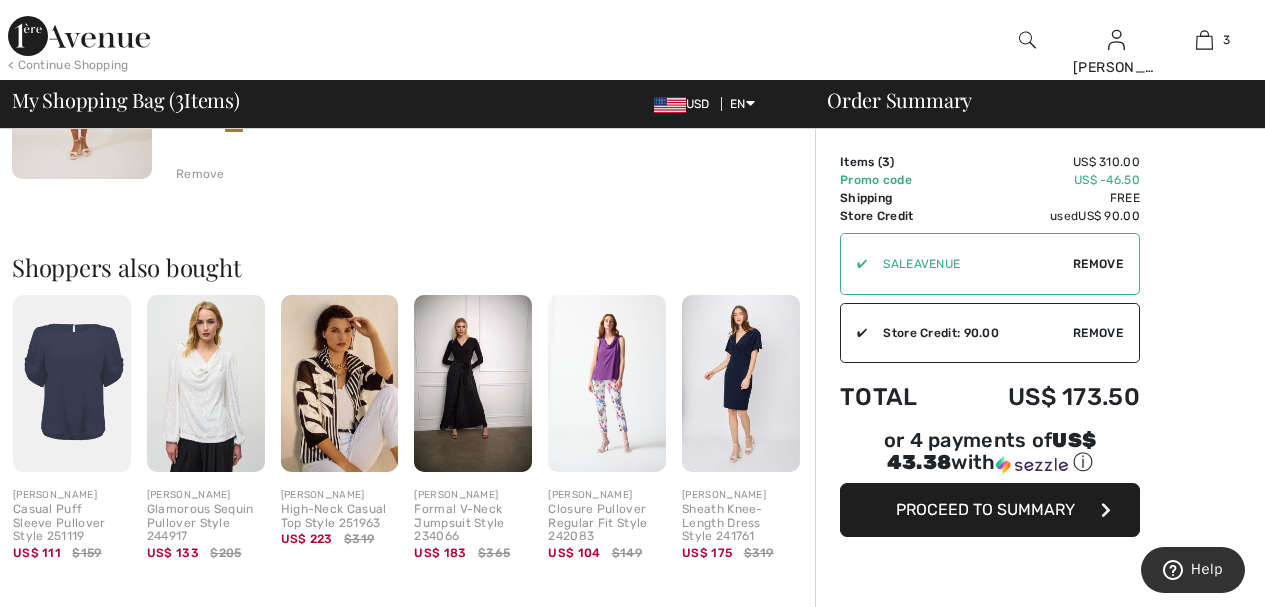 click on "< Continue Shopping" at bounding box center (68, 65) 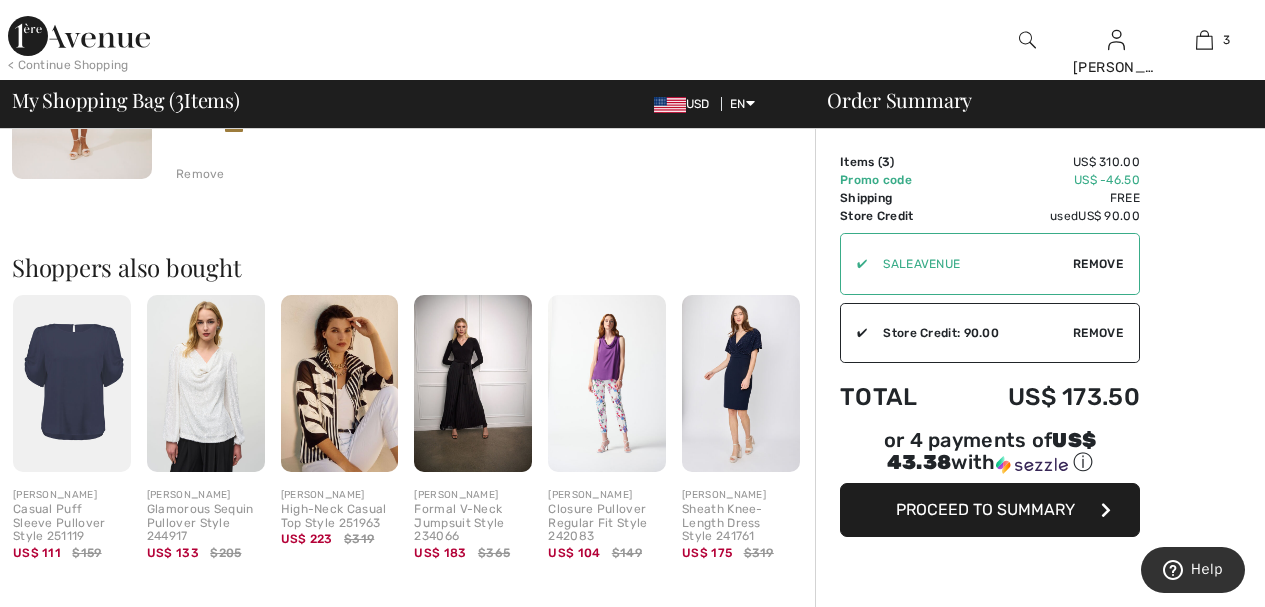 click at bounding box center (1027, 40) 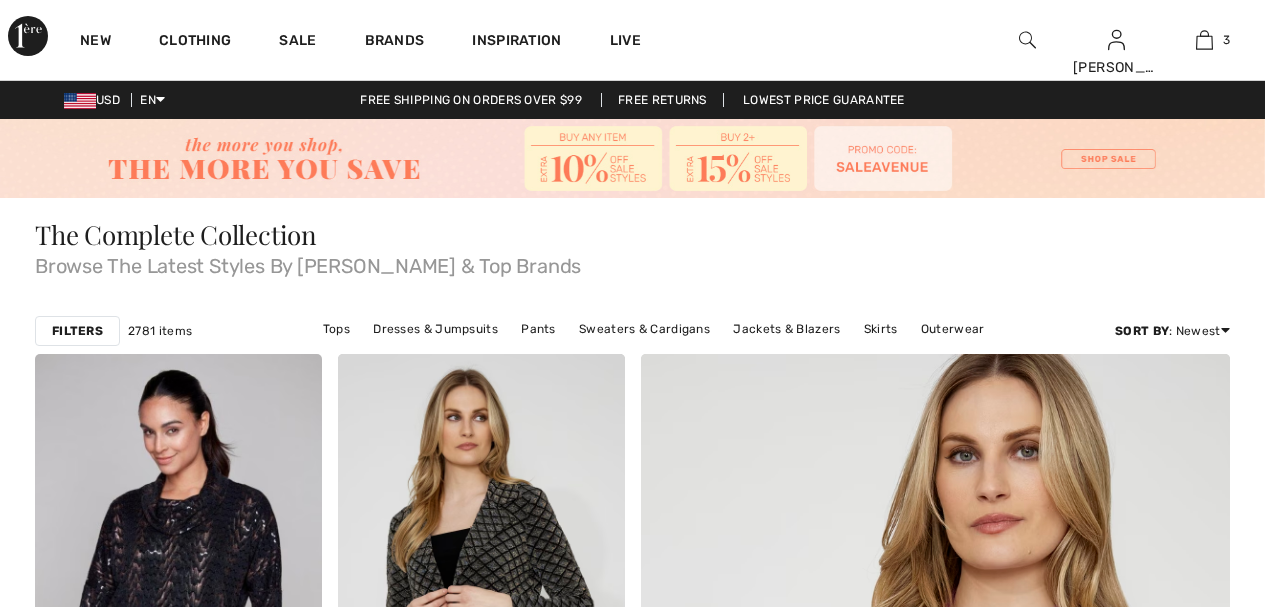 scroll, scrollTop: 0, scrollLeft: 0, axis: both 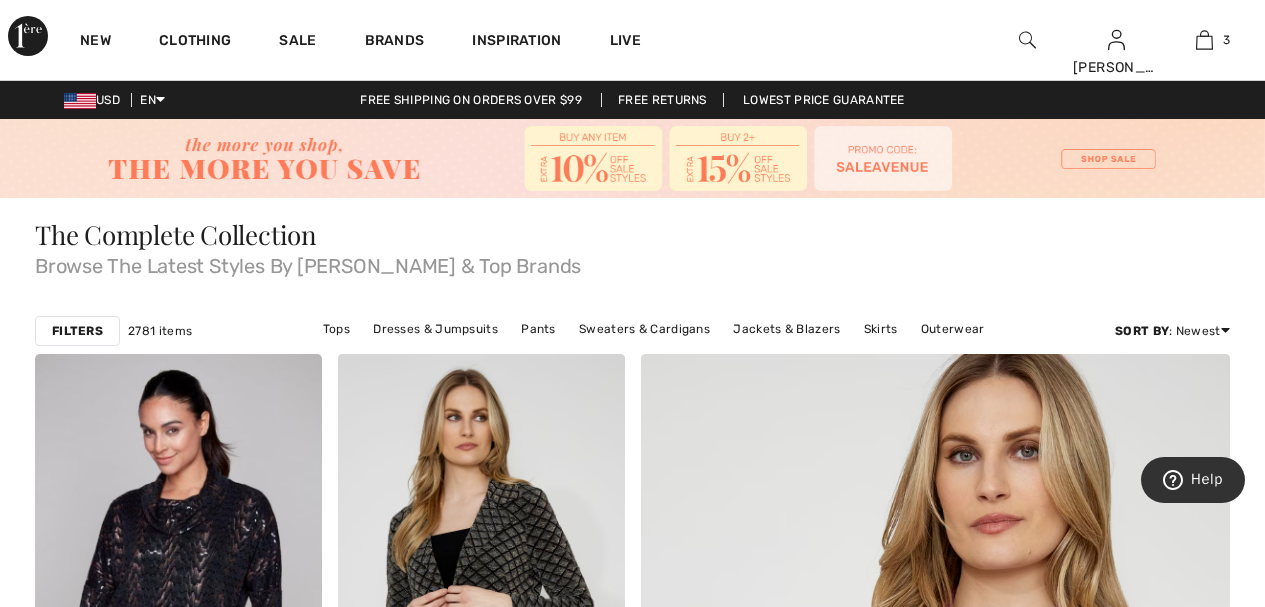 click at bounding box center [1027, 40] 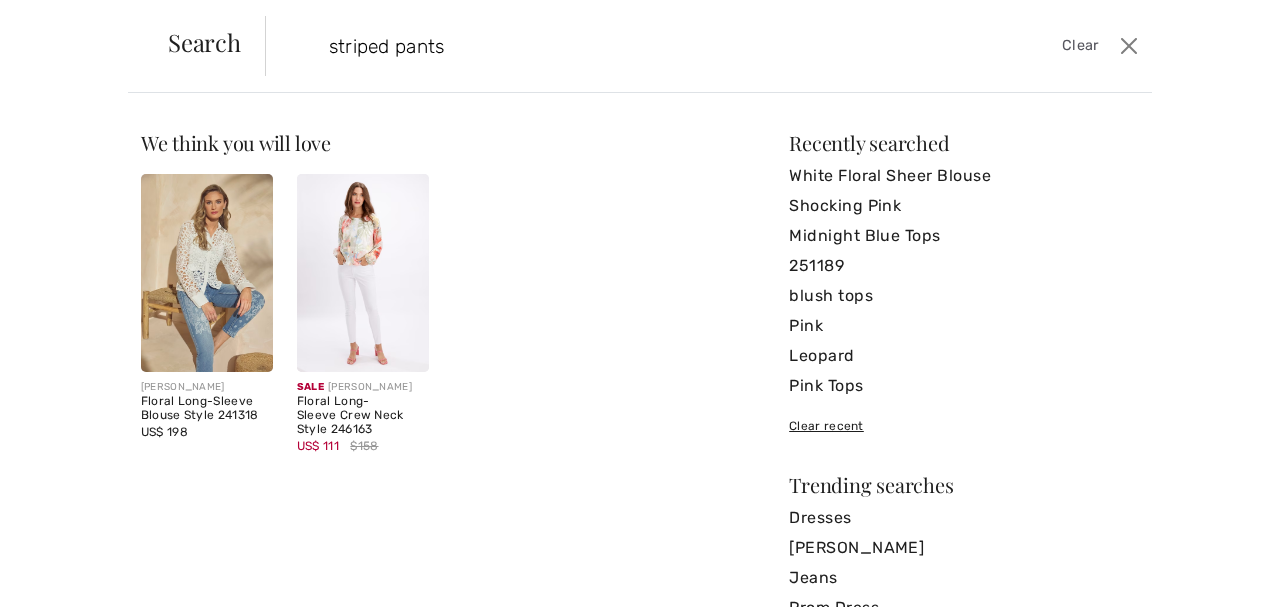 type on "striped pants" 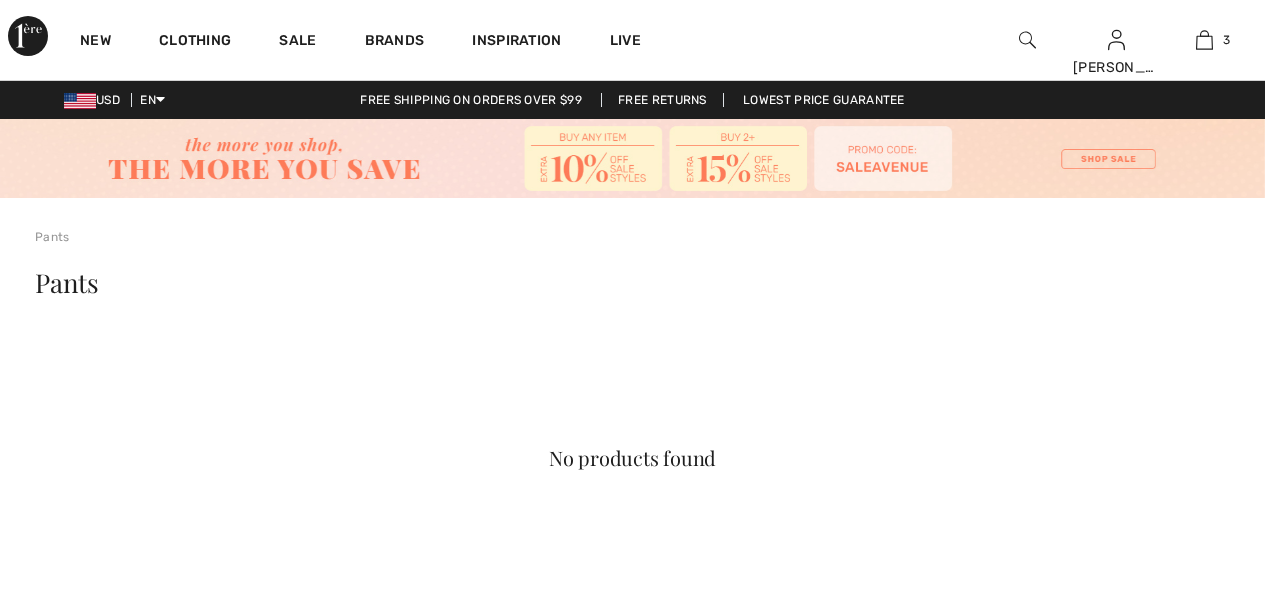 scroll, scrollTop: 0, scrollLeft: 0, axis: both 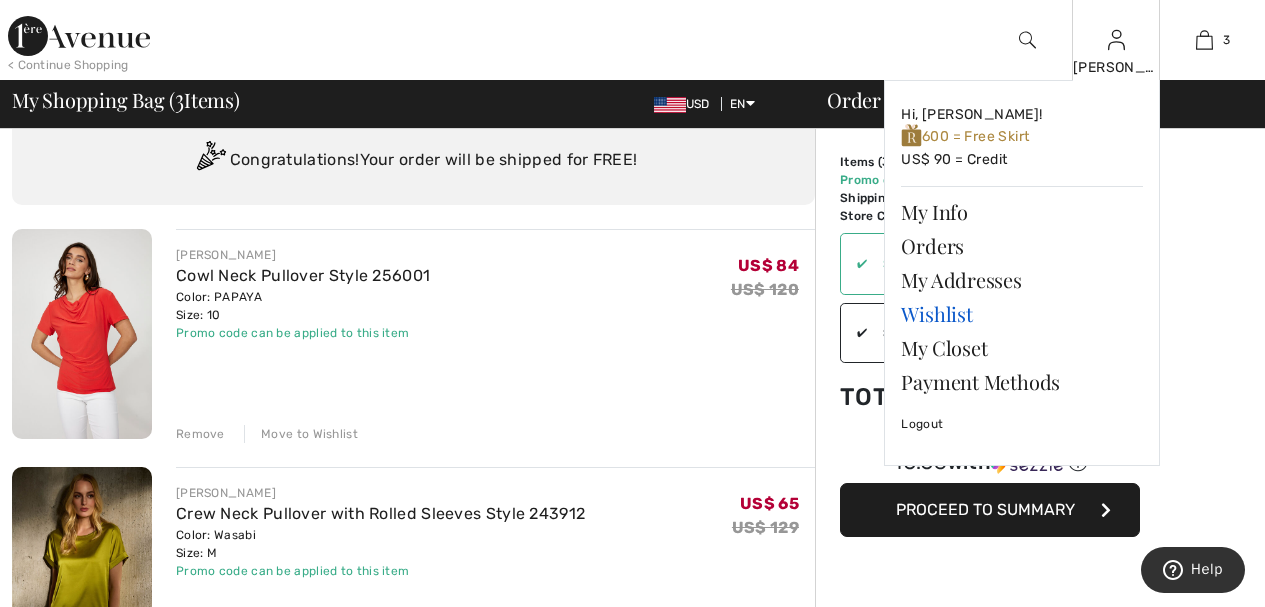 click on "Wishlist" at bounding box center (1022, 314) 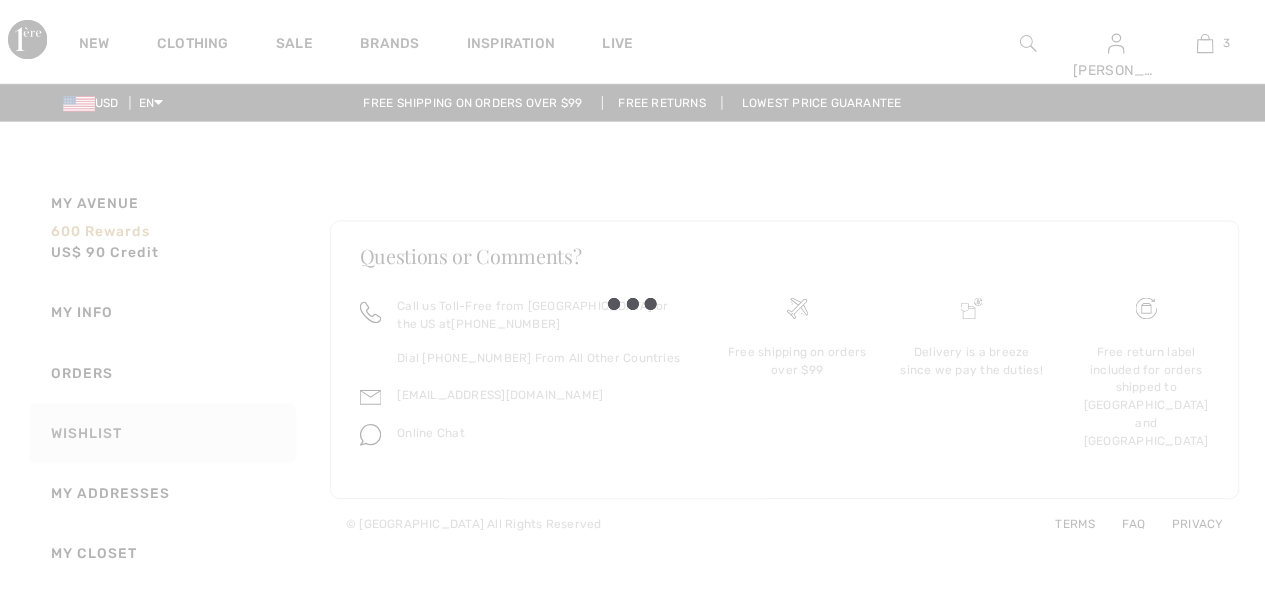 scroll, scrollTop: 0, scrollLeft: 0, axis: both 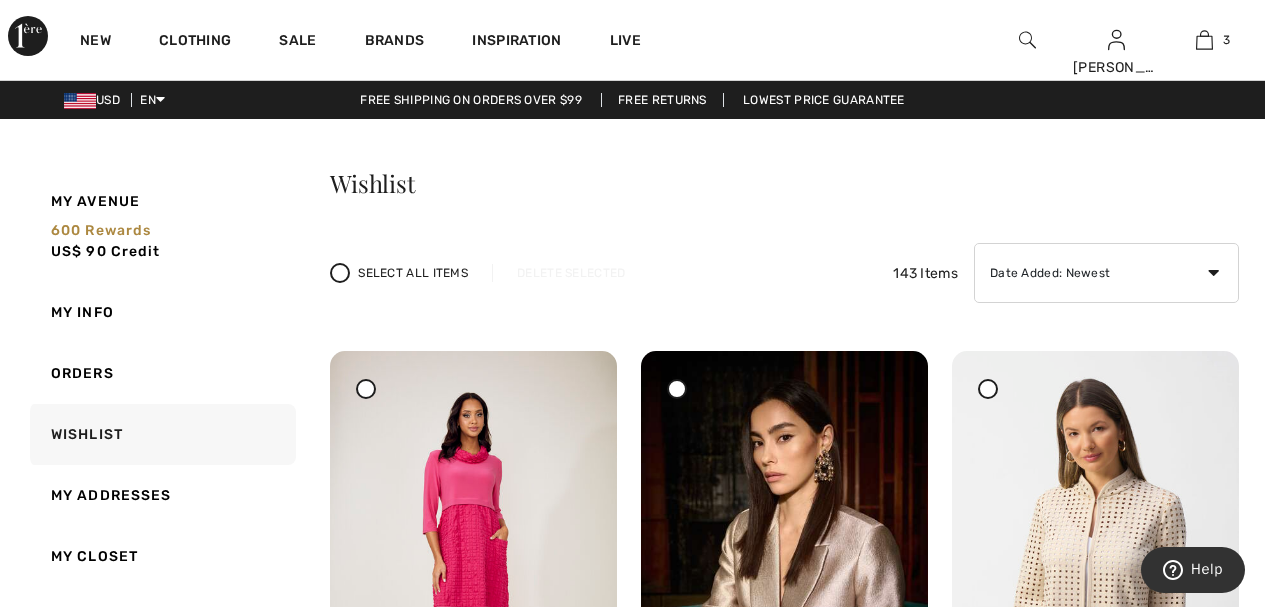 click 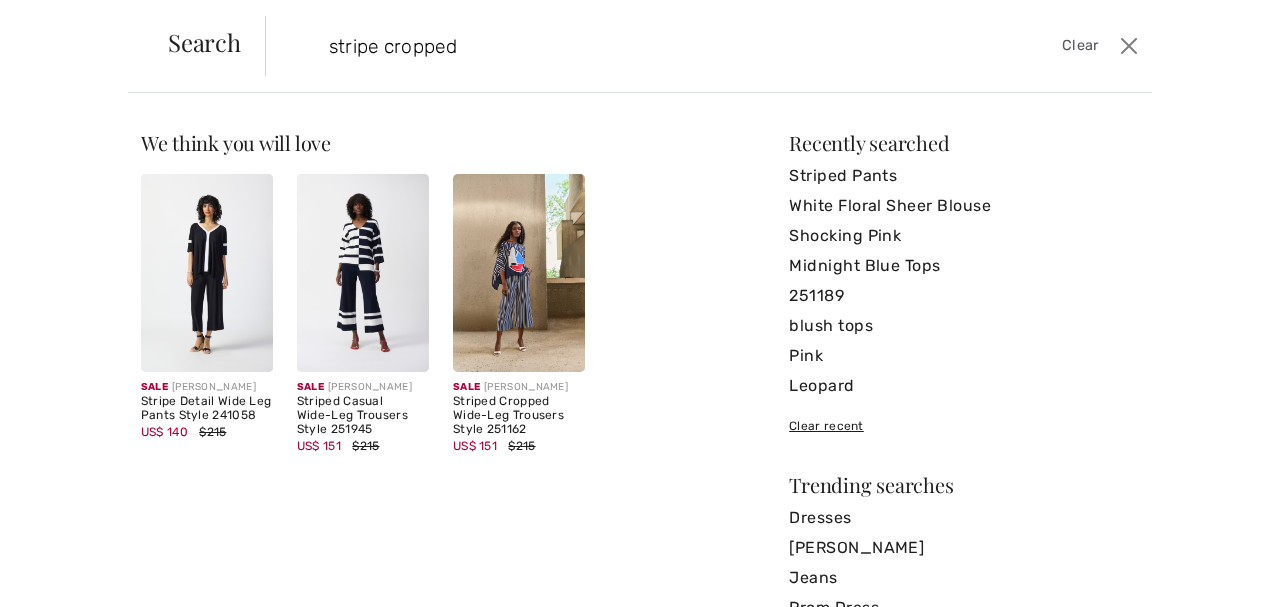 type on "stripe cropped" 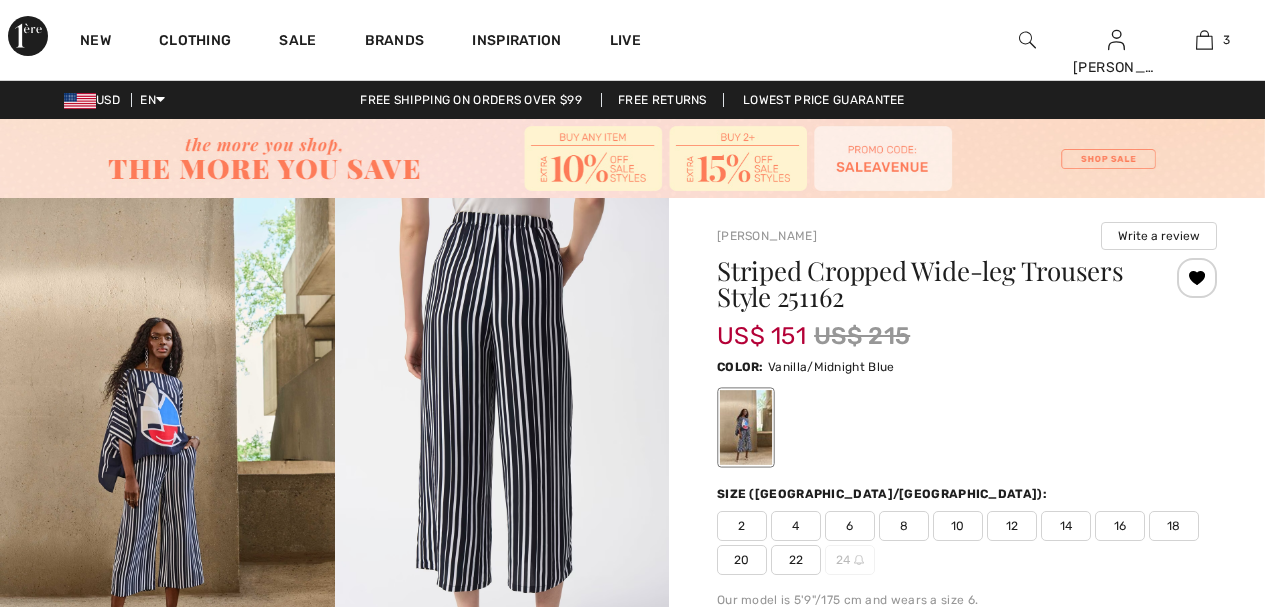 scroll, scrollTop: 0, scrollLeft: 0, axis: both 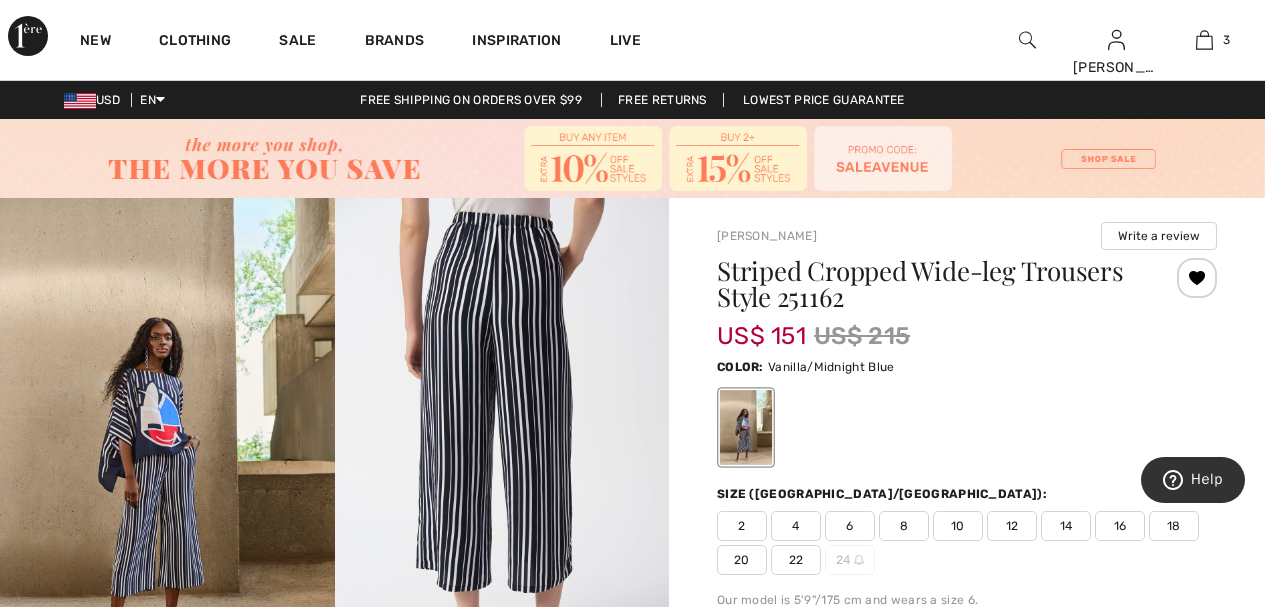 click on "Color:
Vanilla/Midnight Blue" at bounding box center (967, 366) 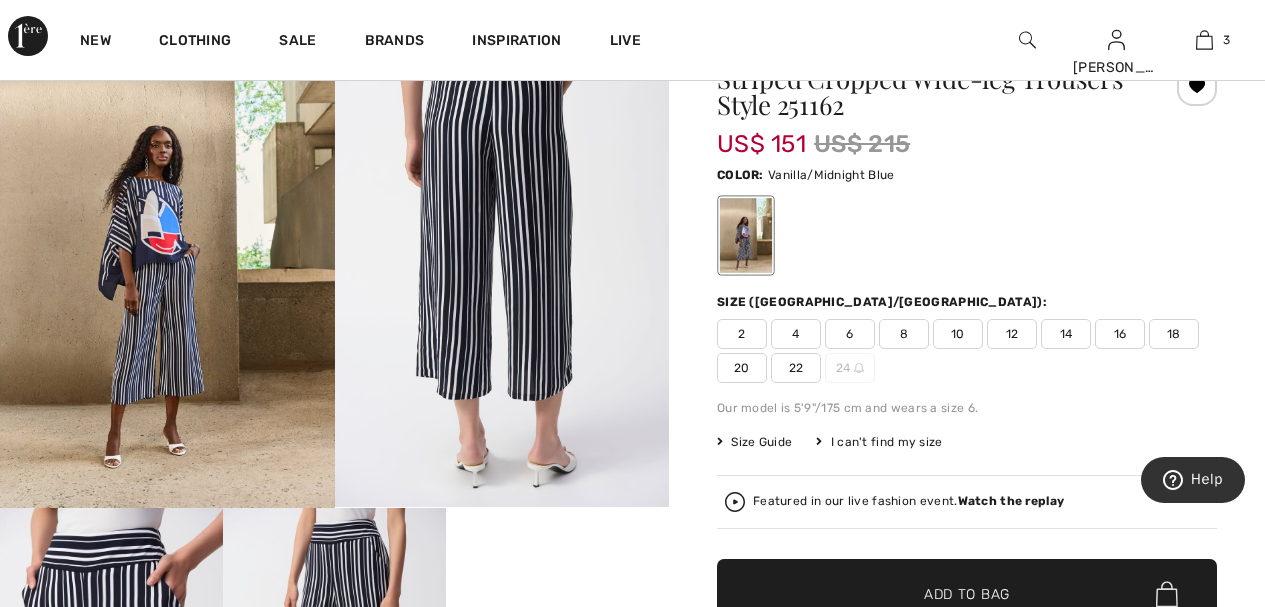 scroll, scrollTop: 200, scrollLeft: 0, axis: vertical 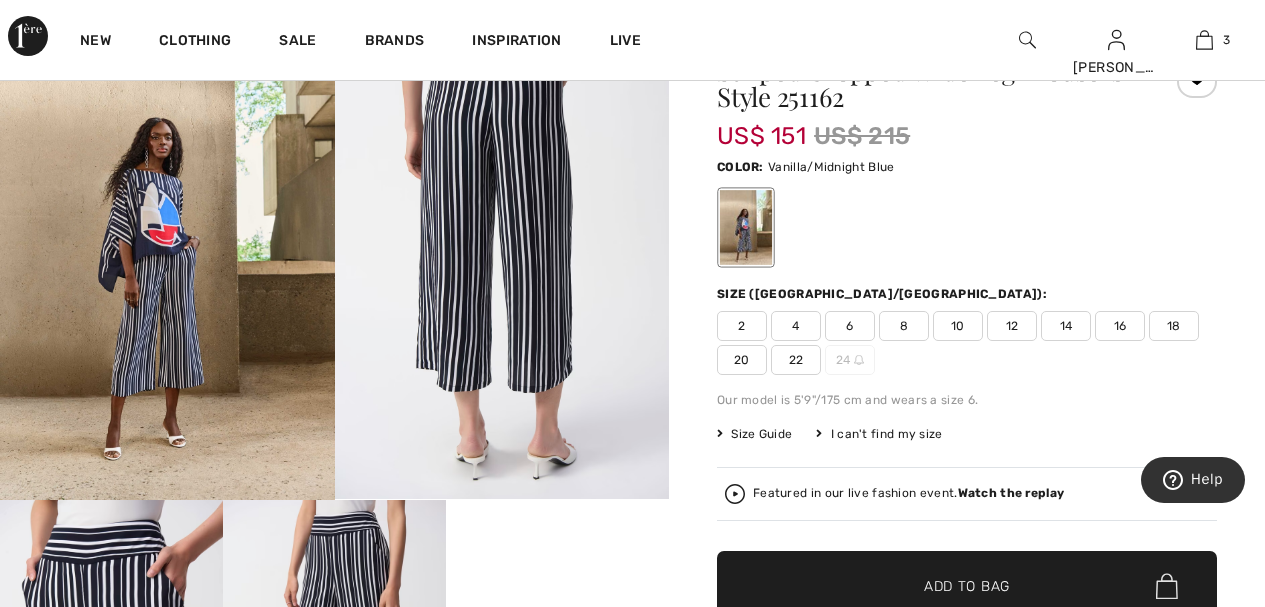 click on "10" at bounding box center [958, 326] 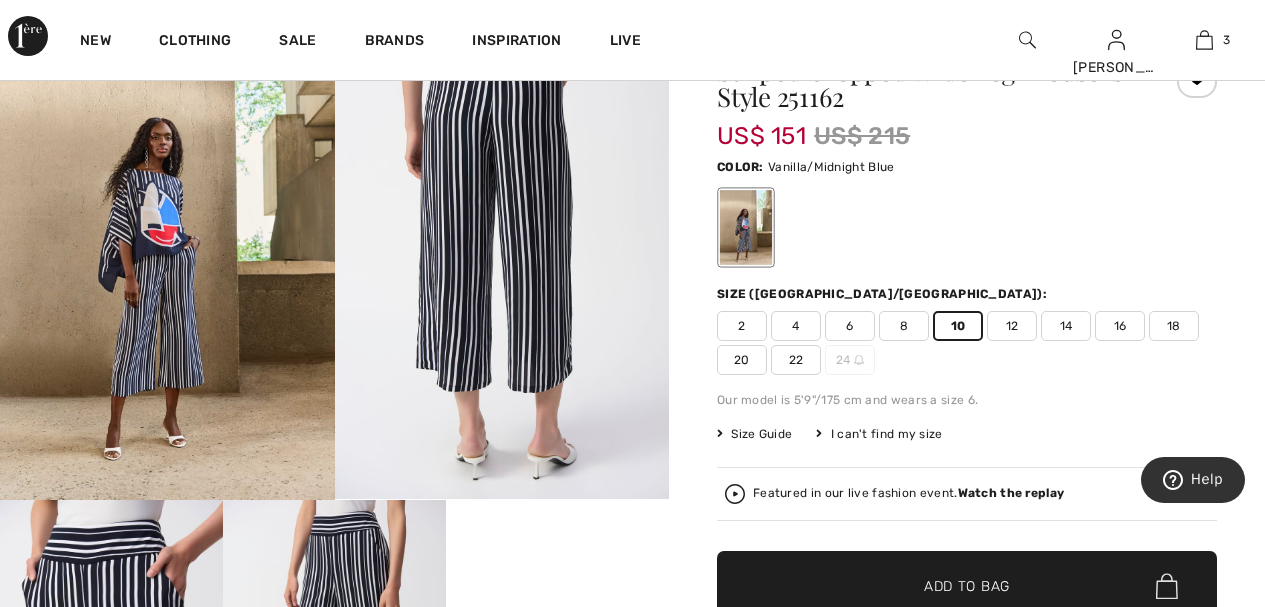 click on "✔ Added to Bag
Add to Bag" at bounding box center (967, 586) 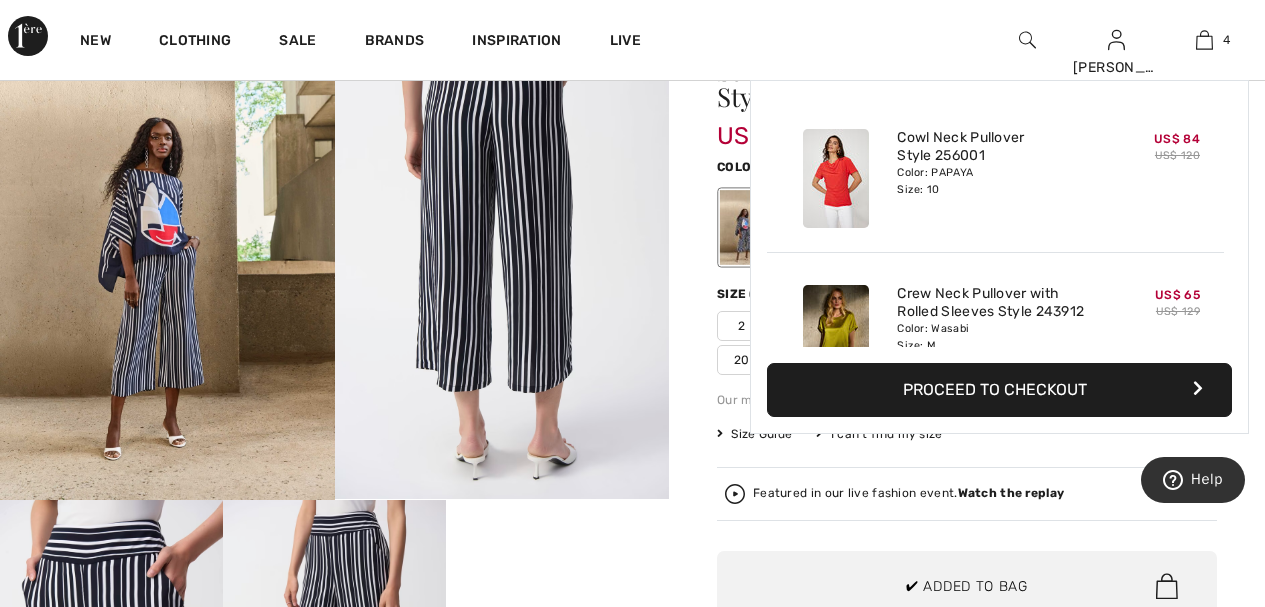 scroll, scrollTop: 269, scrollLeft: 0, axis: vertical 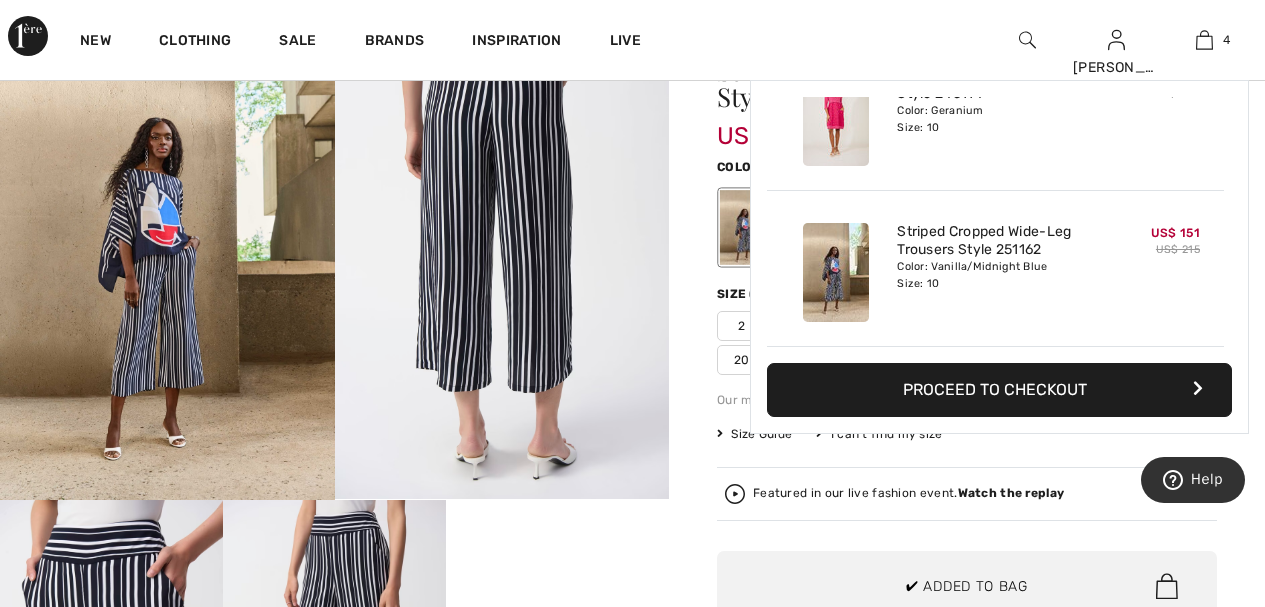 click at bounding box center (167, 249) 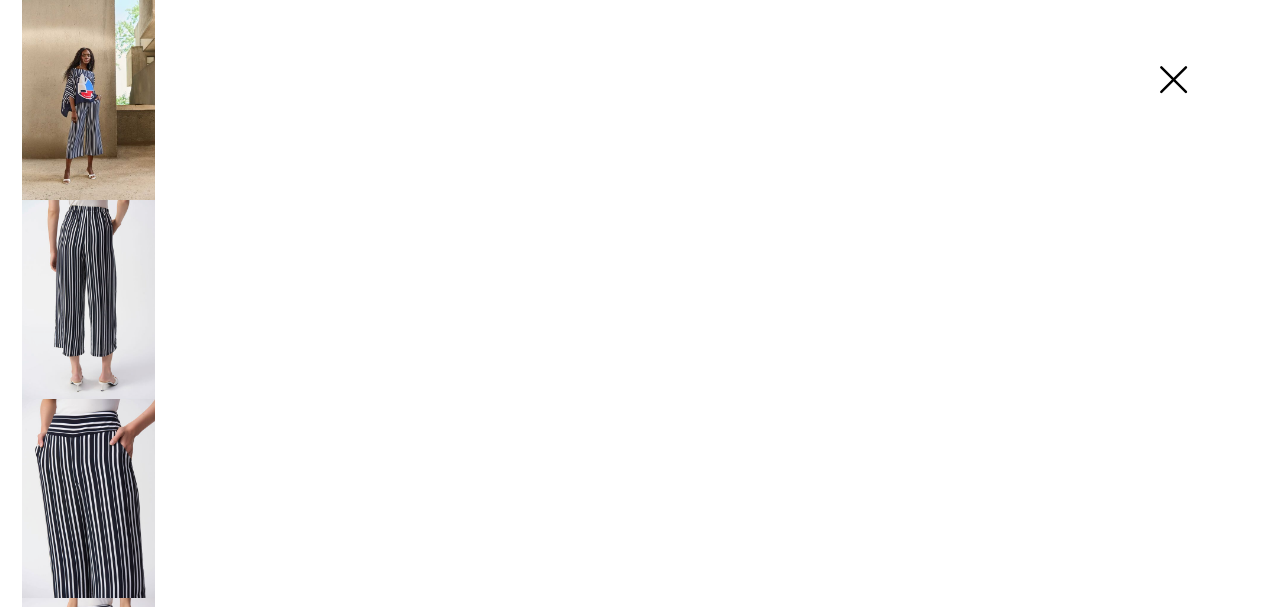 scroll, scrollTop: 201, scrollLeft: 0, axis: vertical 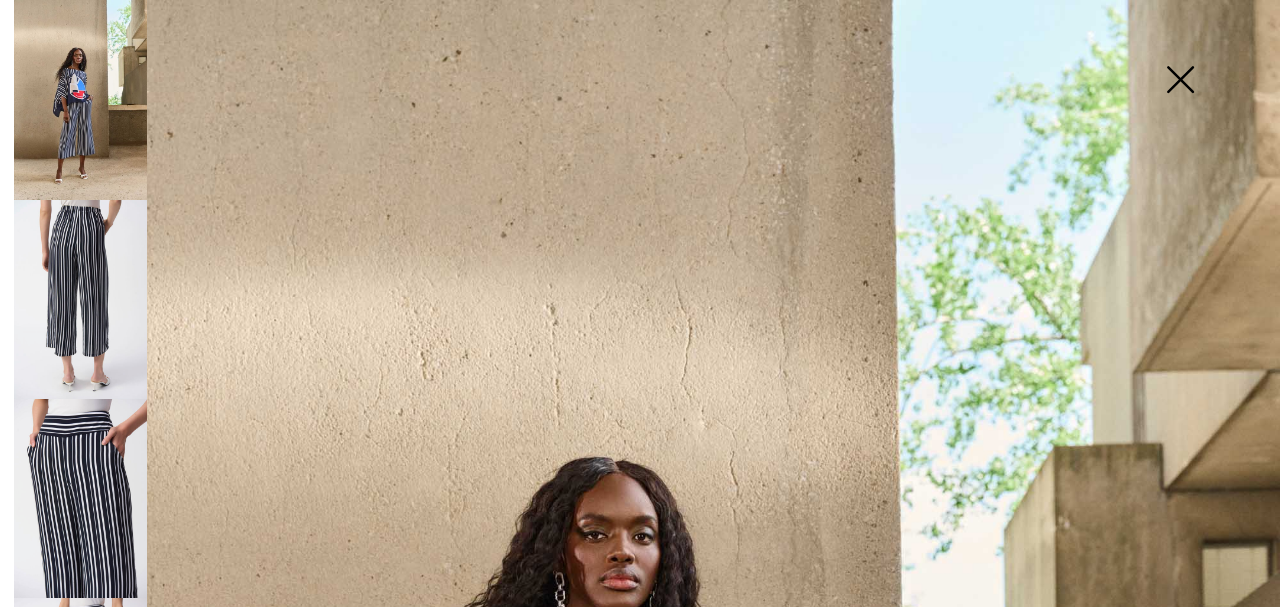 click at bounding box center [80, 100] 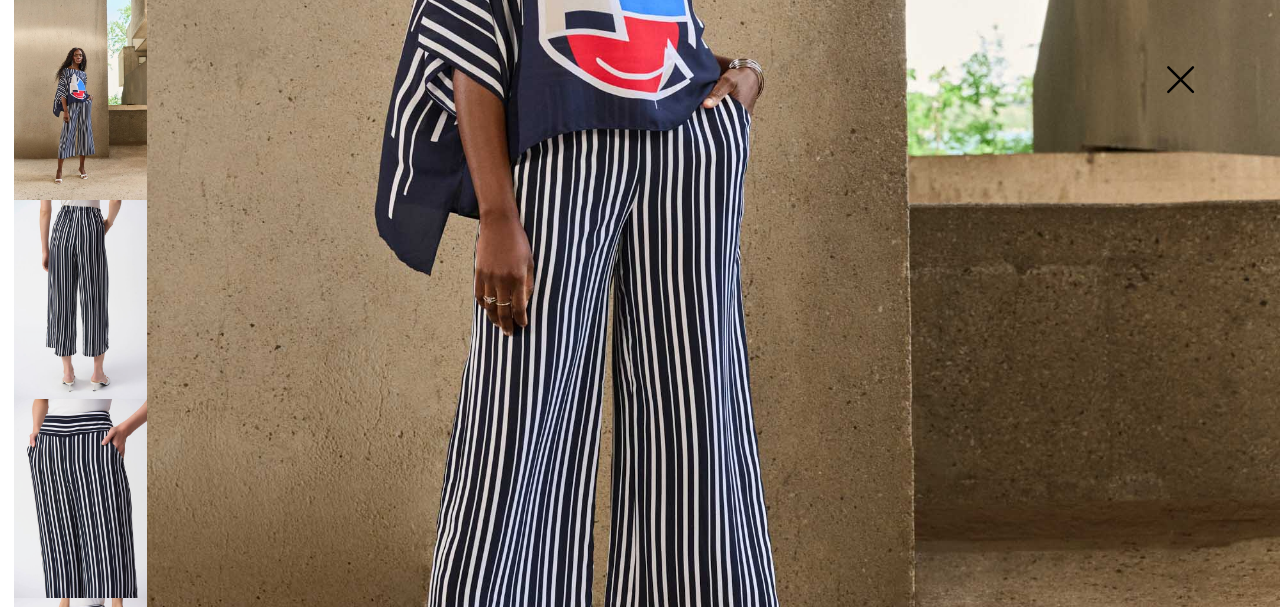 scroll, scrollTop: 848, scrollLeft: 0, axis: vertical 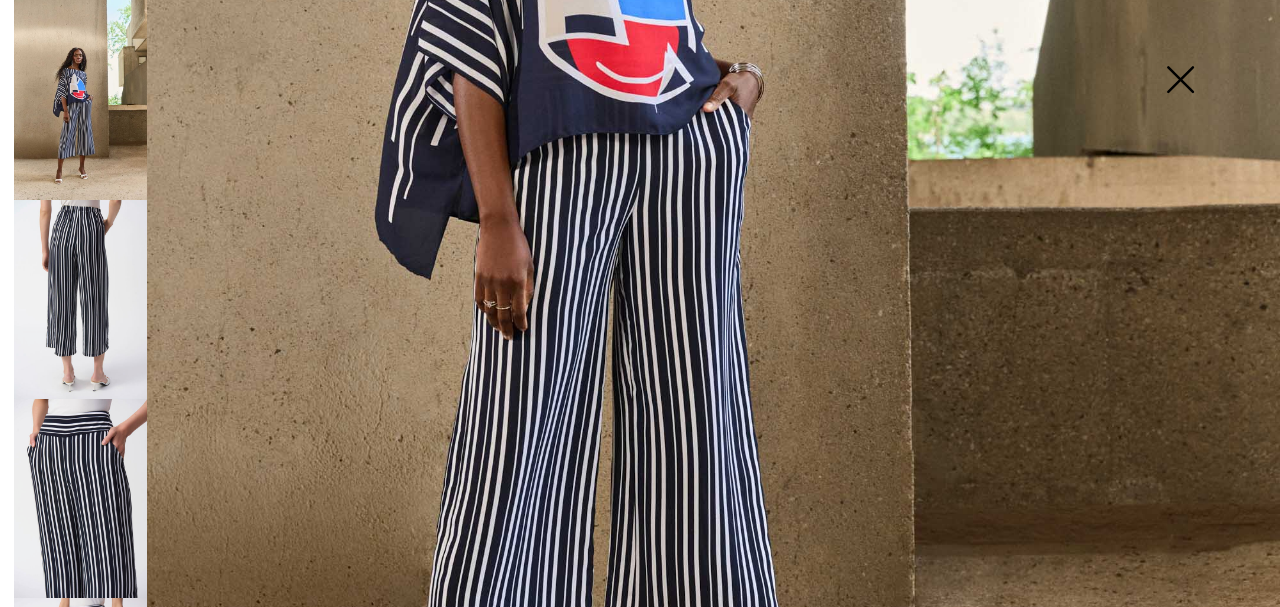 click at bounding box center (80, 299) 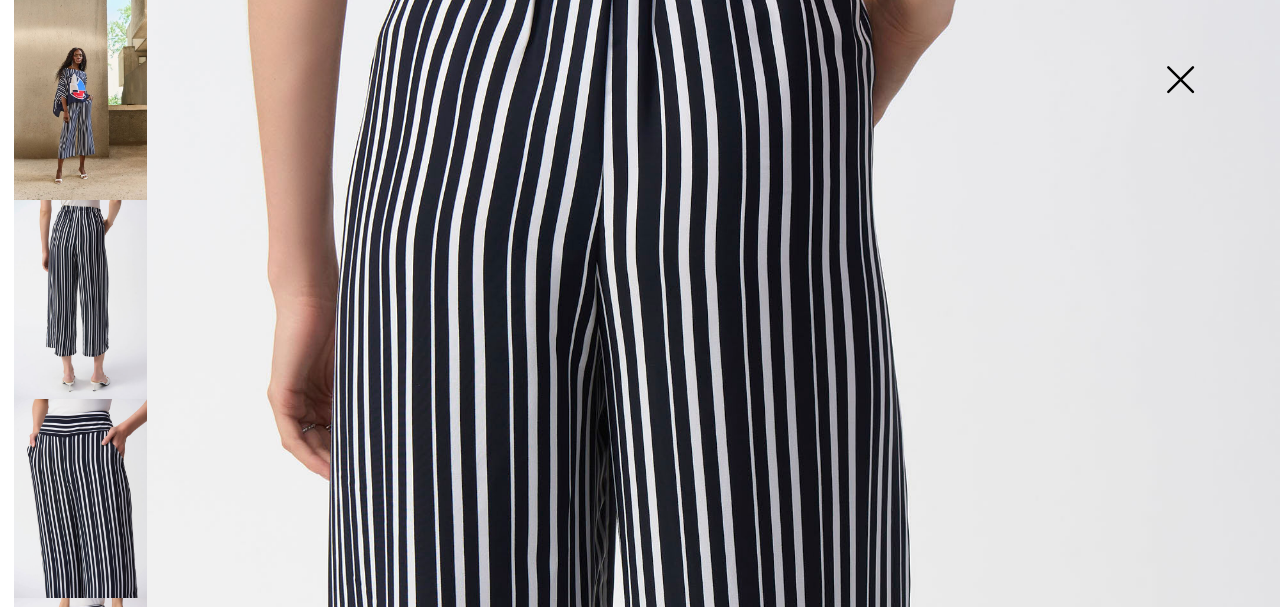 scroll, scrollTop: 218, scrollLeft: 0, axis: vertical 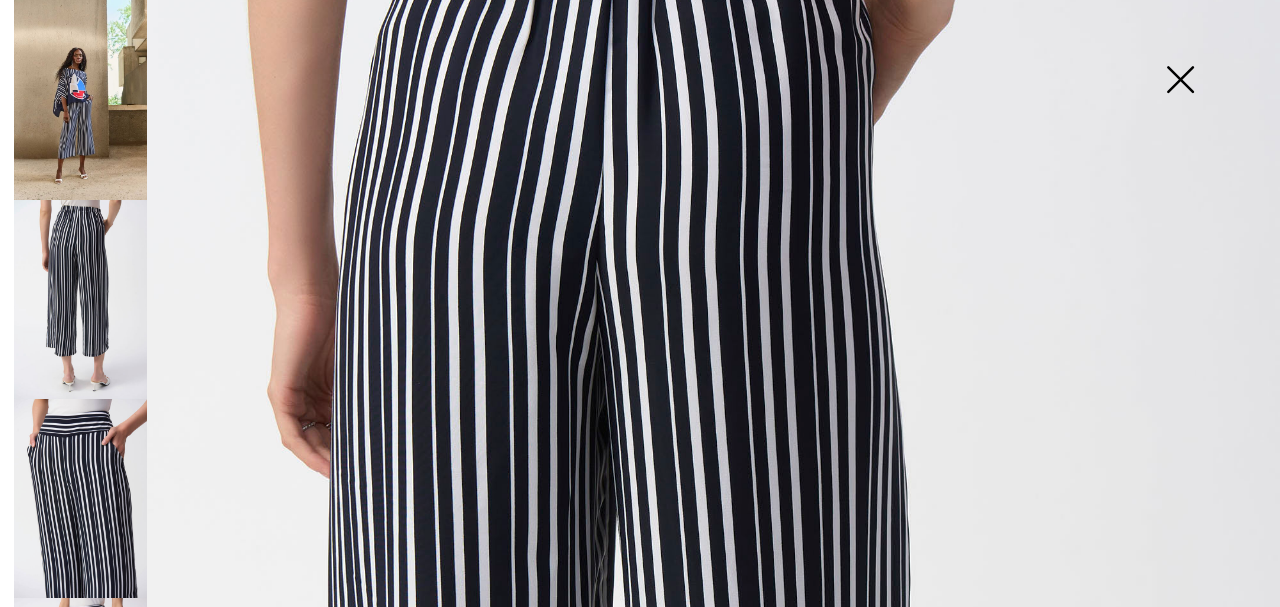click at bounding box center [80, 498] 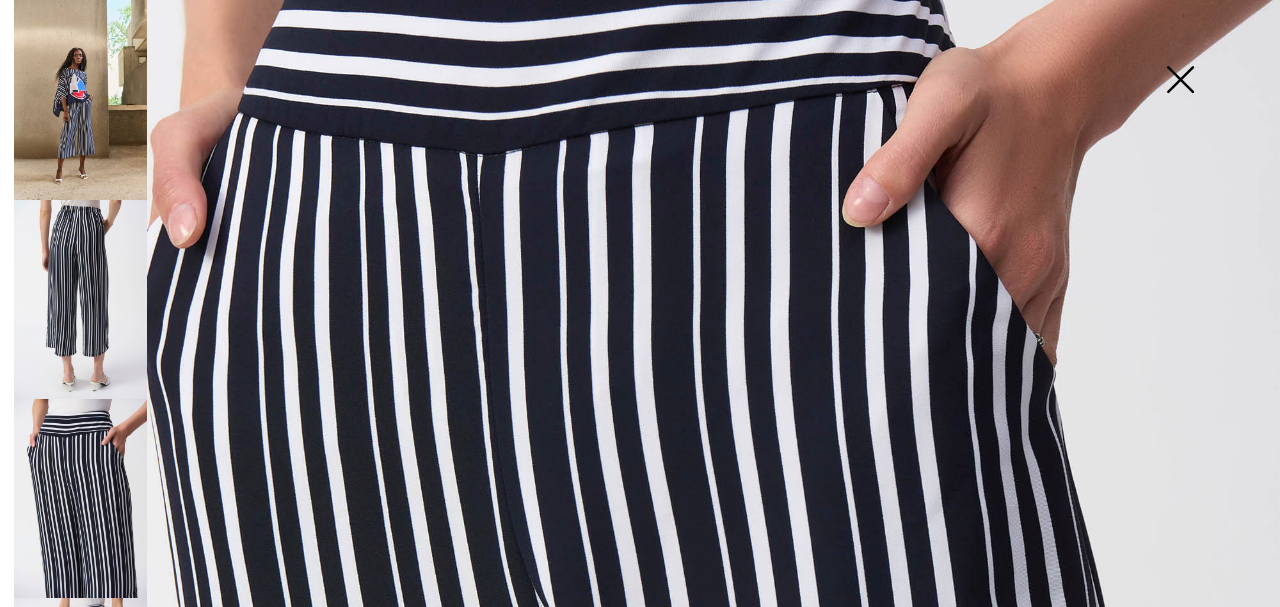 click at bounding box center [1180, 81] 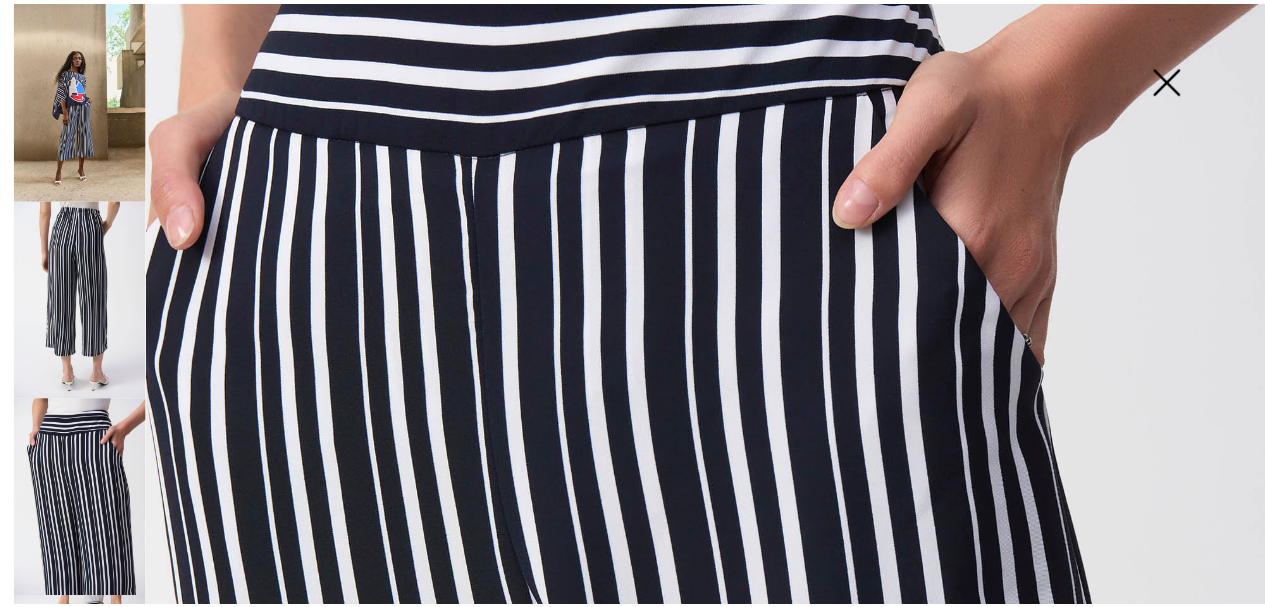 scroll, scrollTop: 200, scrollLeft: 0, axis: vertical 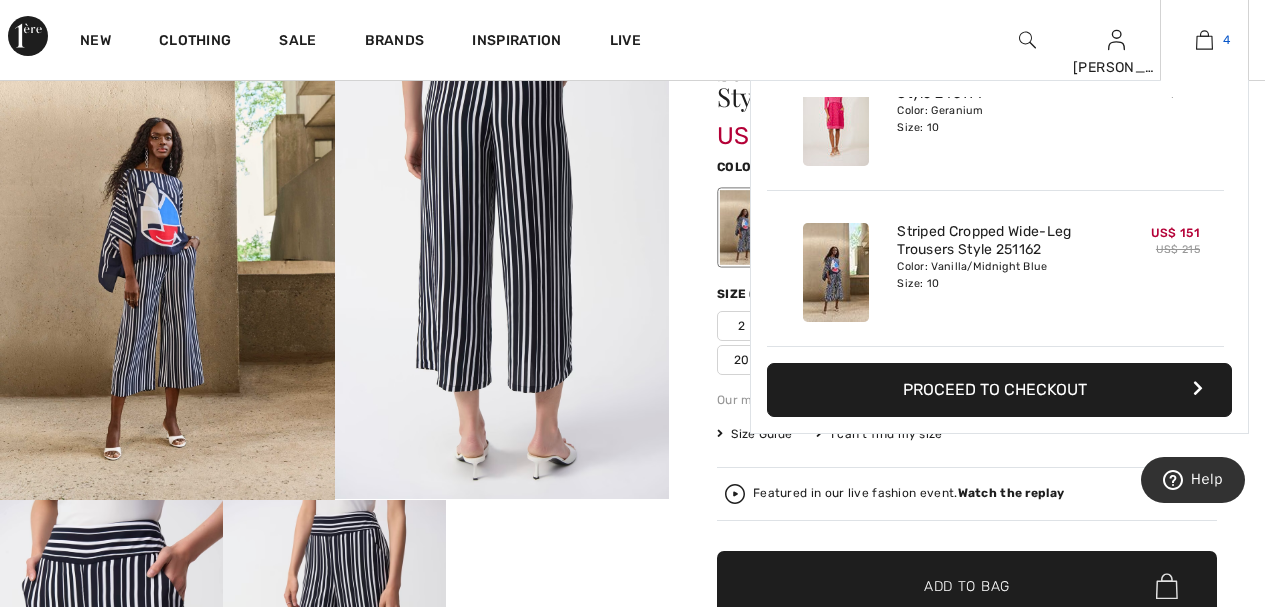 click on "4" at bounding box center [1226, 40] 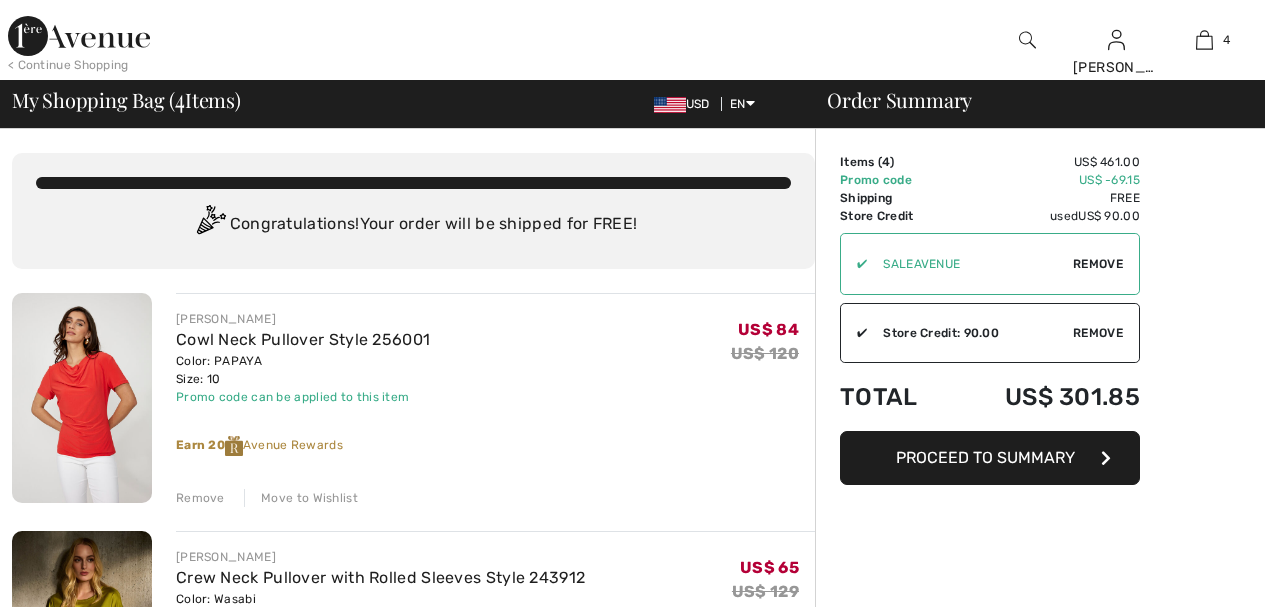 scroll, scrollTop: 0, scrollLeft: 0, axis: both 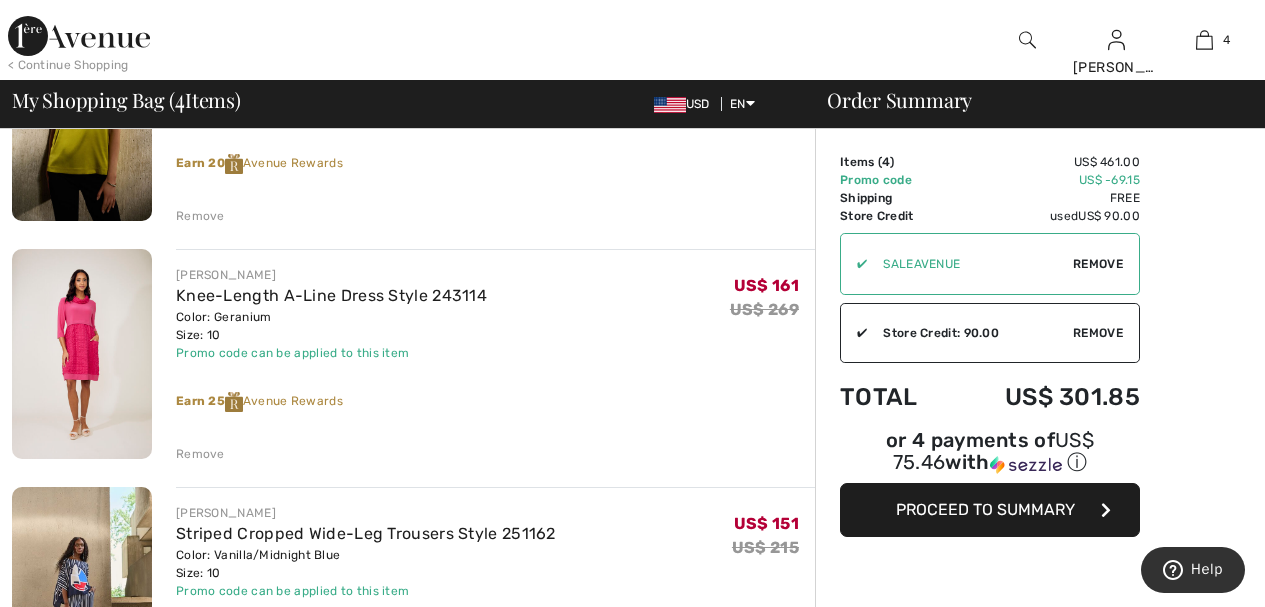 click on "Remove" at bounding box center (200, 454) 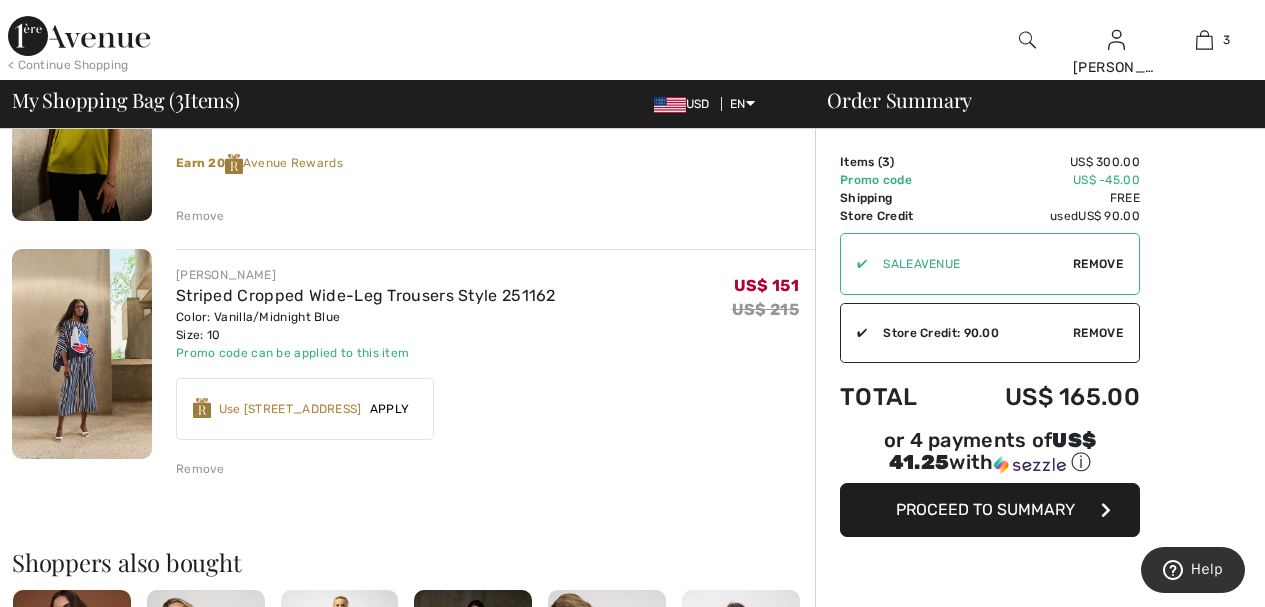 click on "Apply" at bounding box center [390, 409] 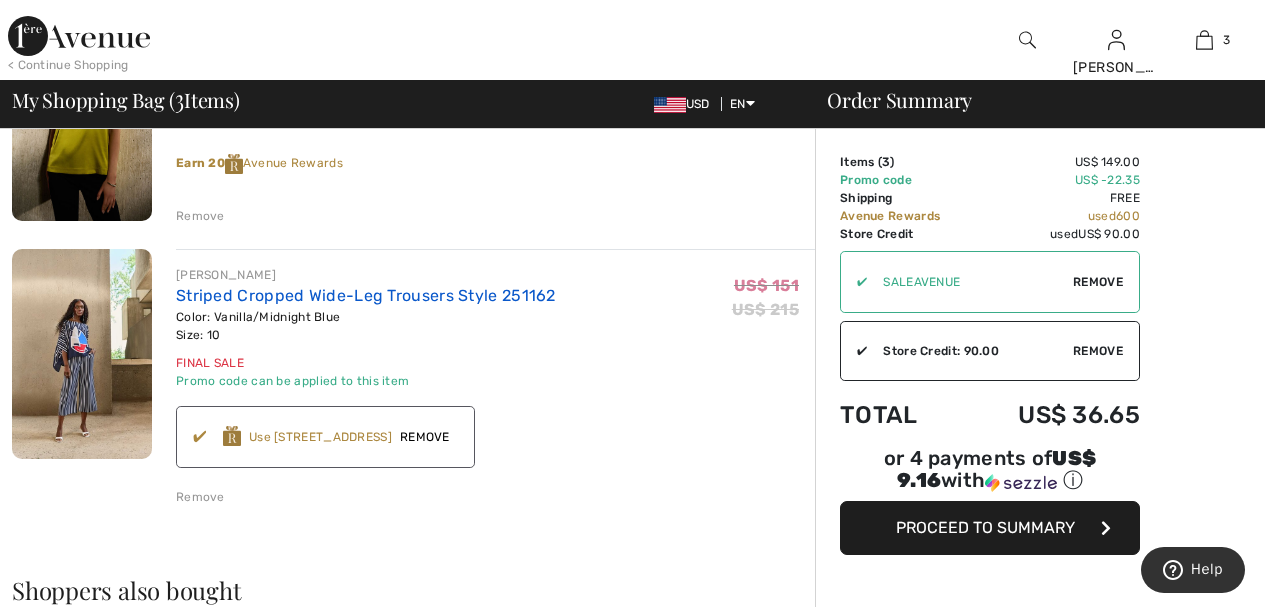 click on "Striped Cropped Wide-Leg Trousers Style 251162" at bounding box center (366, 295) 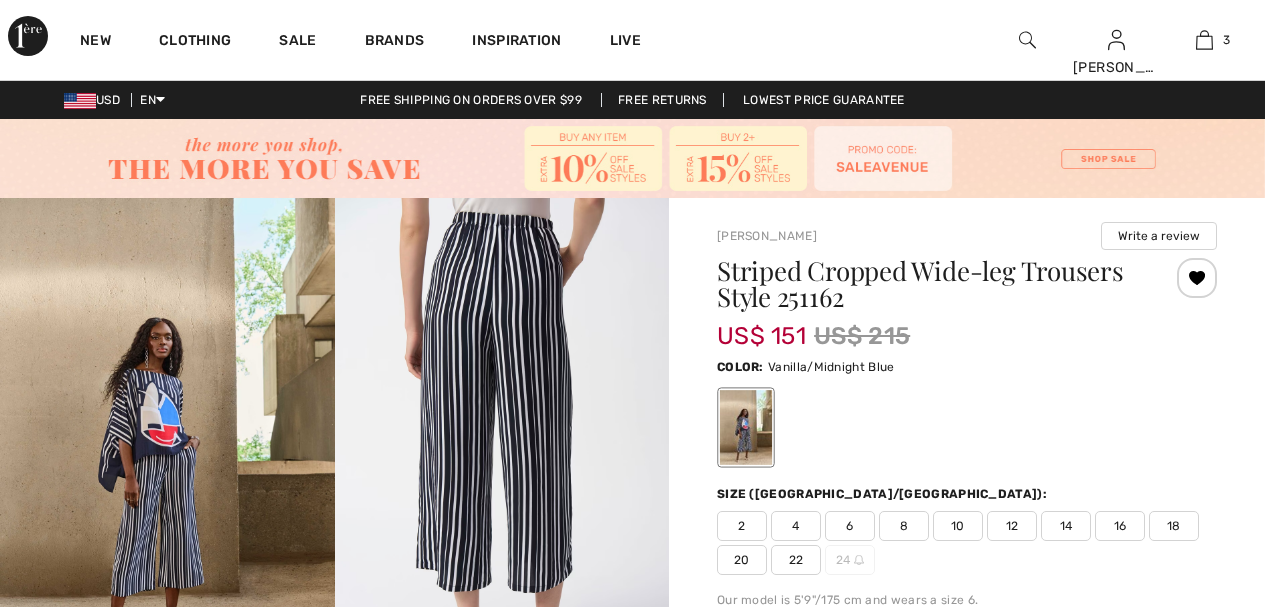 scroll, scrollTop: 0, scrollLeft: 0, axis: both 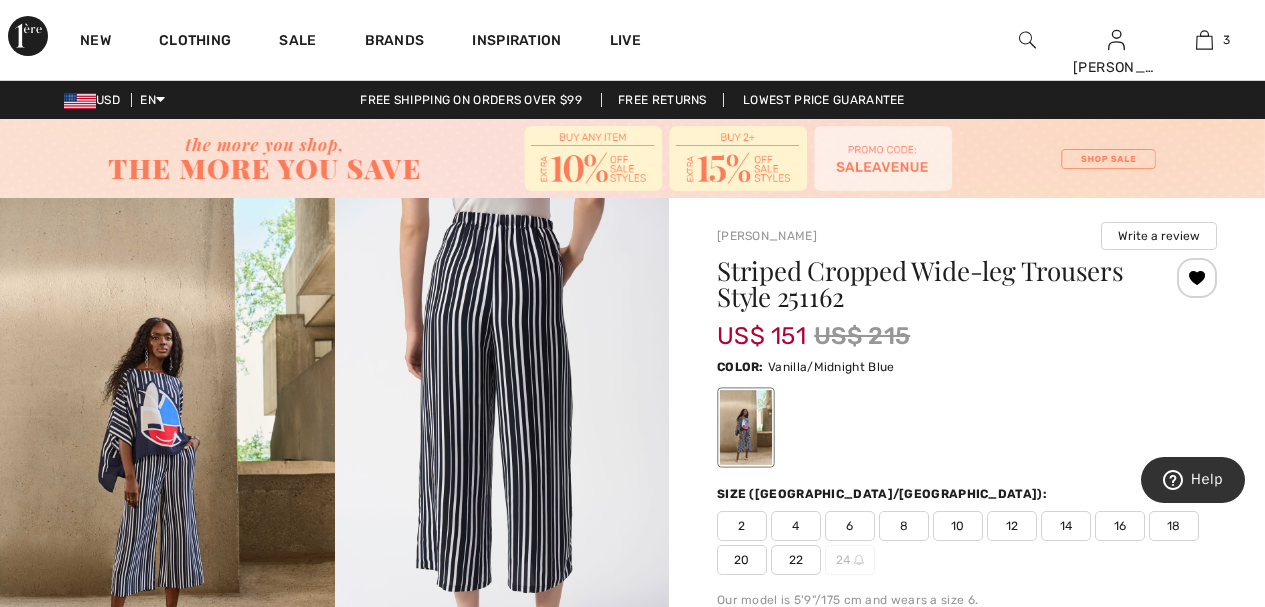 click at bounding box center (1027, 40) 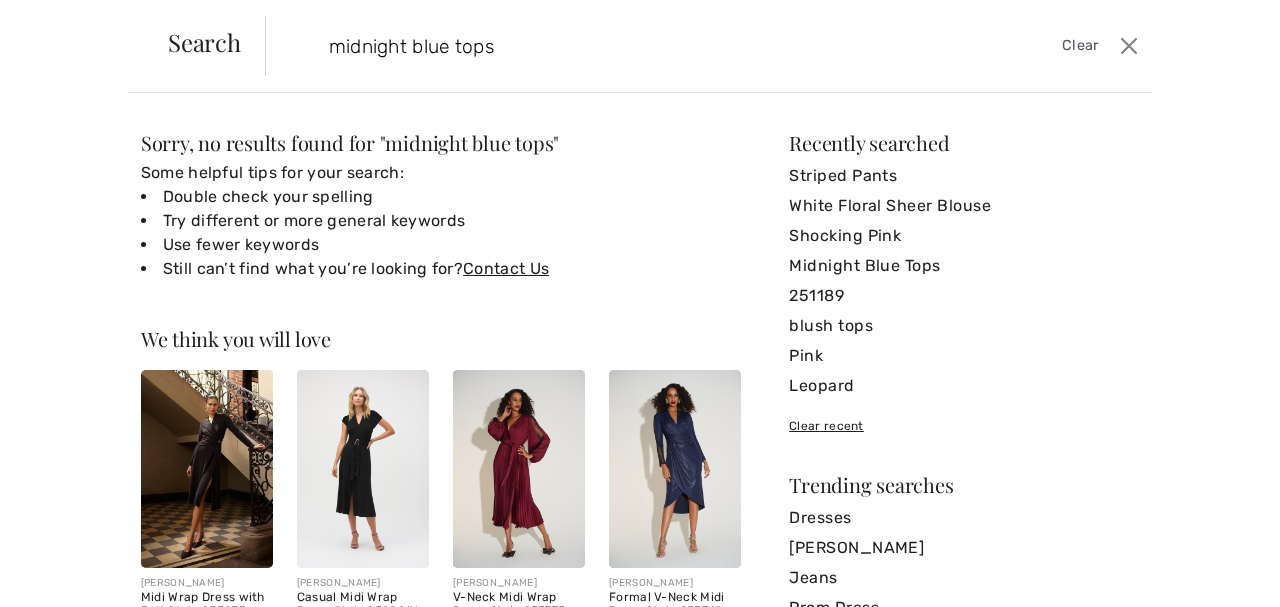 type on "midnight blue tops" 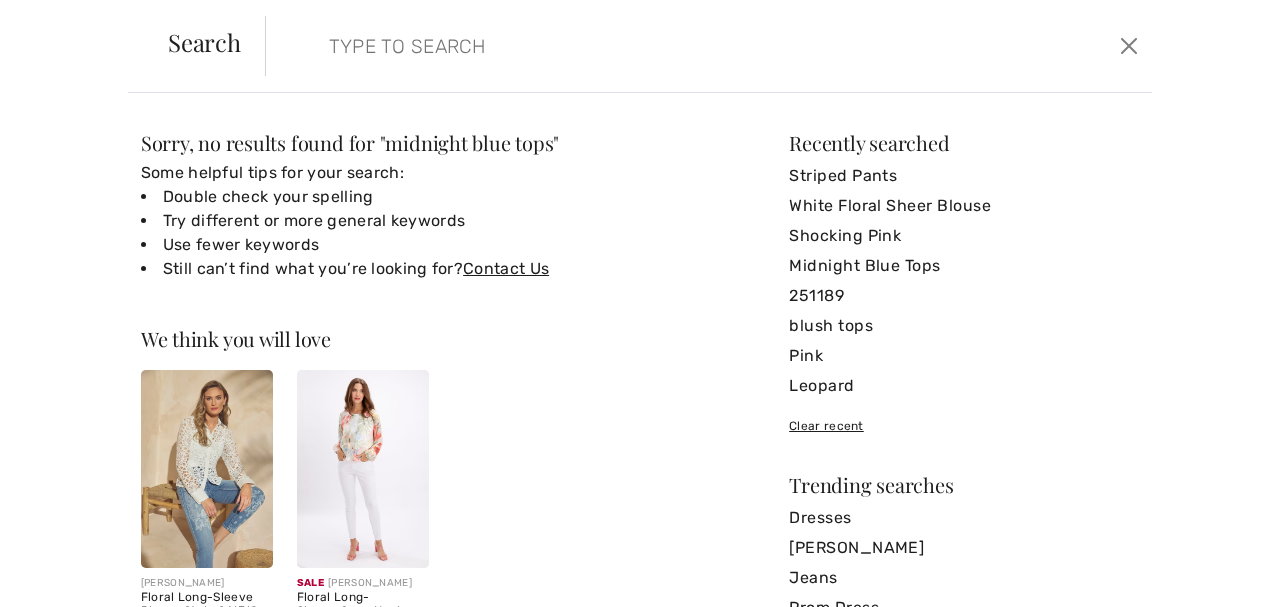 click on "Search" at bounding box center [204, 42] 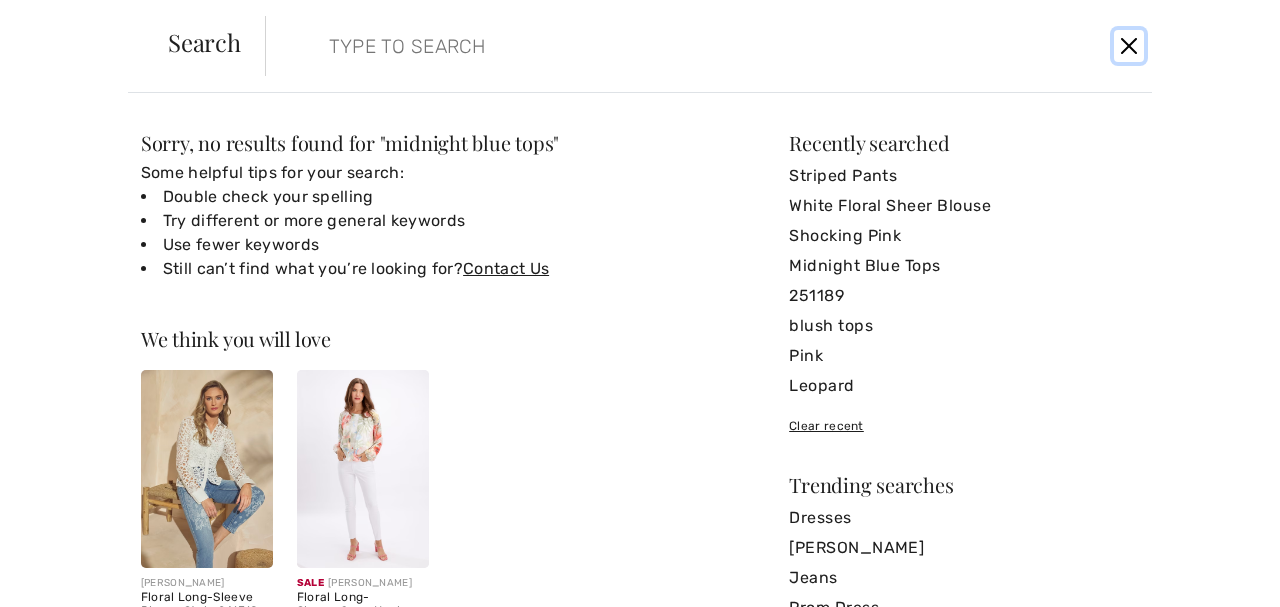 click at bounding box center (1129, 46) 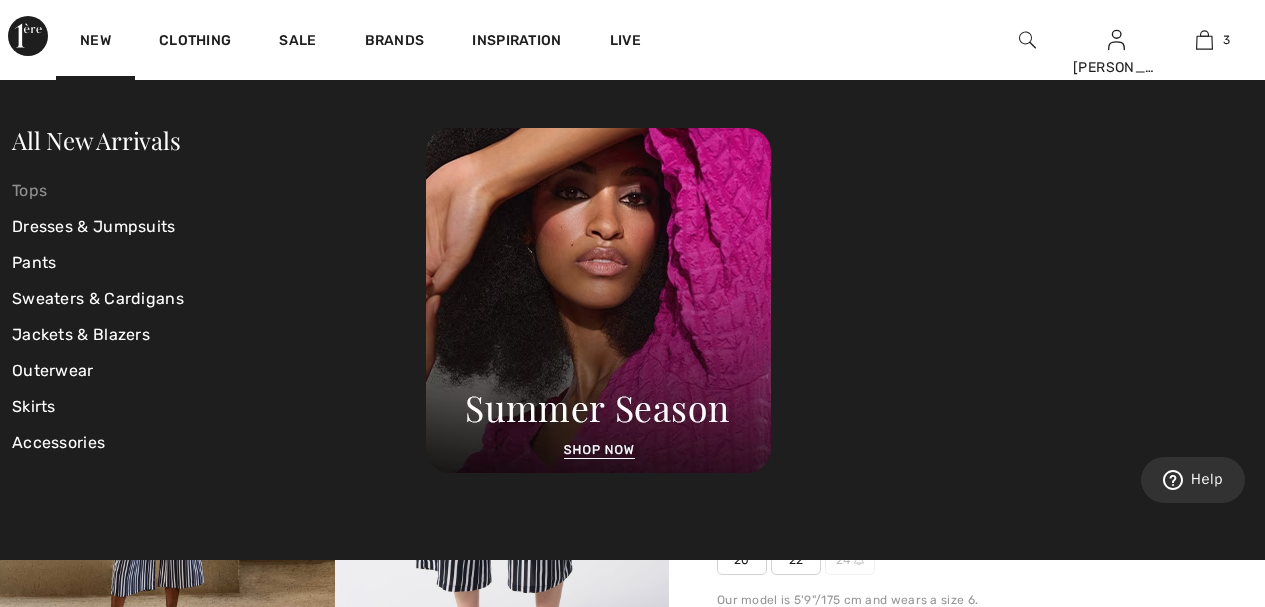 click on "Tops" at bounding box center [219, 191] 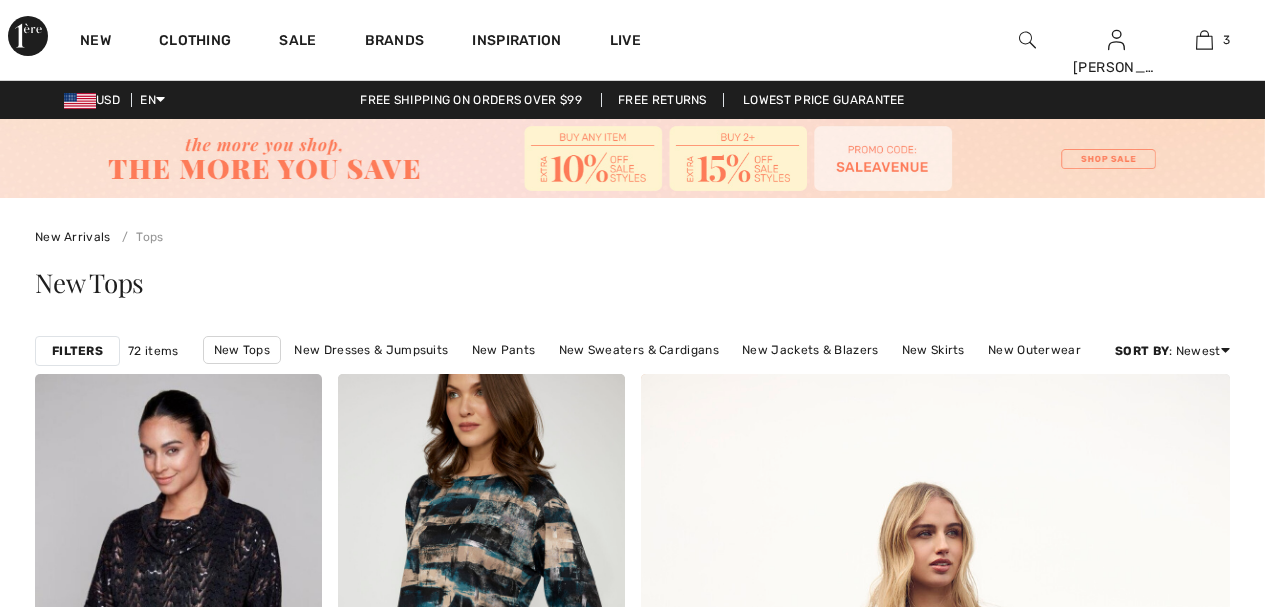 scroll, scrollTop: 0, scrollLeft: 0, axis: both 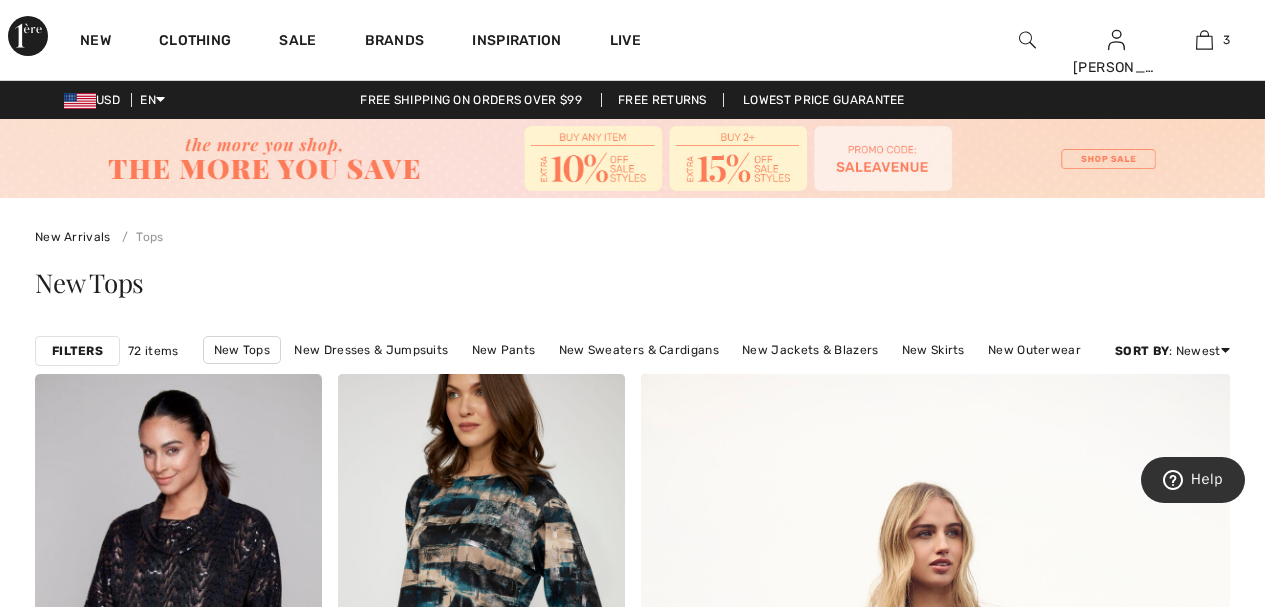 click on "Filters" at bounding box center (77, 351) 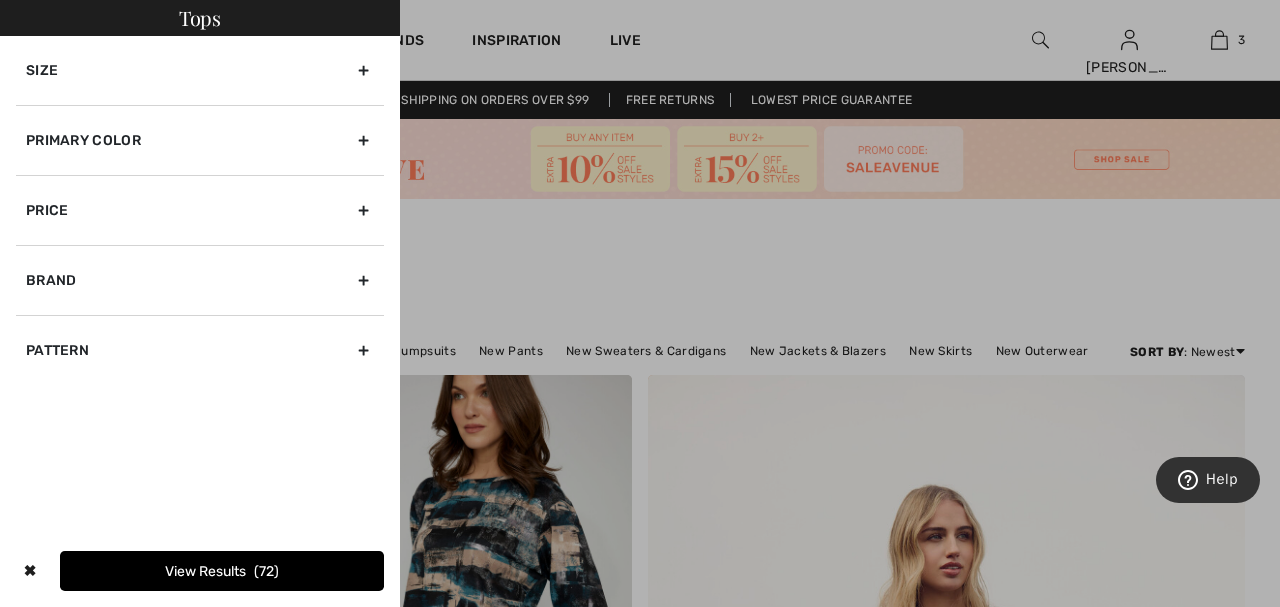 click on "Primary Color" at bounding box center [200, 140] 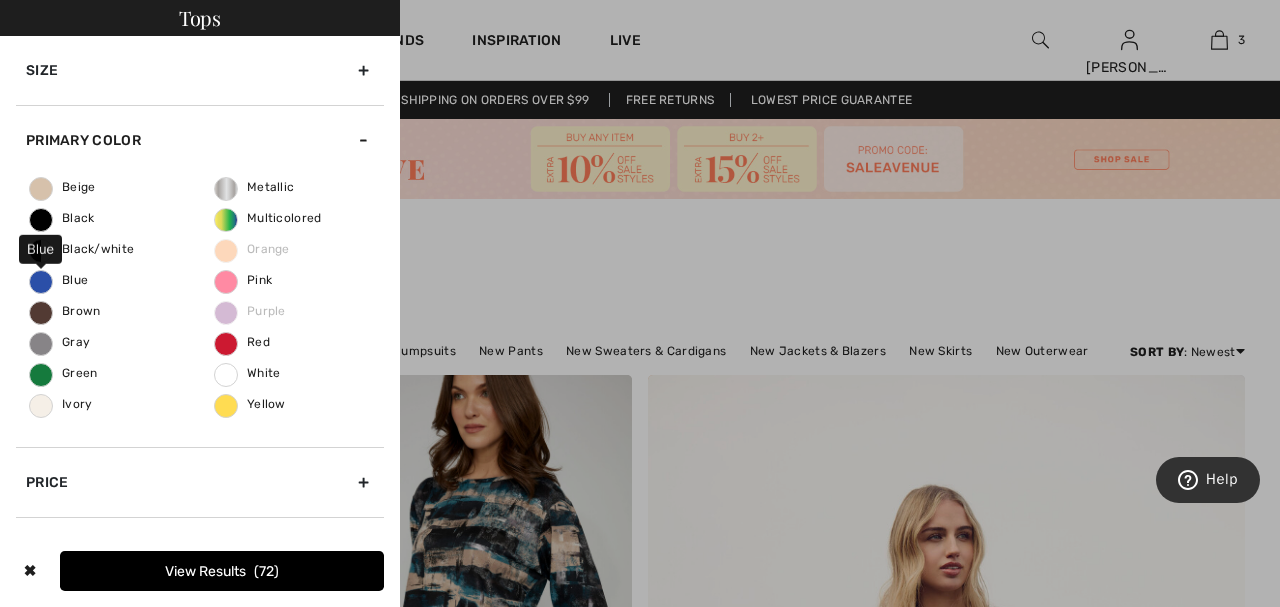 click on "Blue" at bounding box center (59, 280) 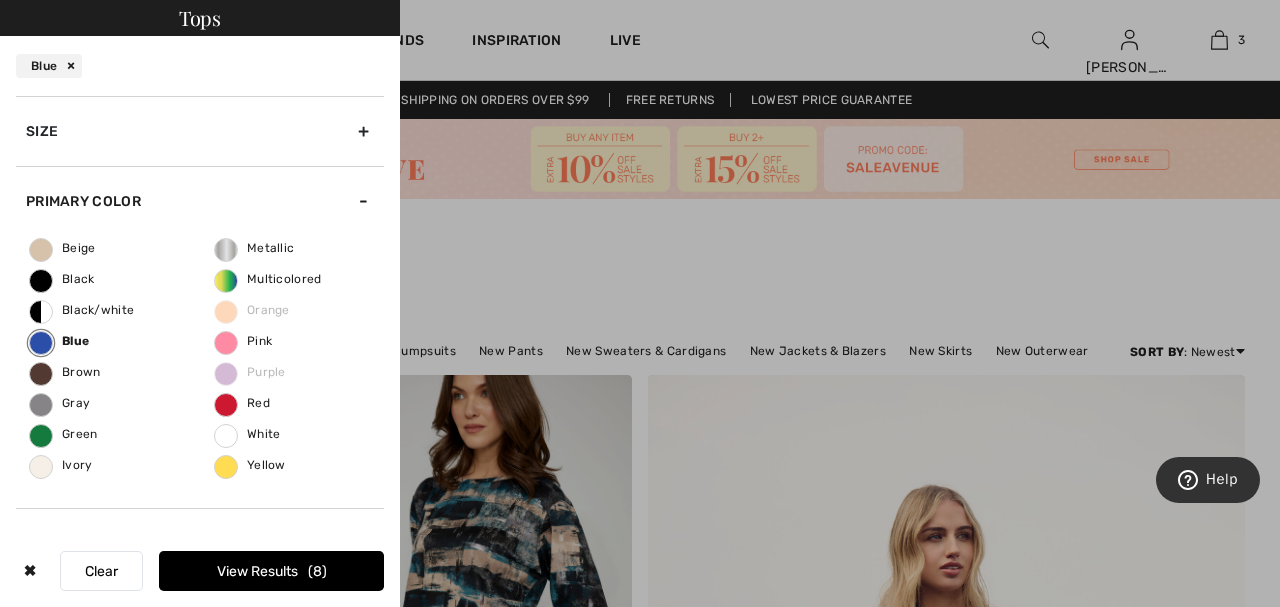 click on "View Results 8" at bounding box center (271, 571) 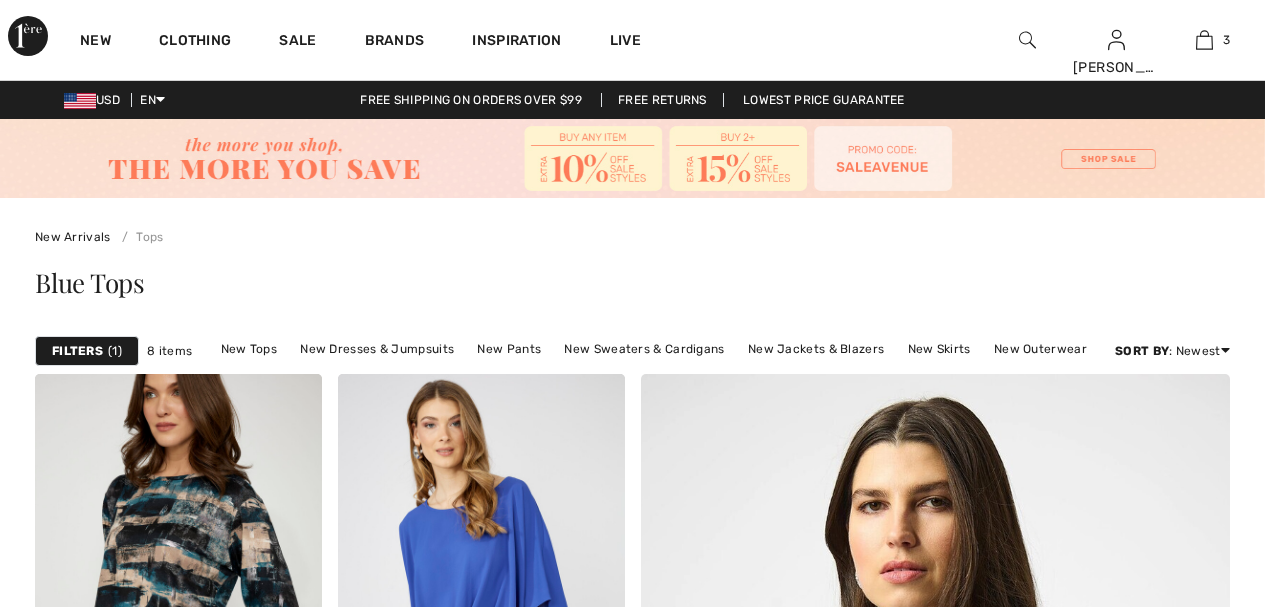scroll, scrollTop: 0, scrollLeft: 0, axis: both 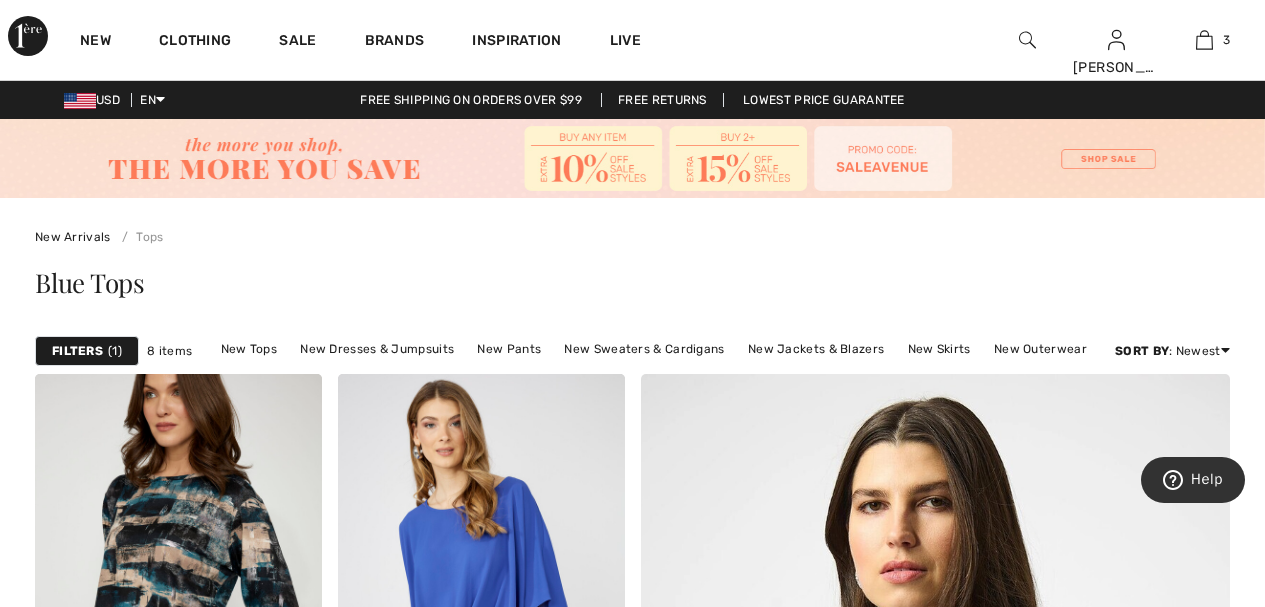 click on "Blue Tops" at bounding box center (632, 287) 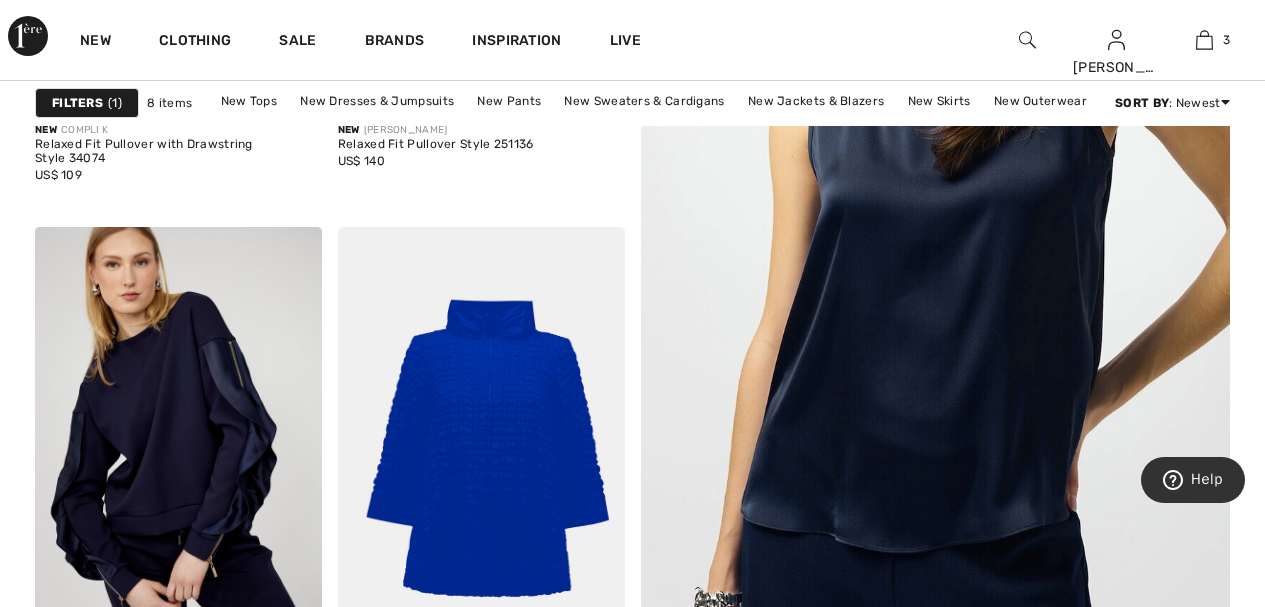 scroll, scrollTop: 680, scrollLeft: 0, axis: vertical 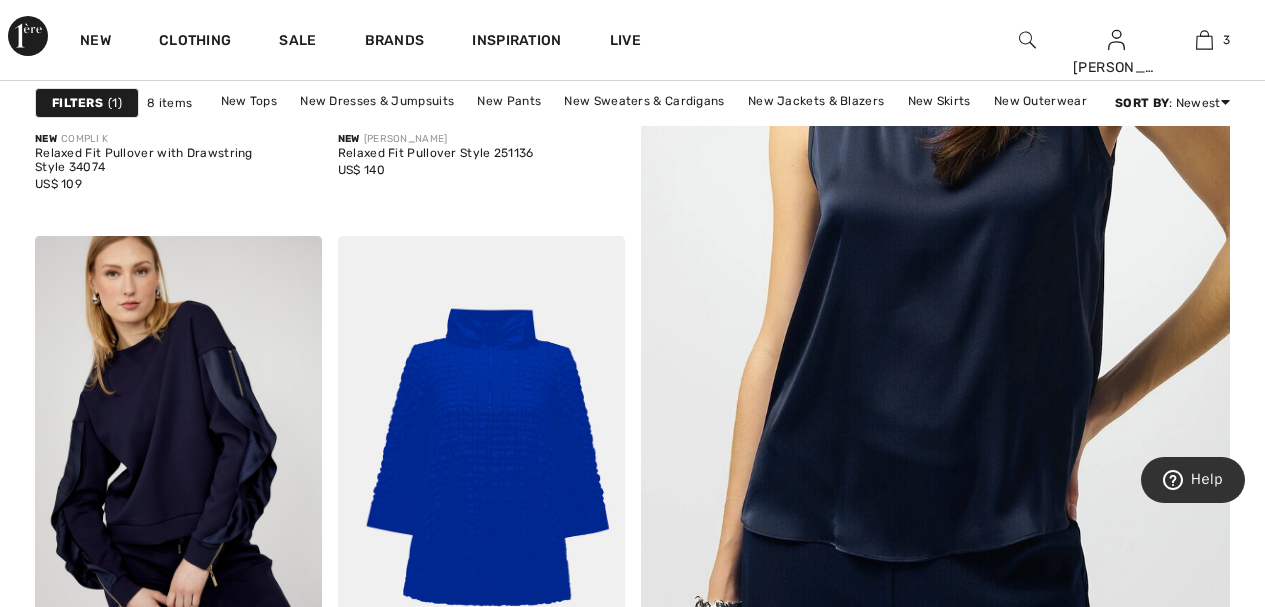 click at bounding box center (935, 224) 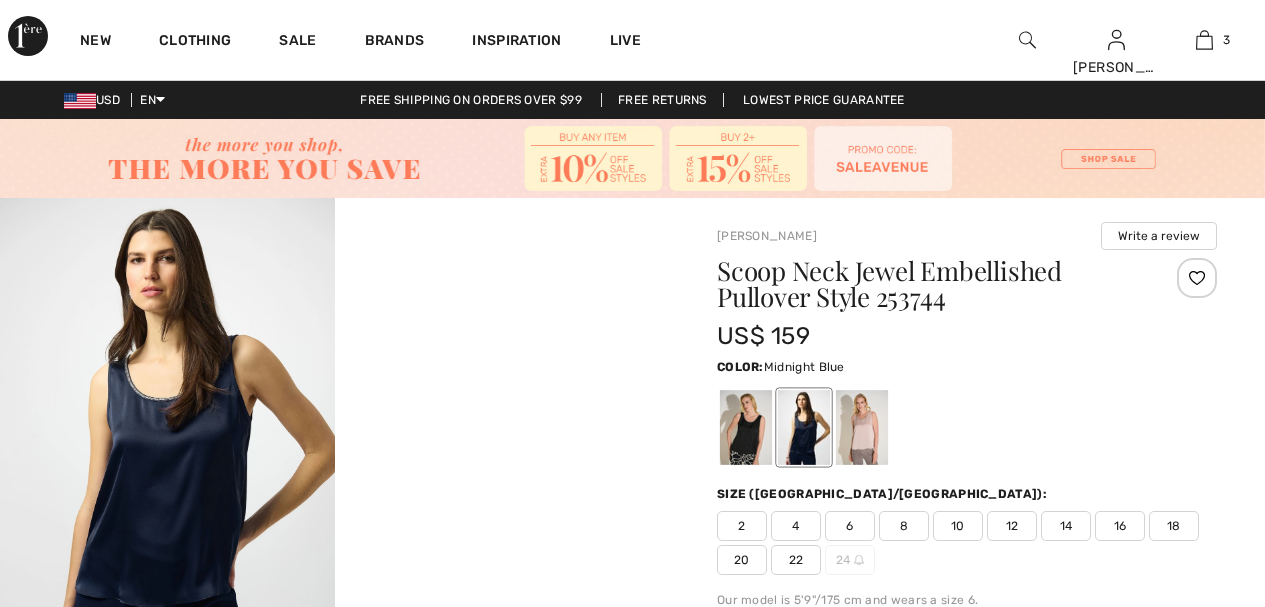 scroll, scrollTop: 0, scrollLeft: 0, axis: both 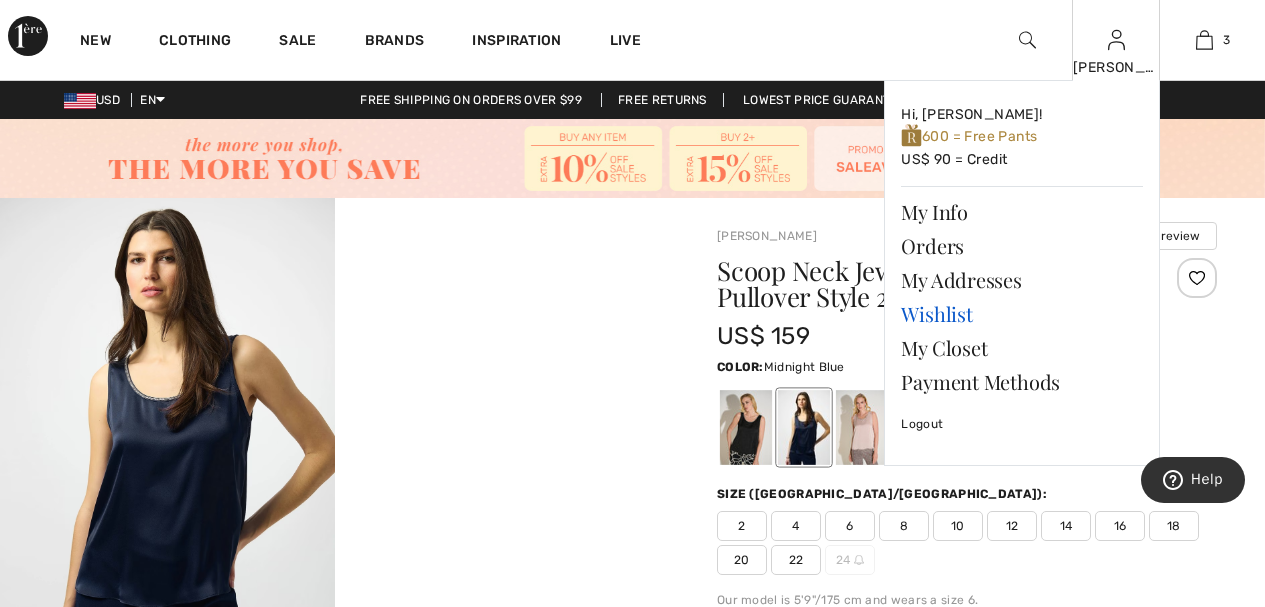 click on "Wishlist" at bounding box center (1022, 314) 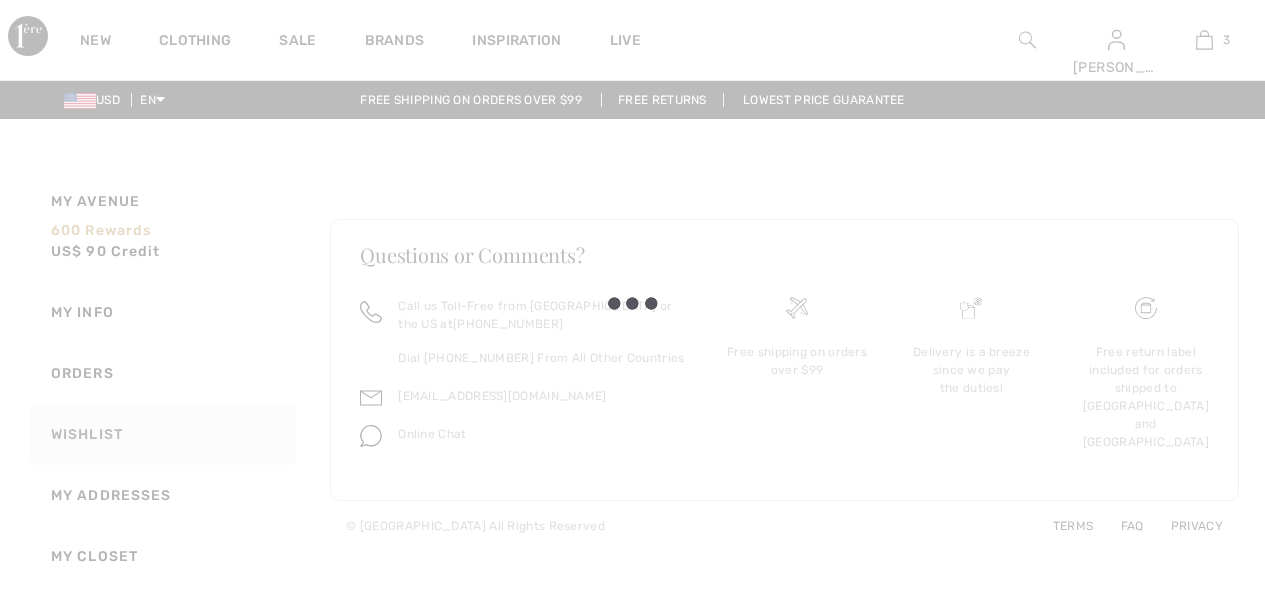 scroll, scrollTop: 0, scrollLeft: 0, axis: both 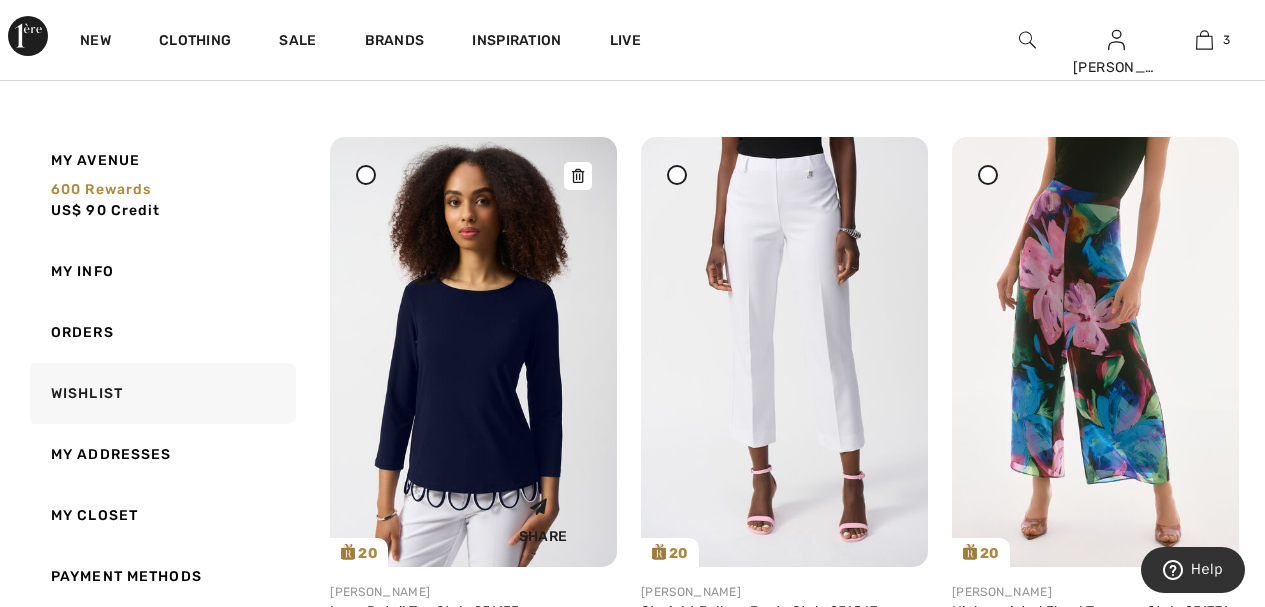 click at bounding box center (473, 352) 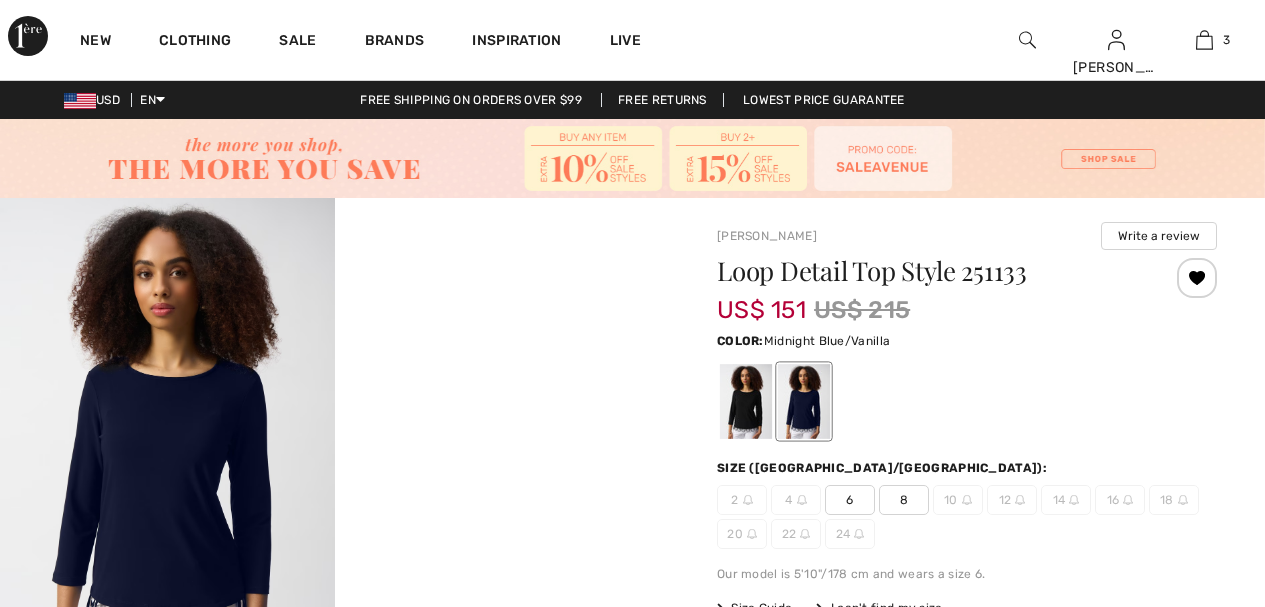 scroll, scrollTop: 0, scrollLeft: 0, axis: both 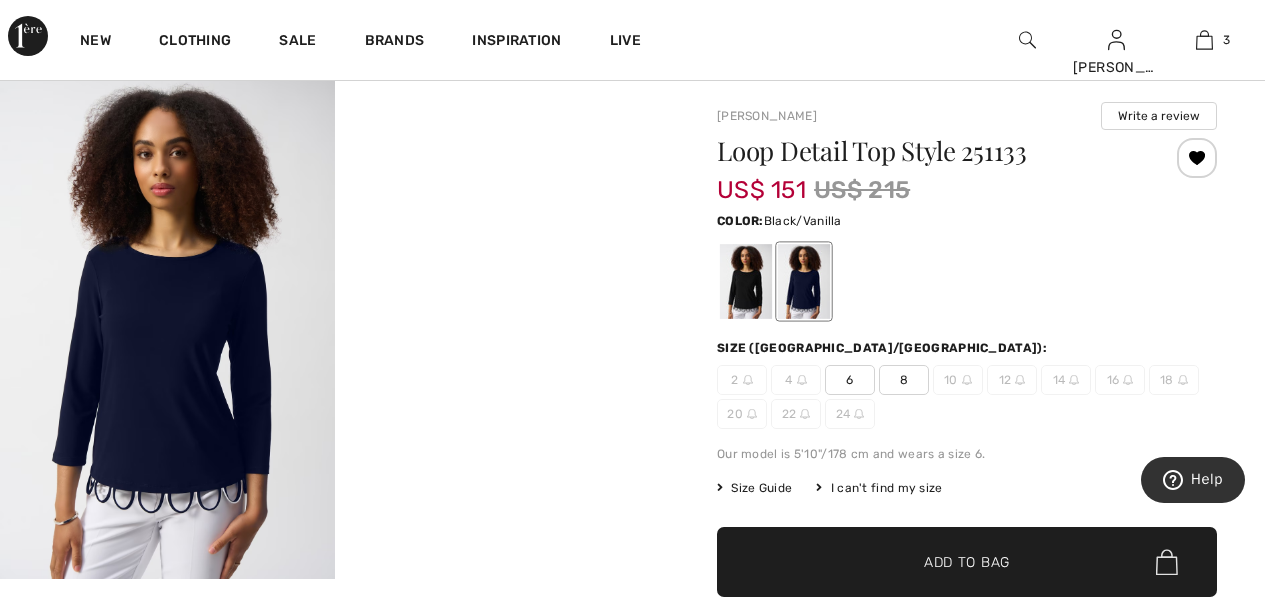 click at bounding box center [746, 281] 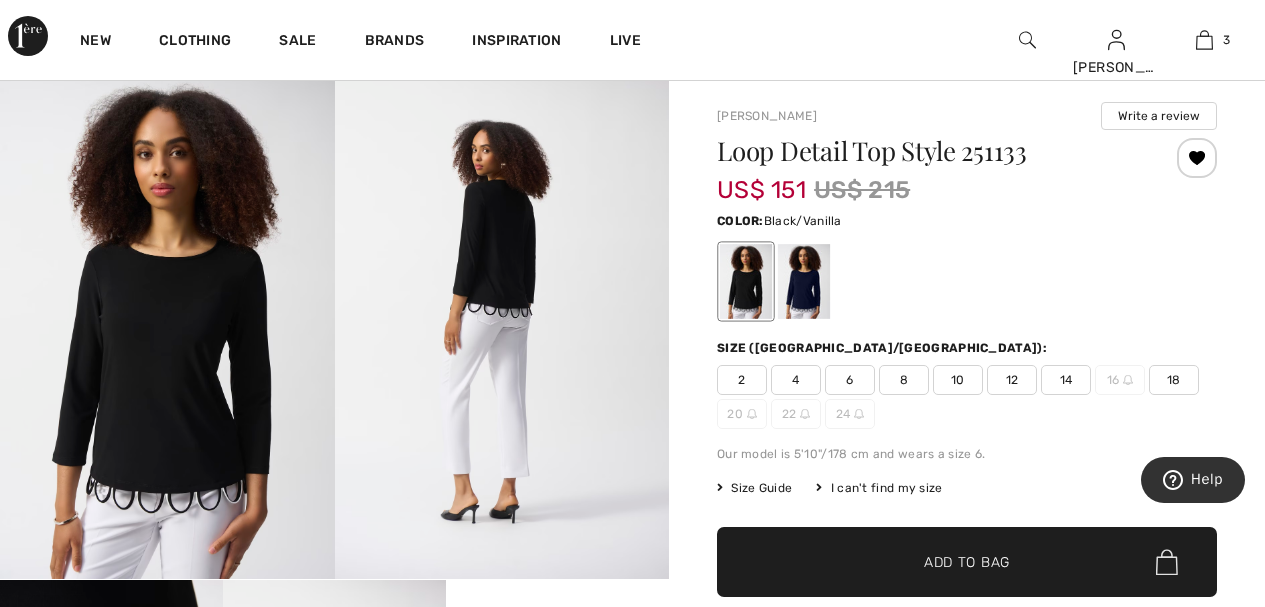 click on "10" at bounding box center [958, 380] 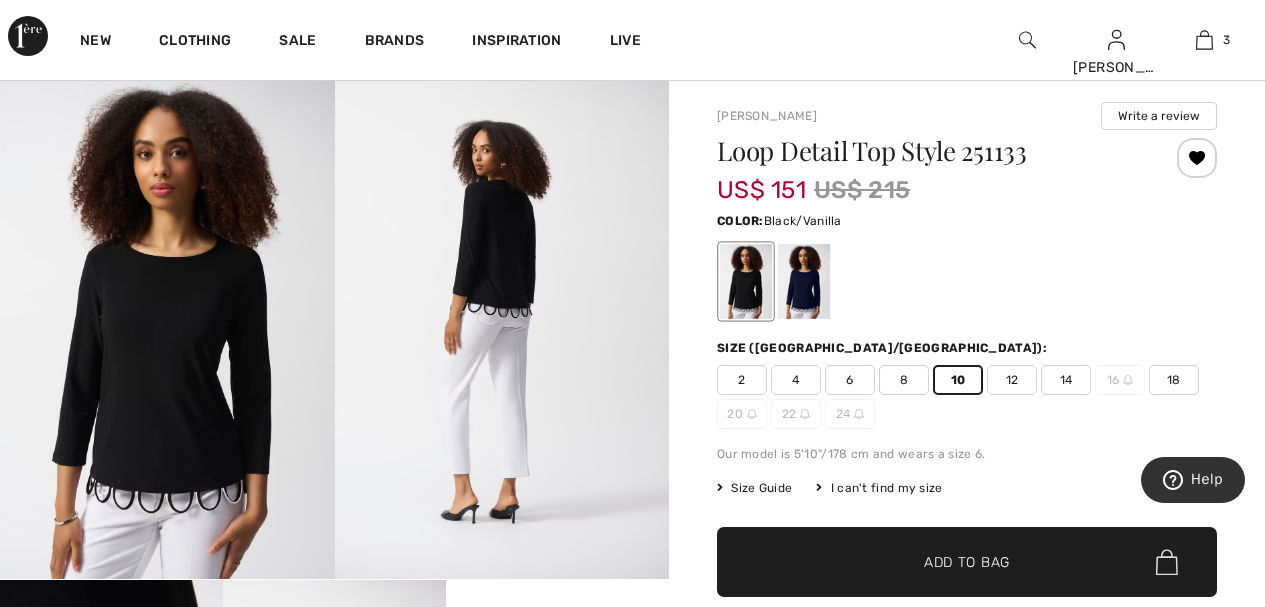 click on "✔ Added to Bag
Add to Bag" at bounding box center (967, 562) 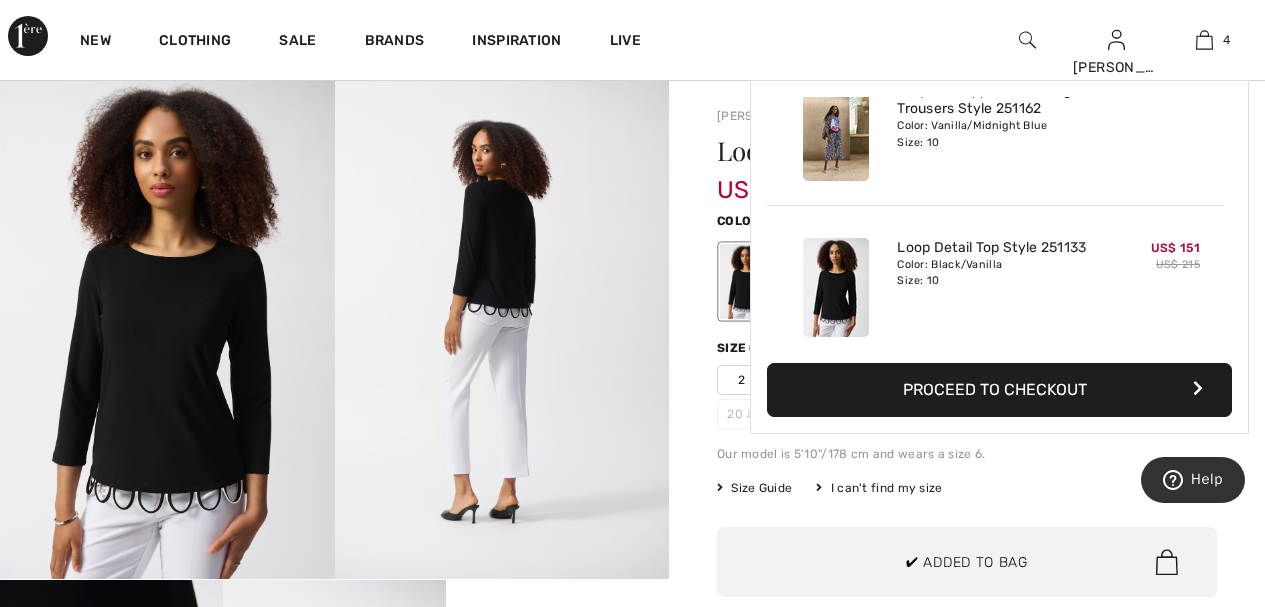 scroll, scrollTop: 374, scrollLeft: 0, axis: vertical 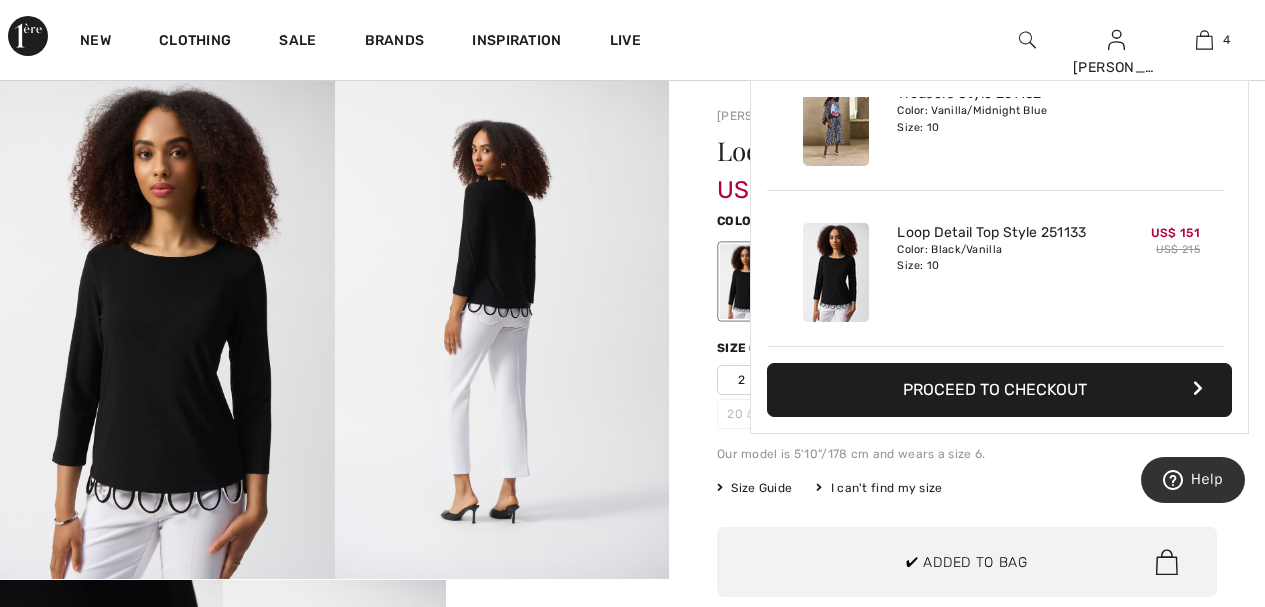 click at bounding box center (502, 328) 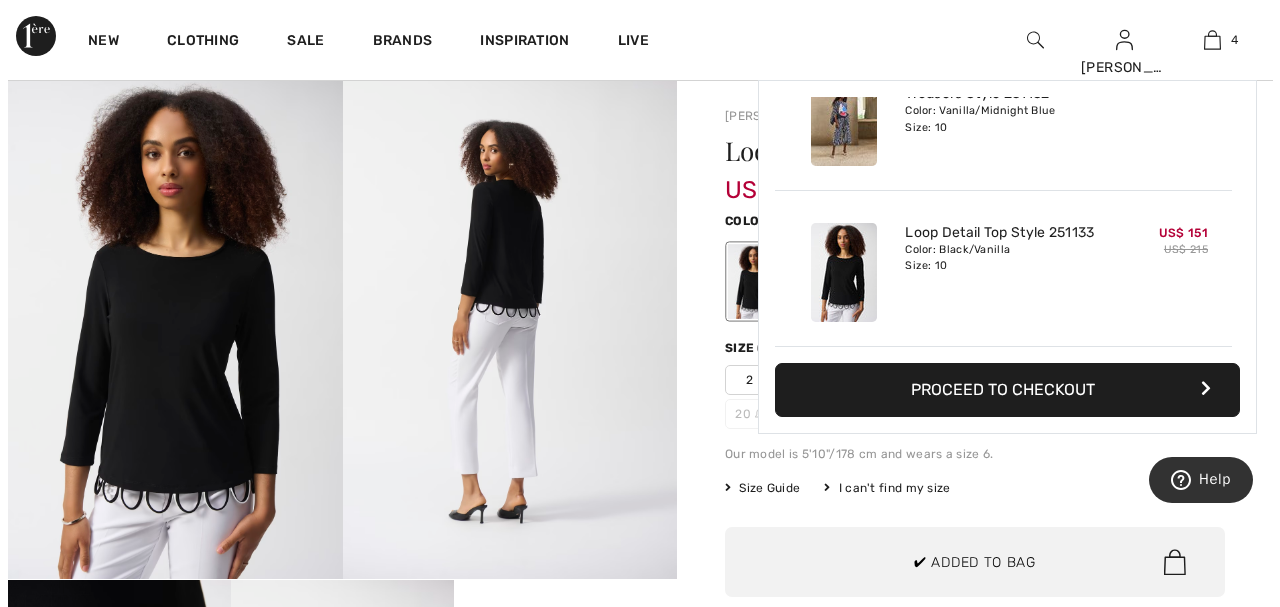 scroll, scrollTop: 121, scrollLeft: 0, axis: vertical 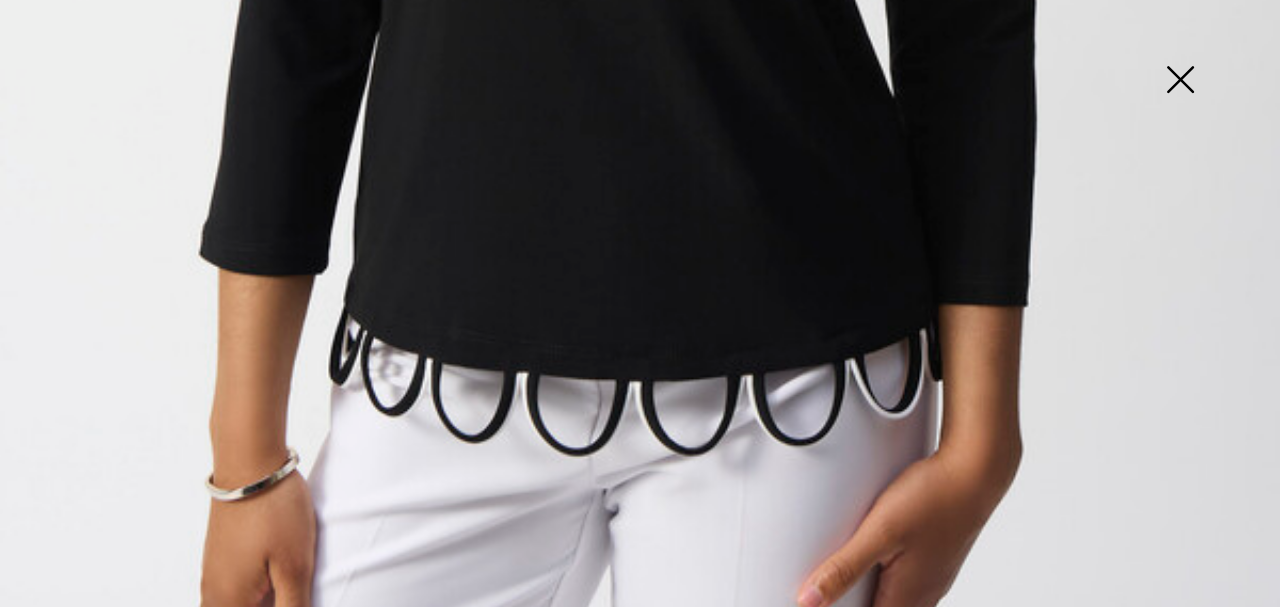 click at bounding box center [1180, 81] 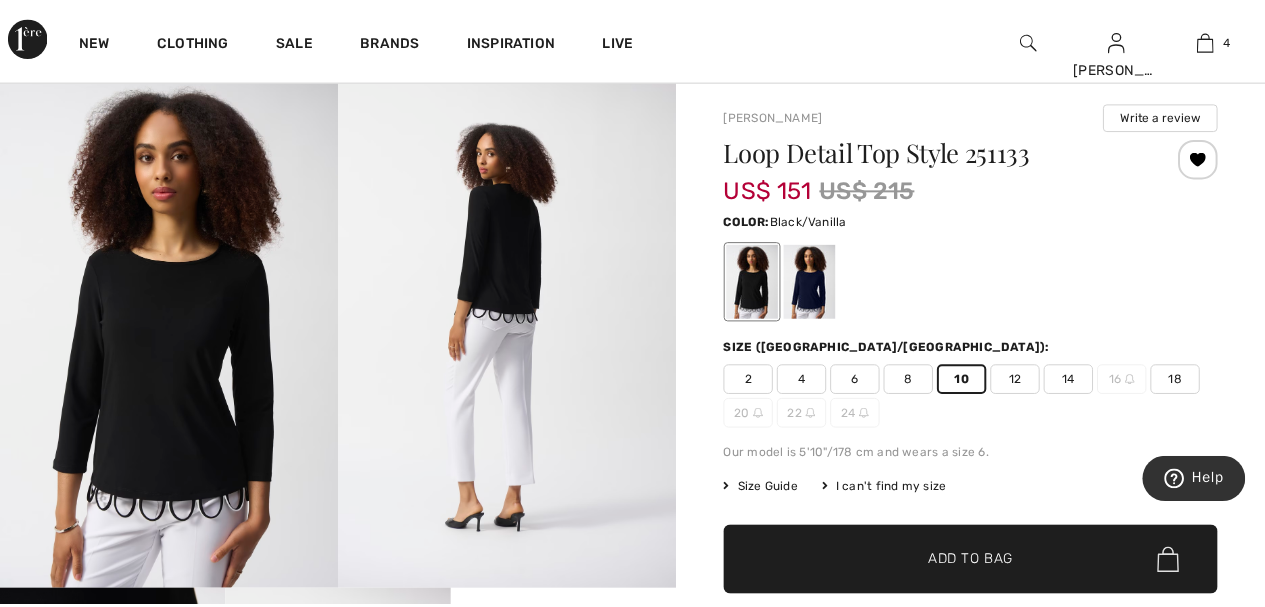 scroll, scrollTop: 120, scrollLeft: 0, axis: vertical 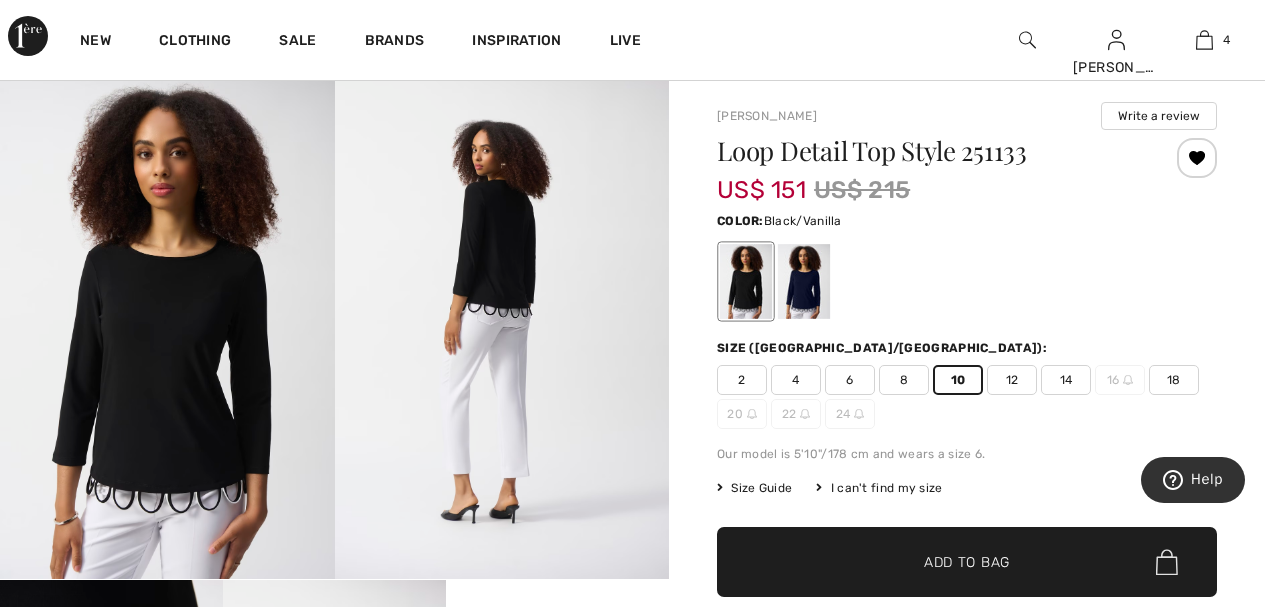 click at bounding box center [502, 328] 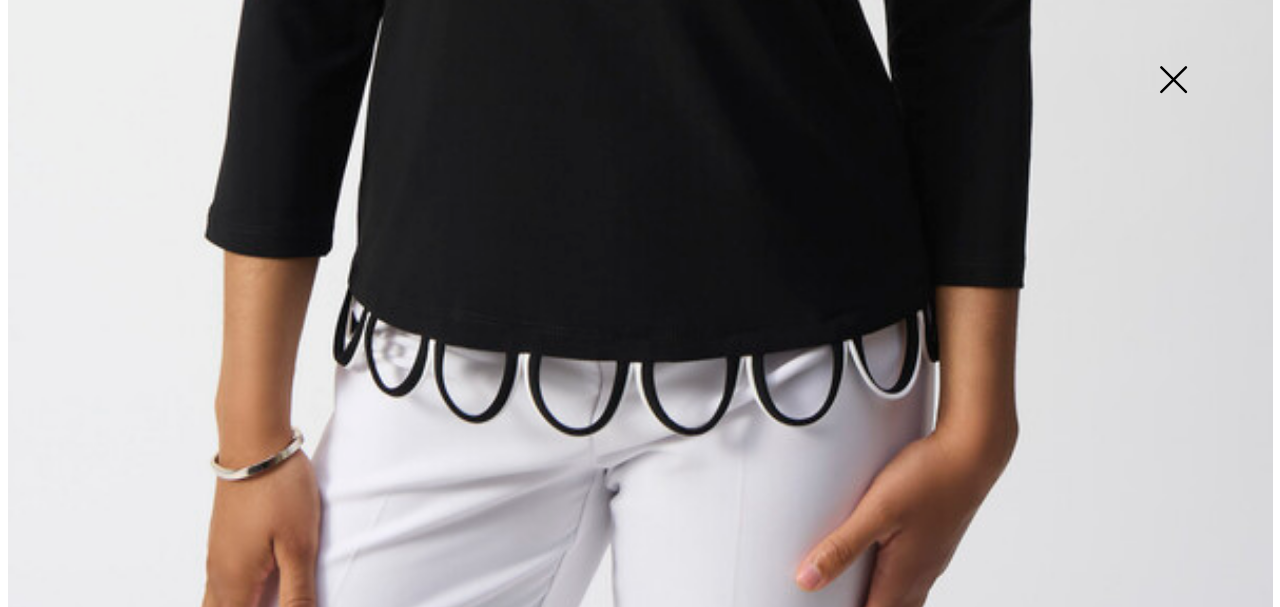 scroll, scrollTop: 121, scrollLeft: 0, axis: vertical 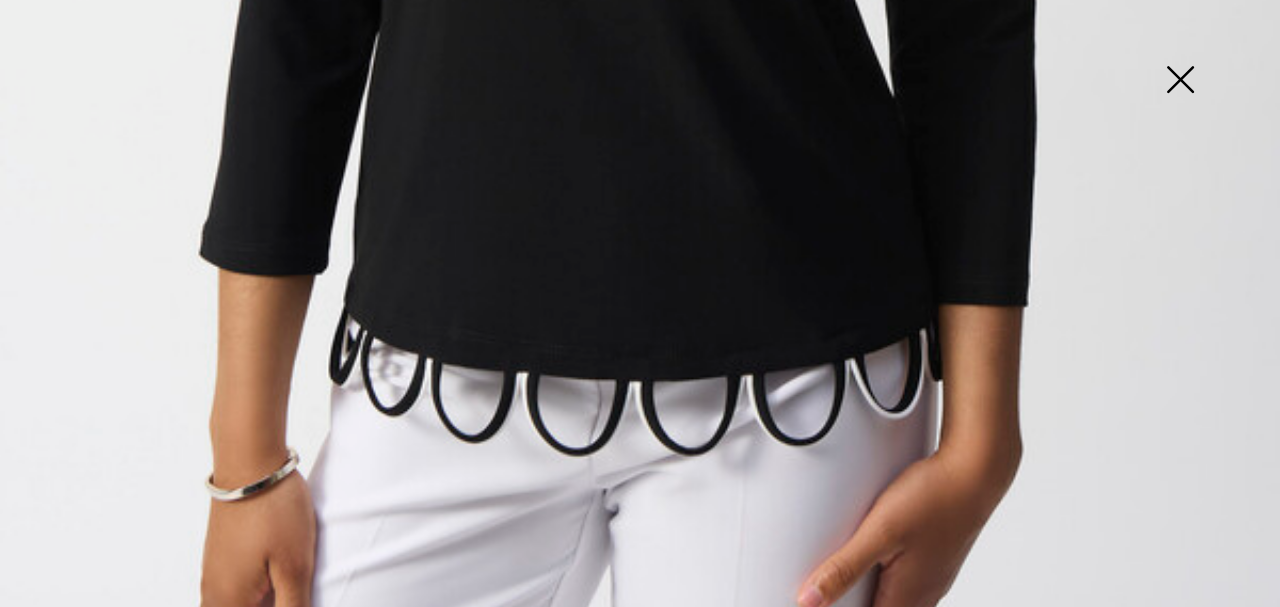 click at bounding box center (1180, 81) 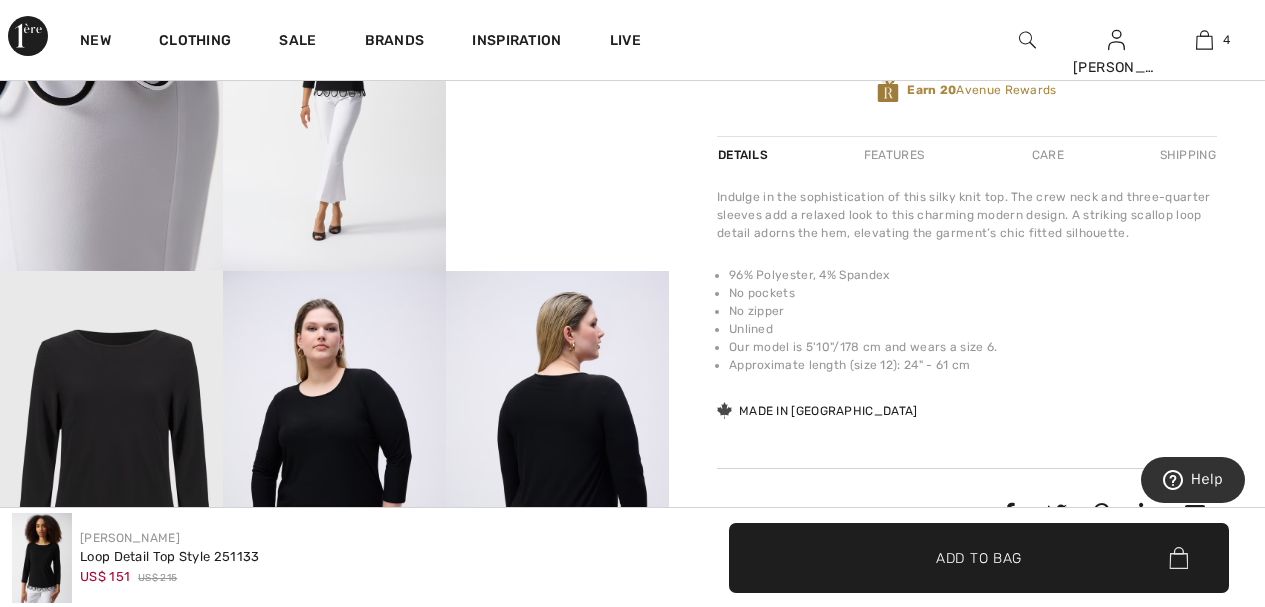 scroll, scrollTop: 760, scrollLeft: 0, axis: vertical 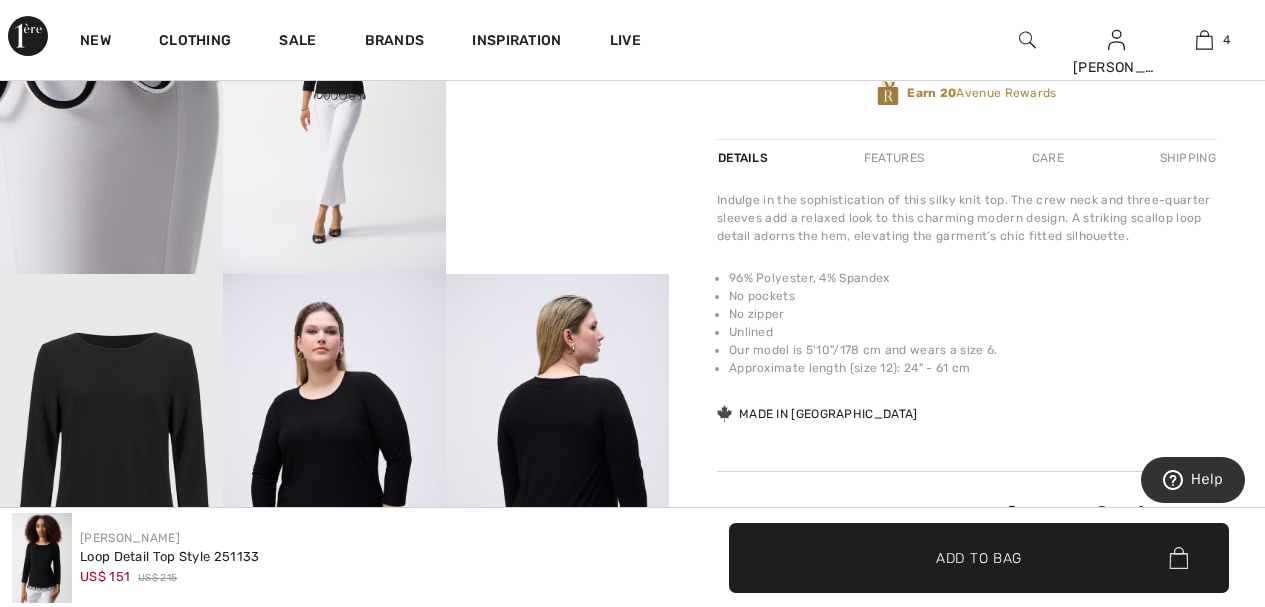 click on "Your browser does not support the video tag." at bounding box center (557, -4) 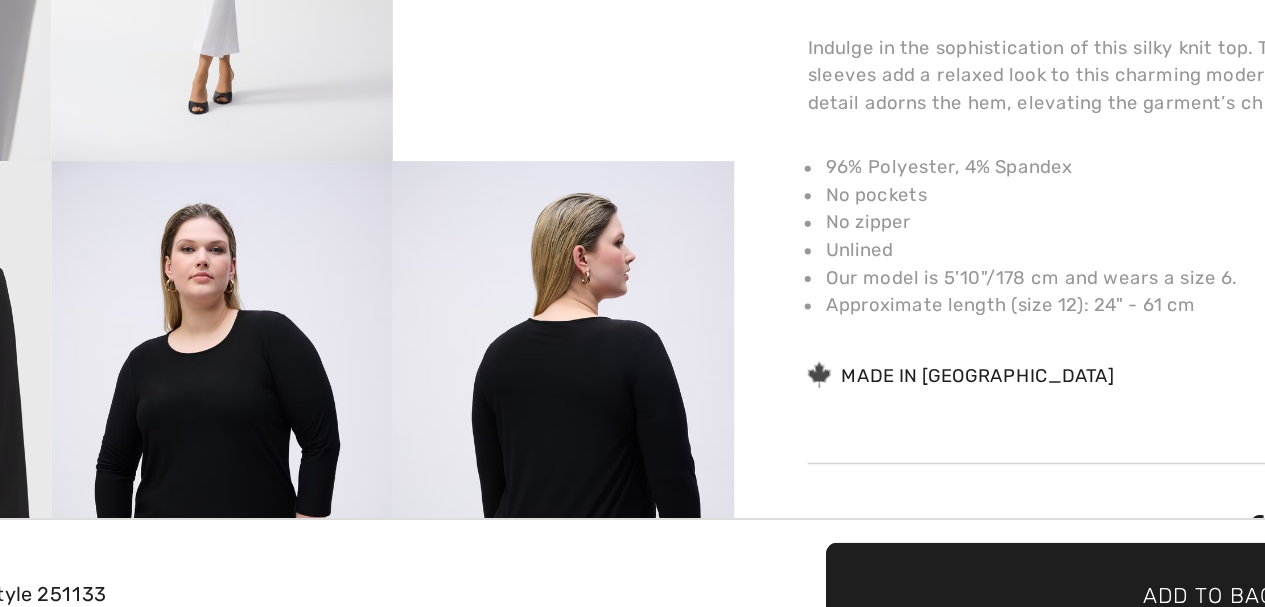 scroll, scrollTop: 759, scrollLeft: 0, axis: vertical 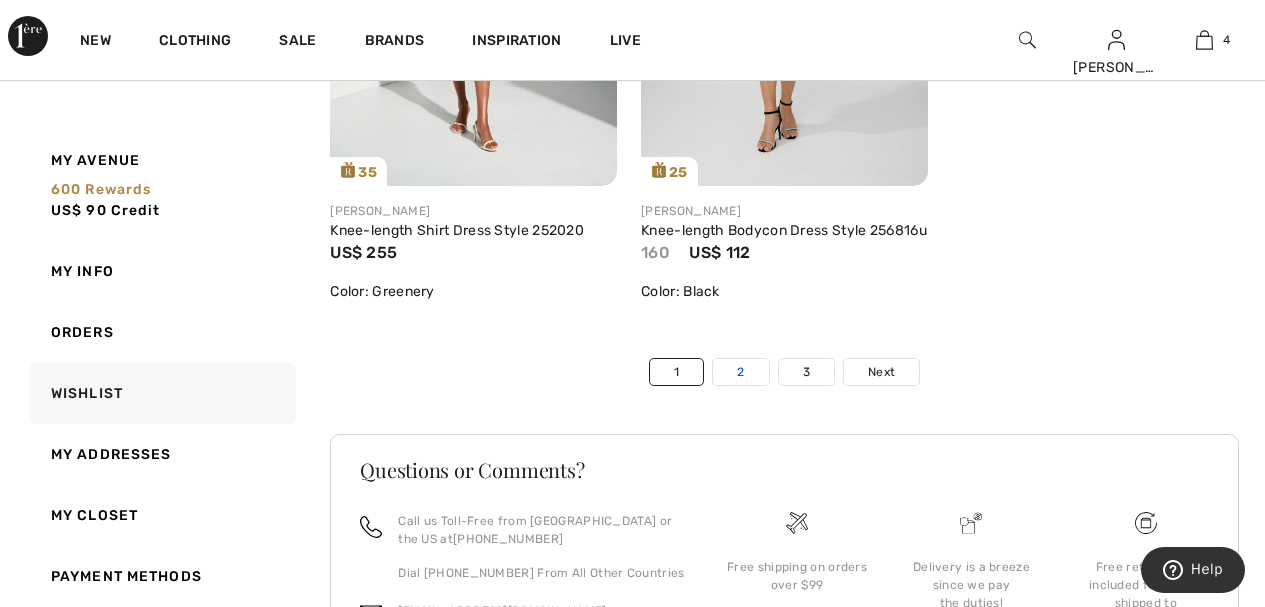 click on "2" at bounding box center (740, 372) 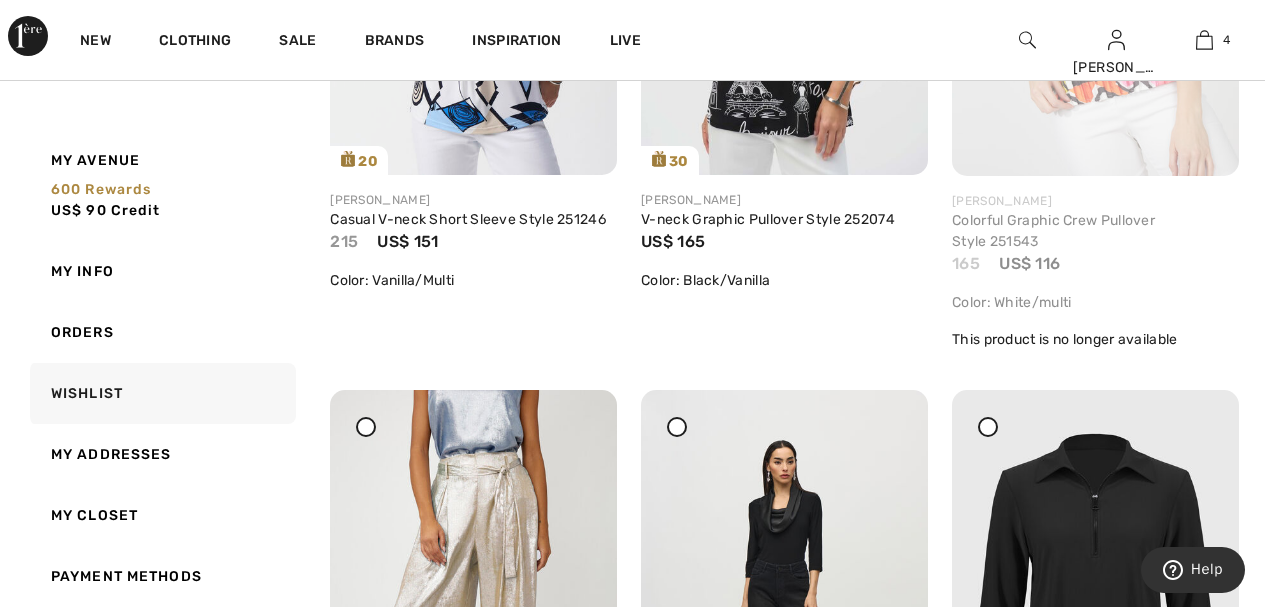 scroll, scrollTop: 0, scrollLeft: 0, axis: both 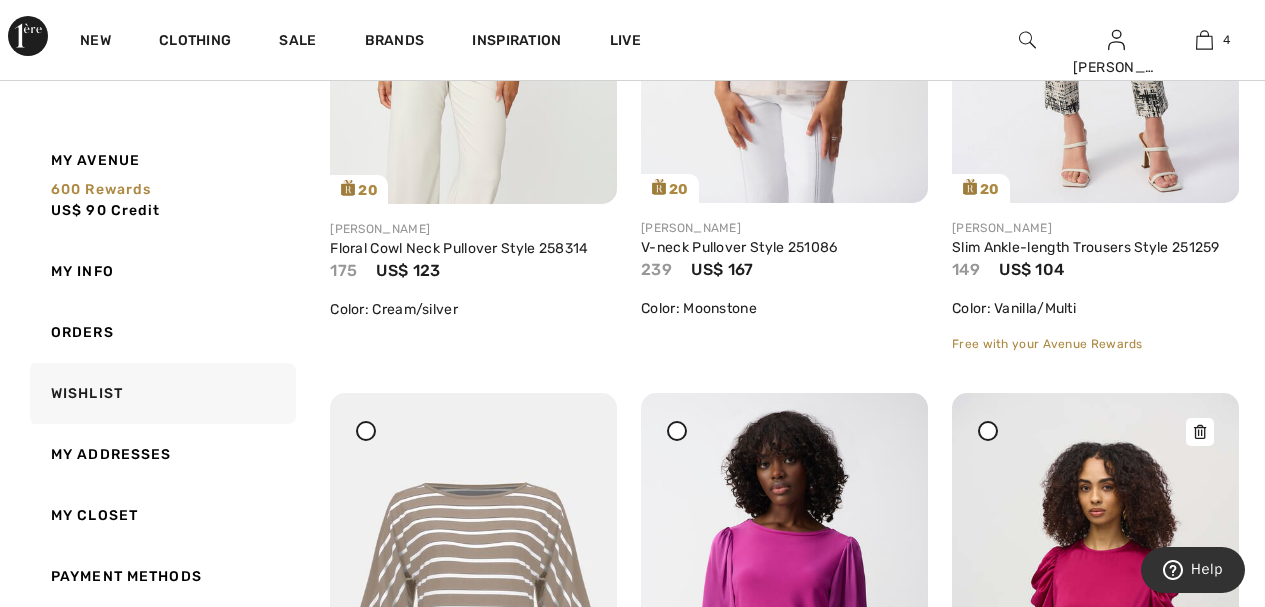 click at bounding box center (1095, 608) 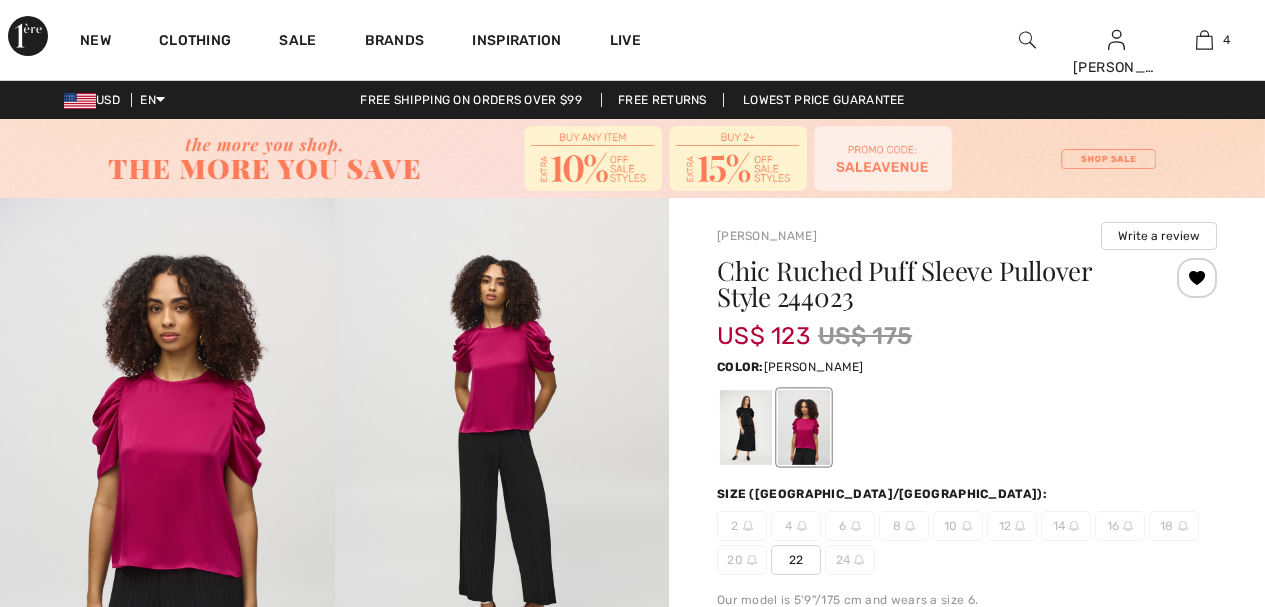scroll, scrollTop: 0, scrollLeft: 0, axis: both 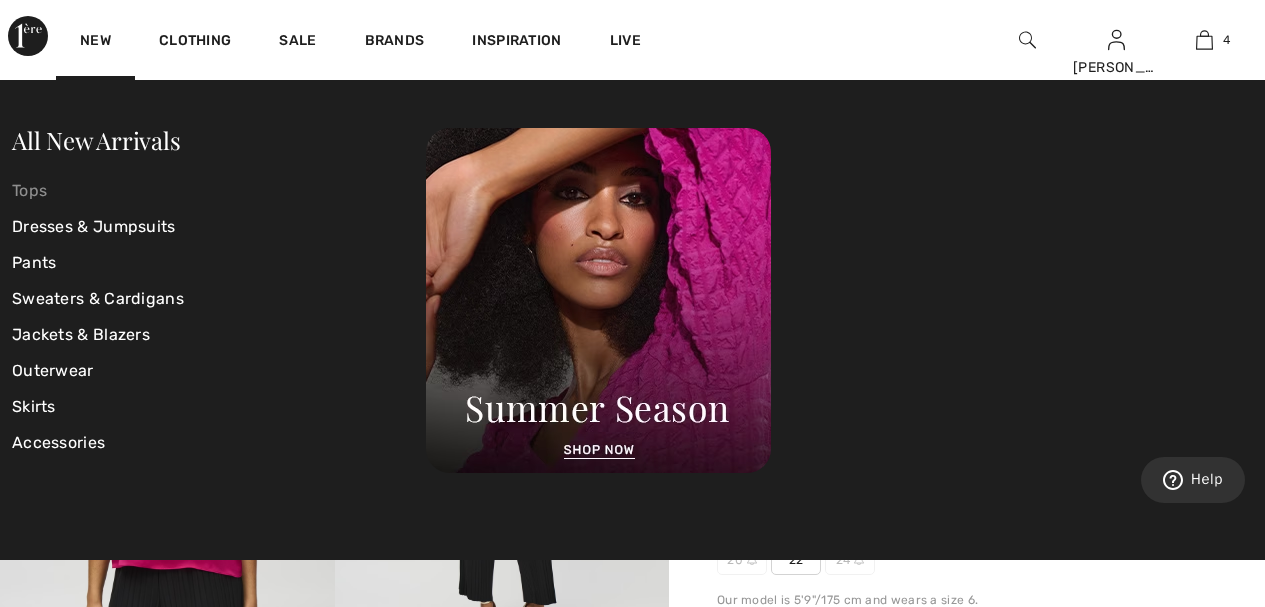click on "Tops" at bounding box center (219, 191) 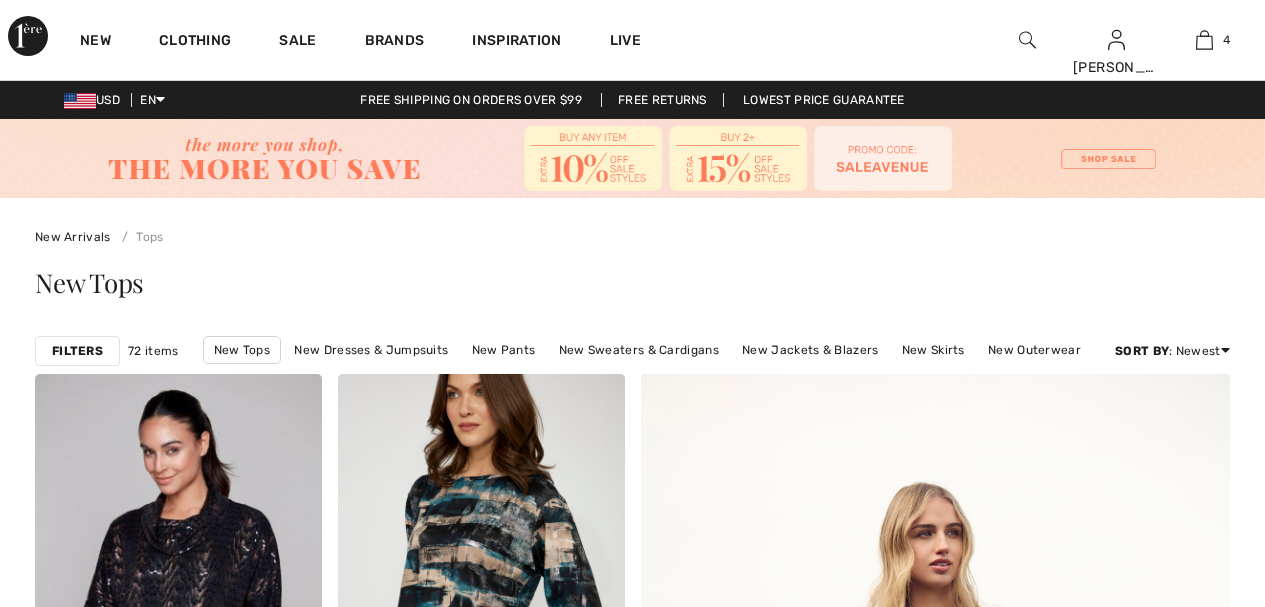 scroll, scrollTop: 0, scrollLeft: 0, axis: both 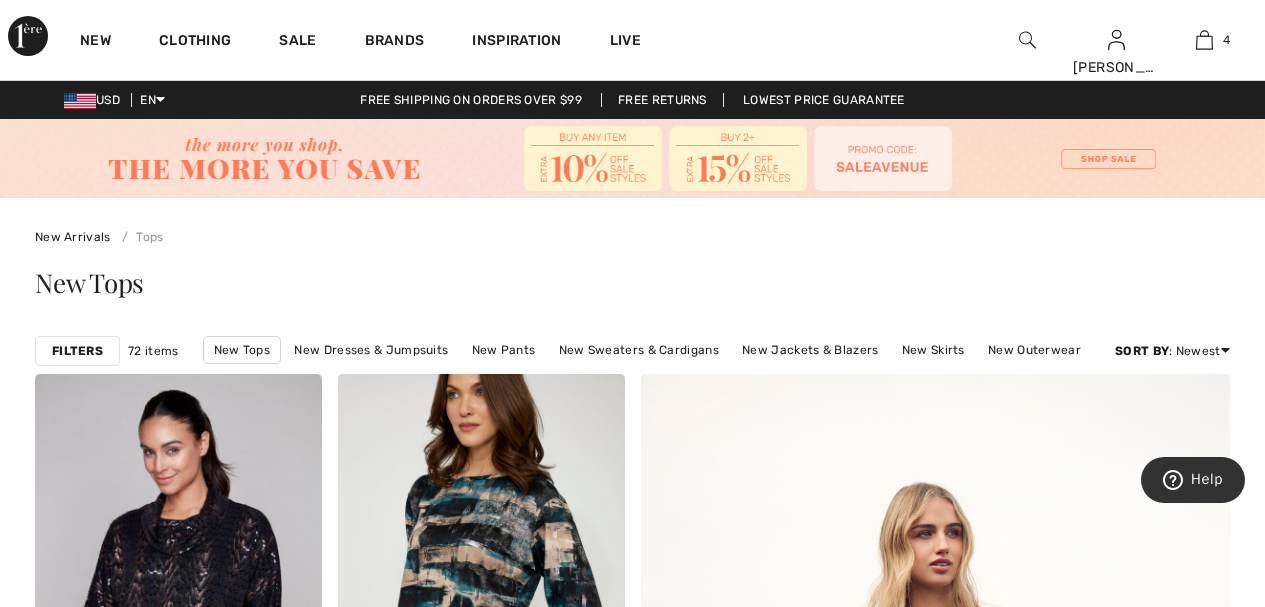 click on "Filters" at bounding box center [77, 351] 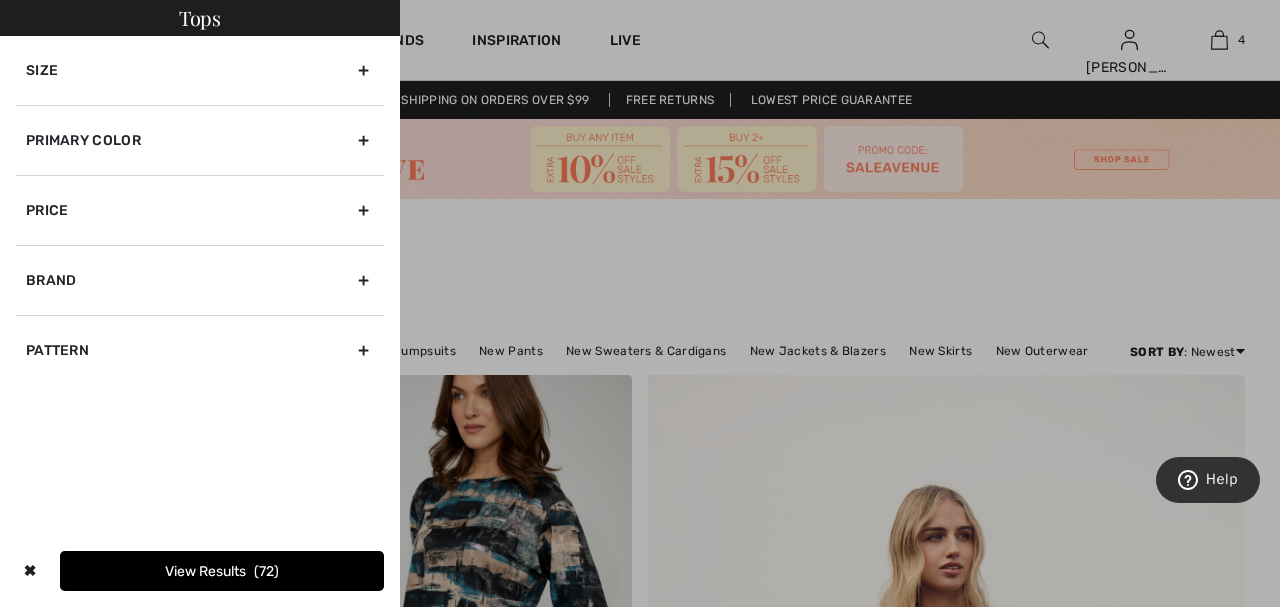 click on "Brand" at bounding box center (200, 280) 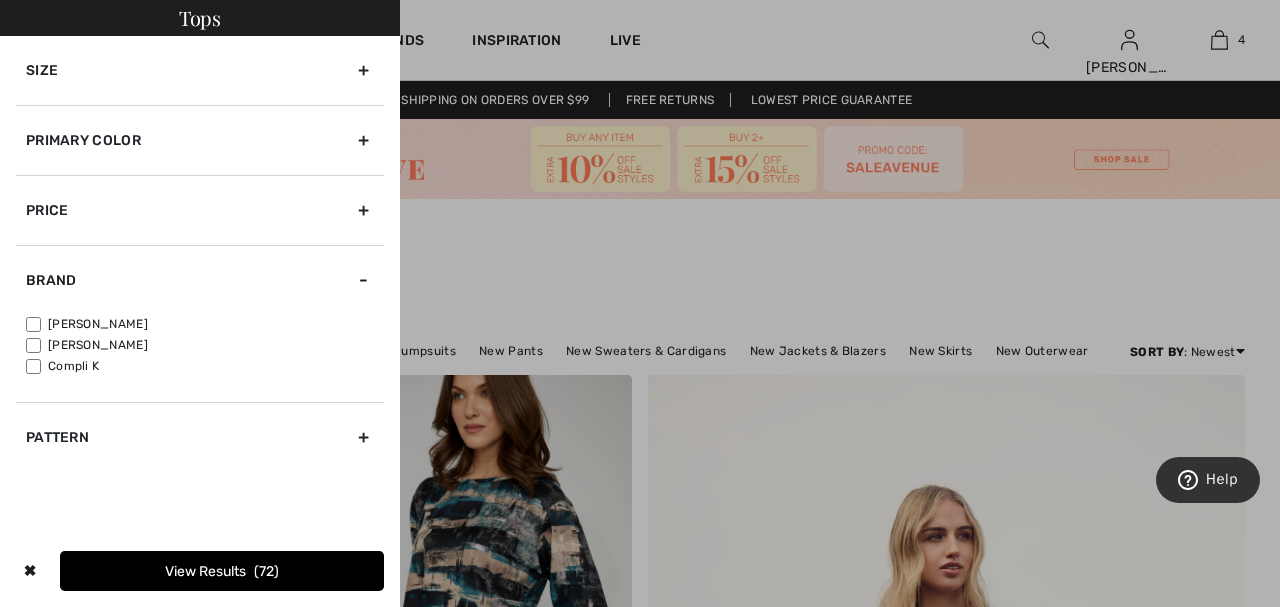 click on "[PERSON_NAME]" at bounding box center [33, 324] 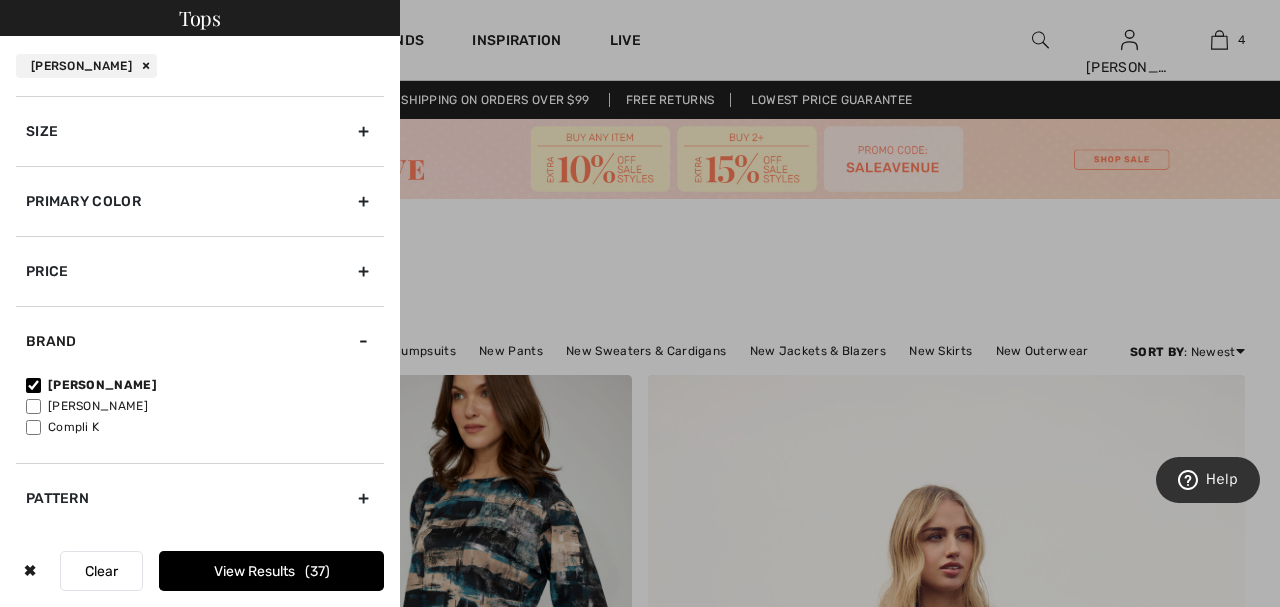 click on "Primary Color" at bounding box center [200, 201] 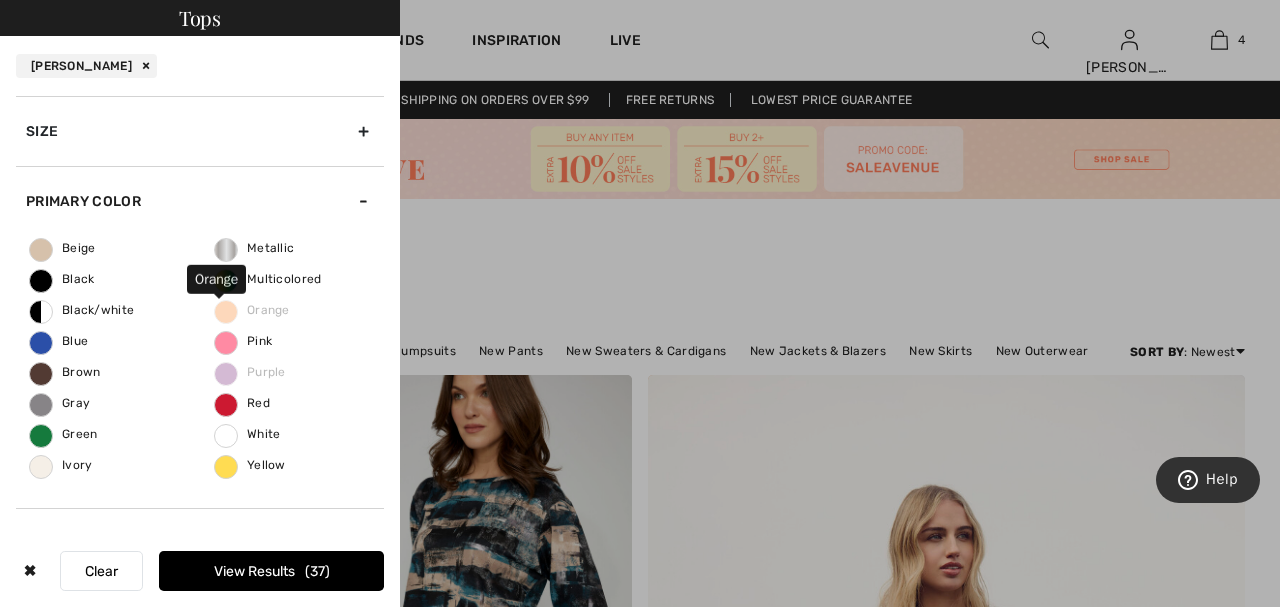 click on "Orange" at bounding box center [252, 310] 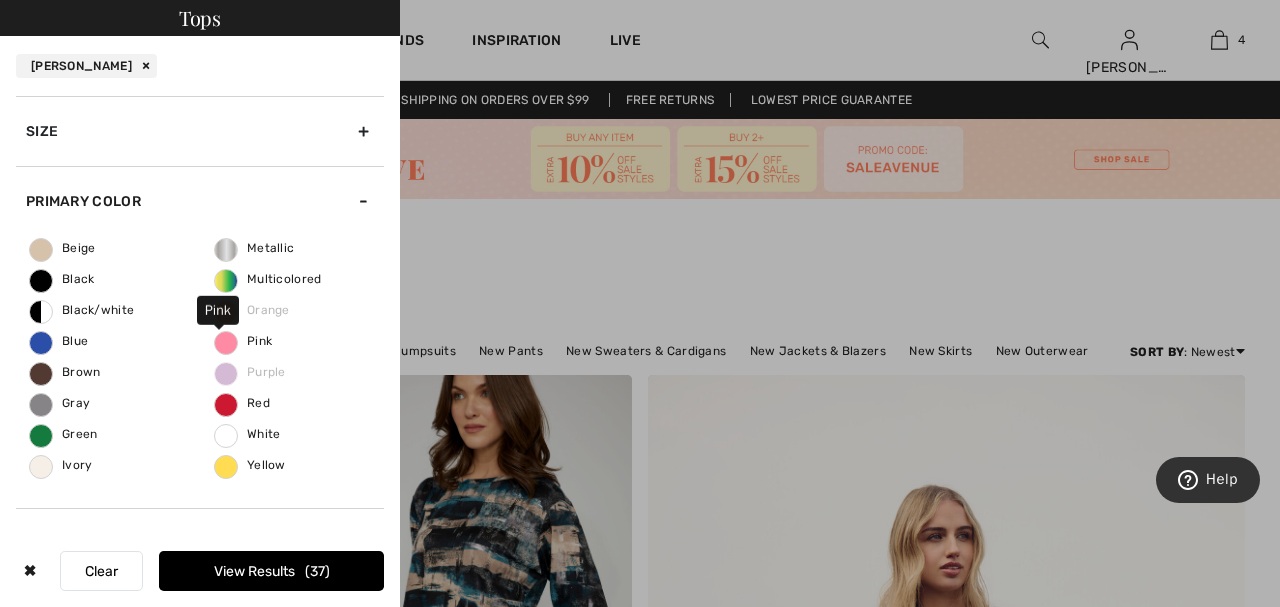 click on "Pink" at bounding box center [243, 341] 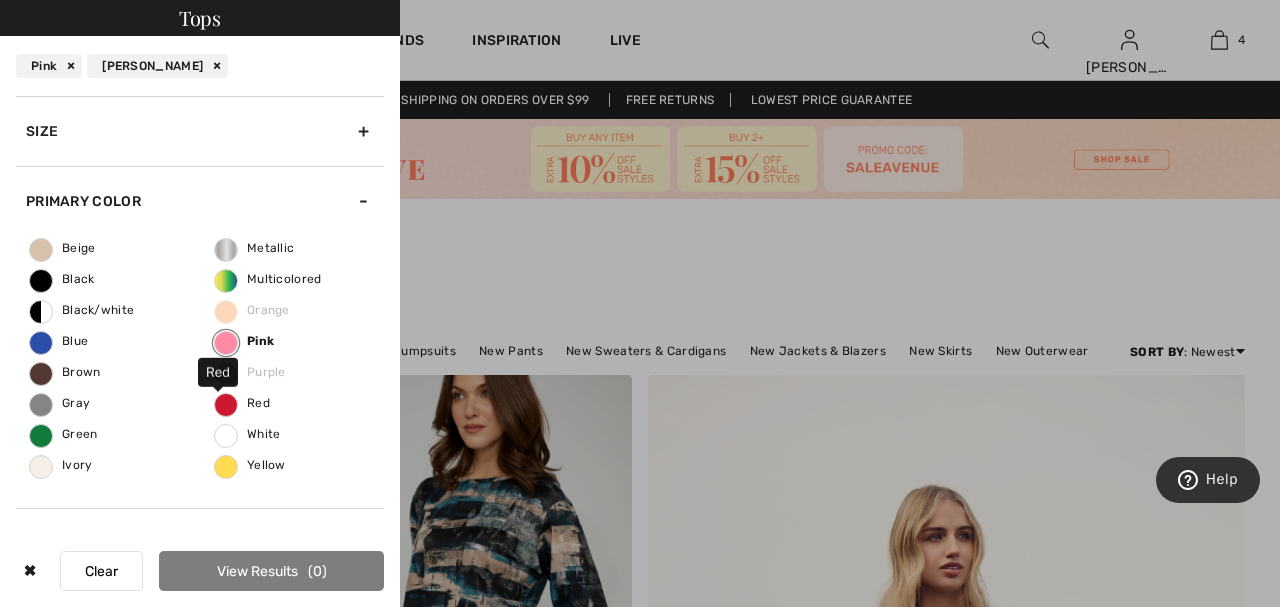click on "Red" at bounding box center (242, 403) 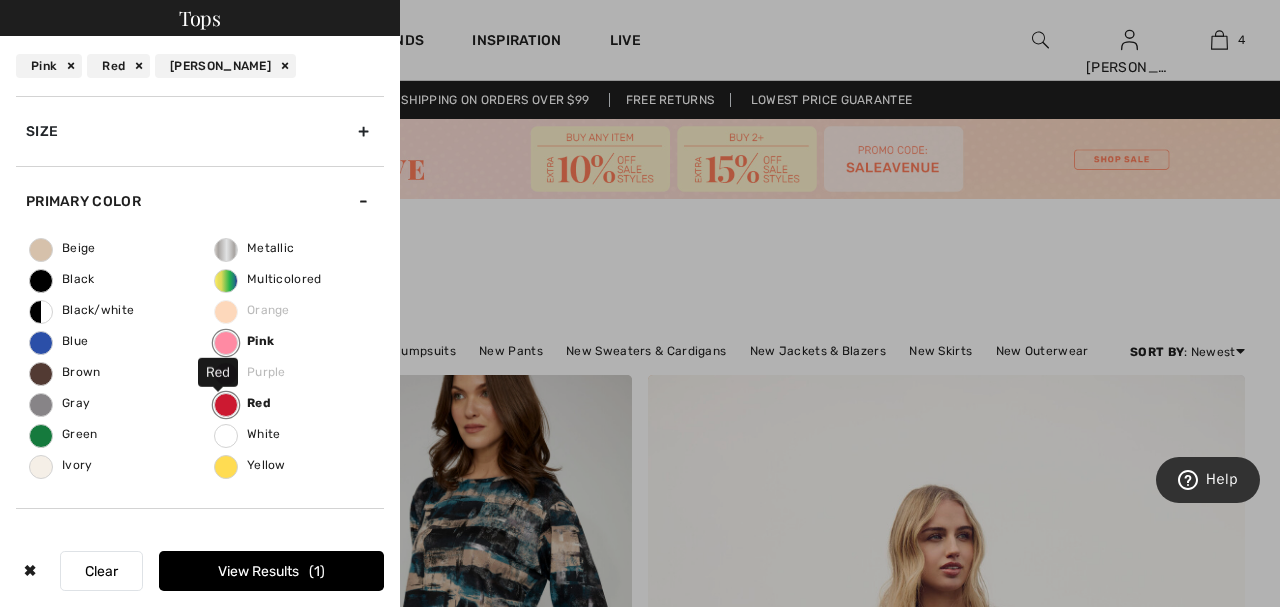 click on "Red" at bounding box center [226, 405] 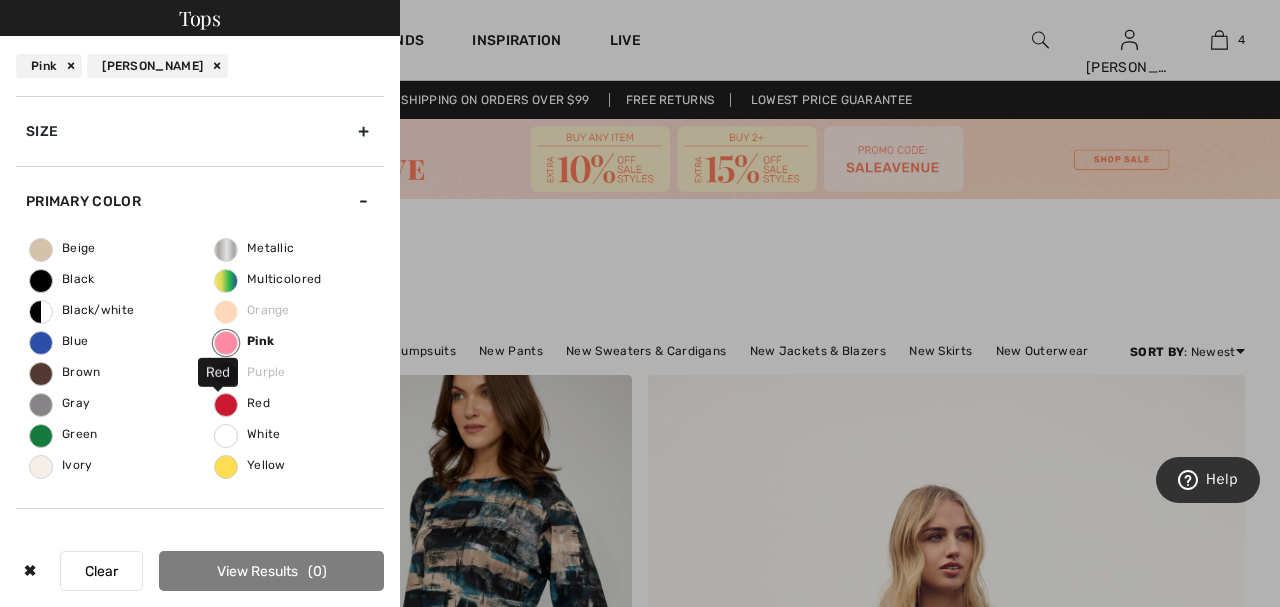 click on "Red" at bounding box center (242, 403) 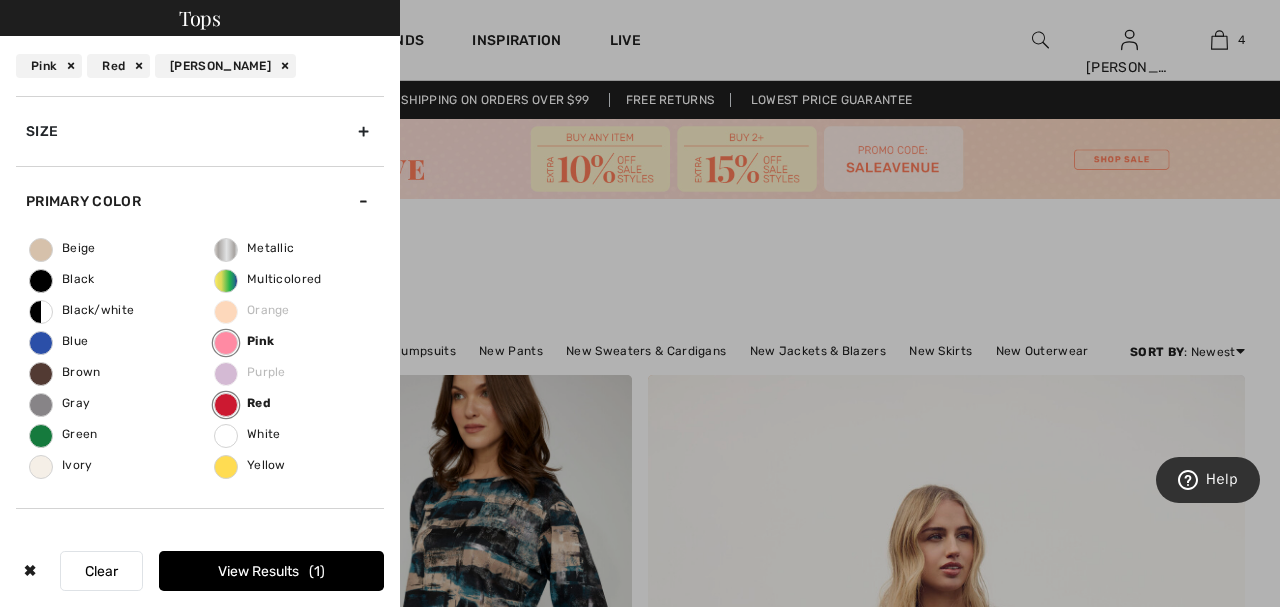 click on "View Results 1" at bounding box center [271, 571] 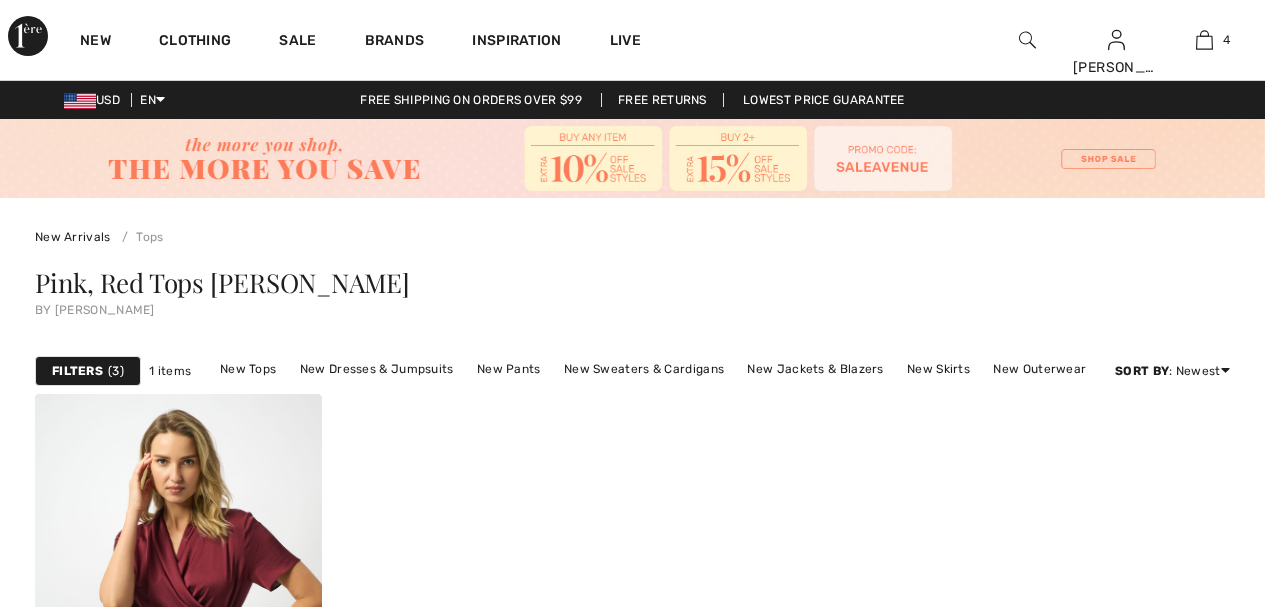 scroll, scrollTop: 0, scrollLeft: 0, axis: both 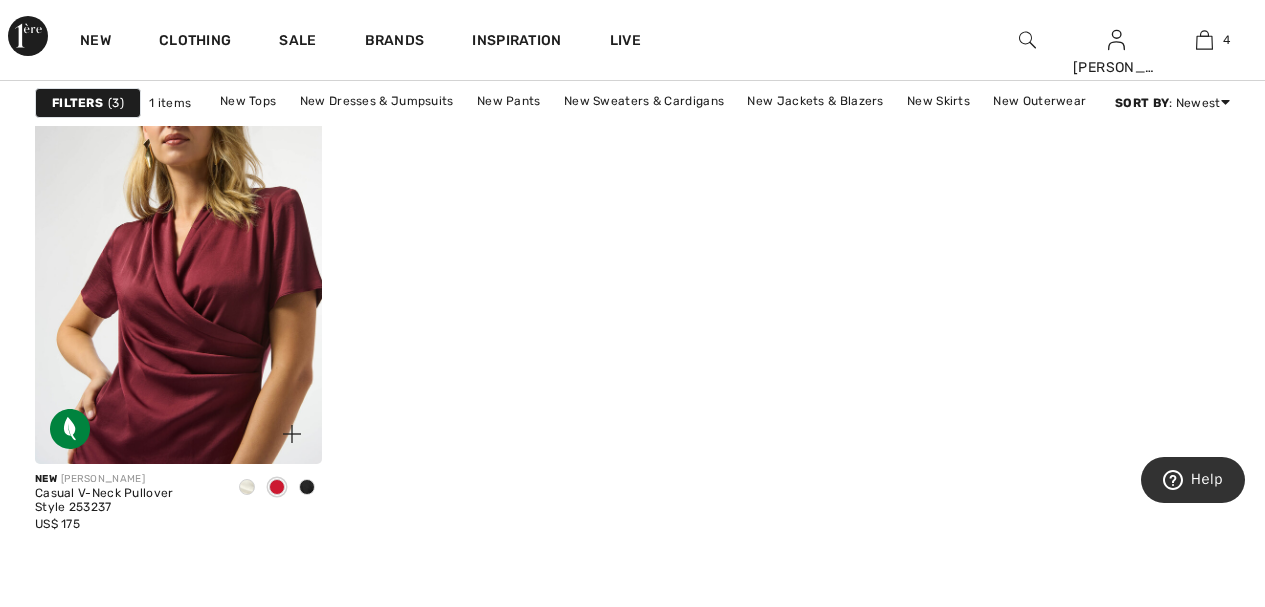 click at bounding box center (178, 249) 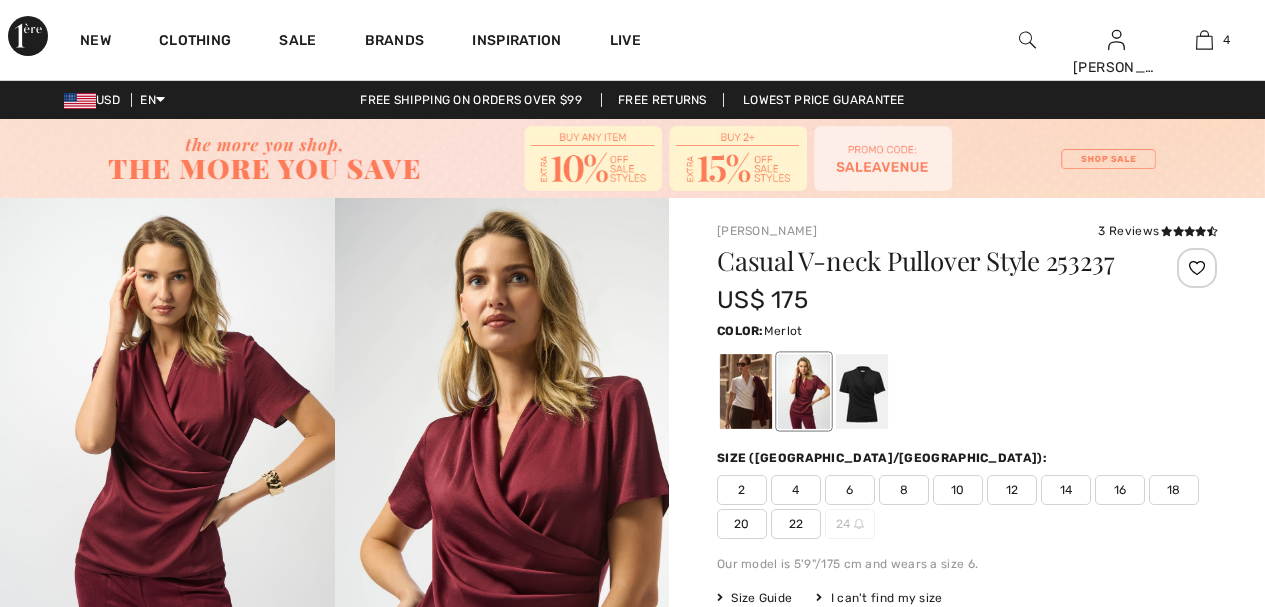 scroll, scrollTop: 0, scrollLeft: 0, axis: both 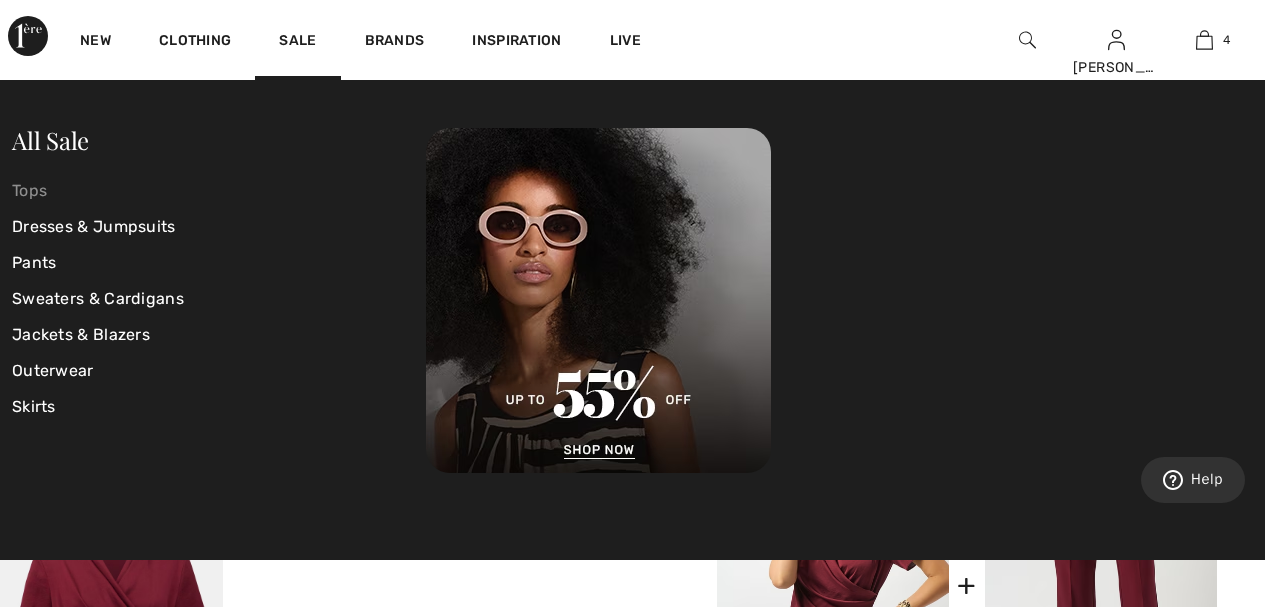 click on "Tops" at bounding box center [219, 191] 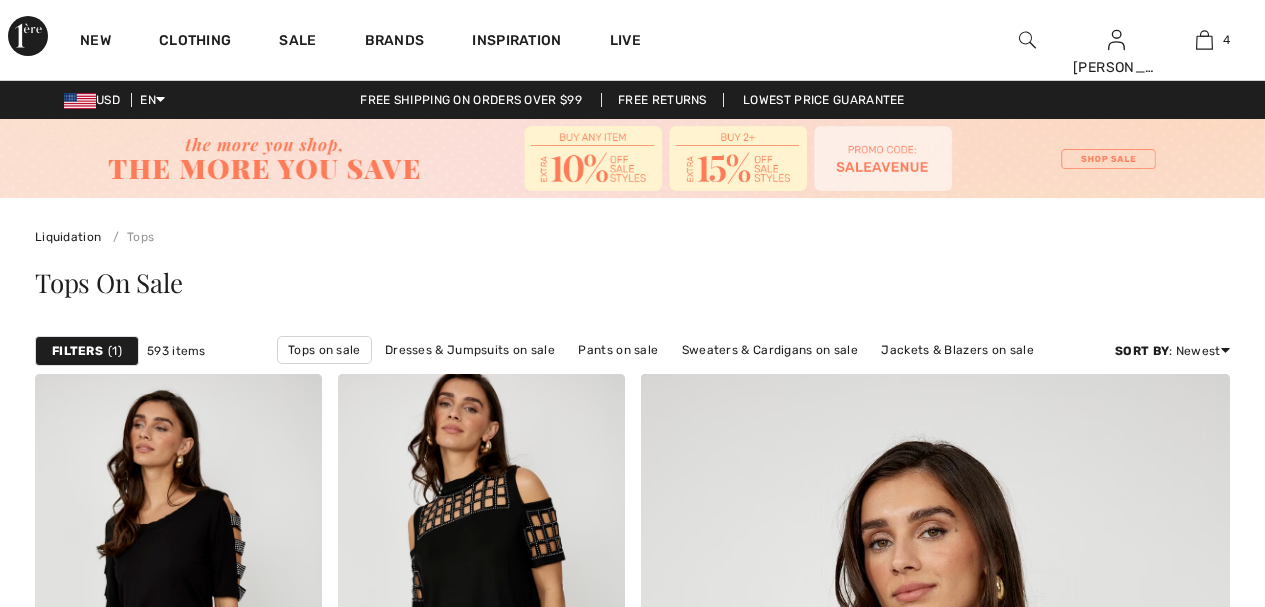 scroll, scrollTop: 0, scrollLeft: 0, axis: both 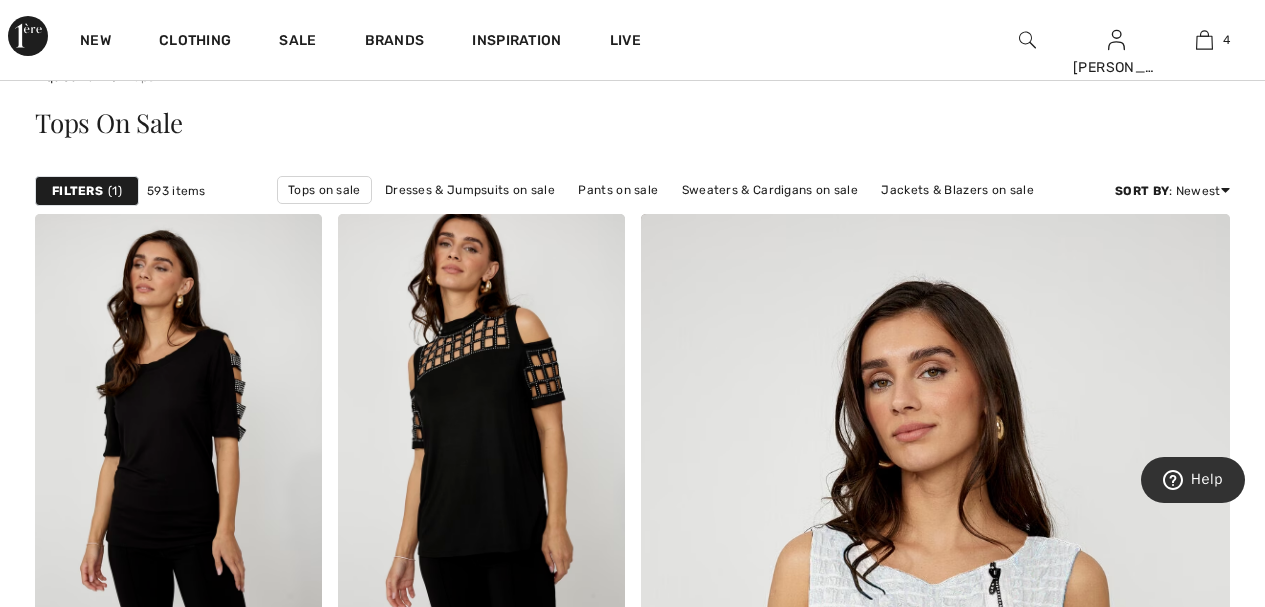 click on "Filters 1" at bounding box center [87, 191] 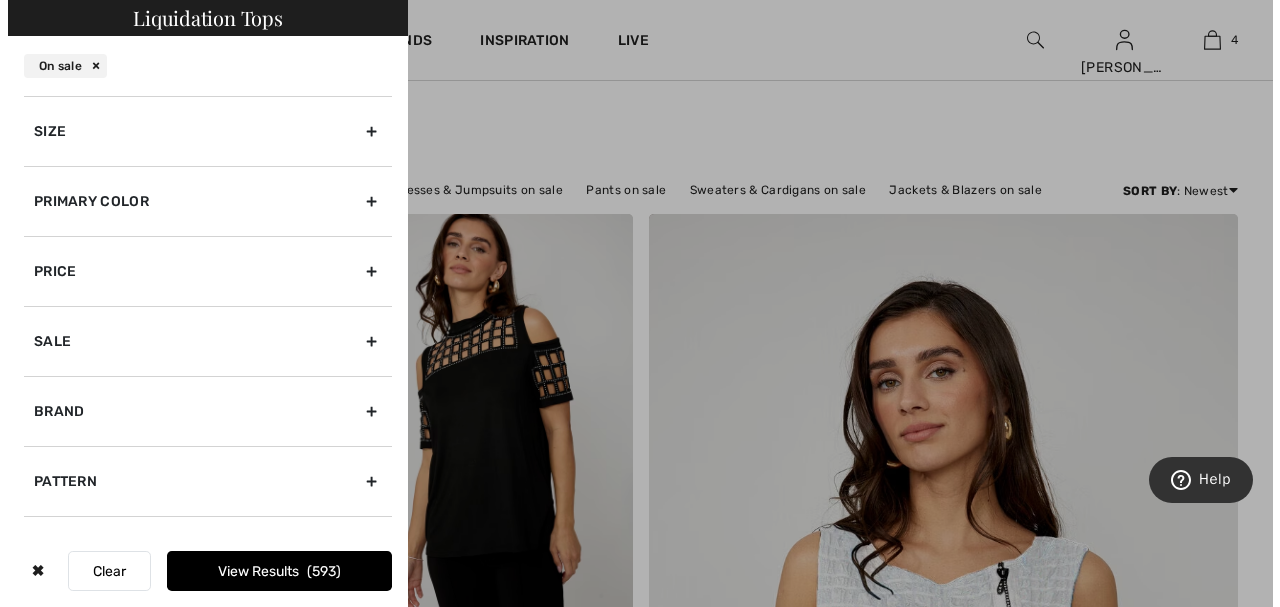 scroll, scrollTop: 161, scrollLeft: 0, axis: vertical 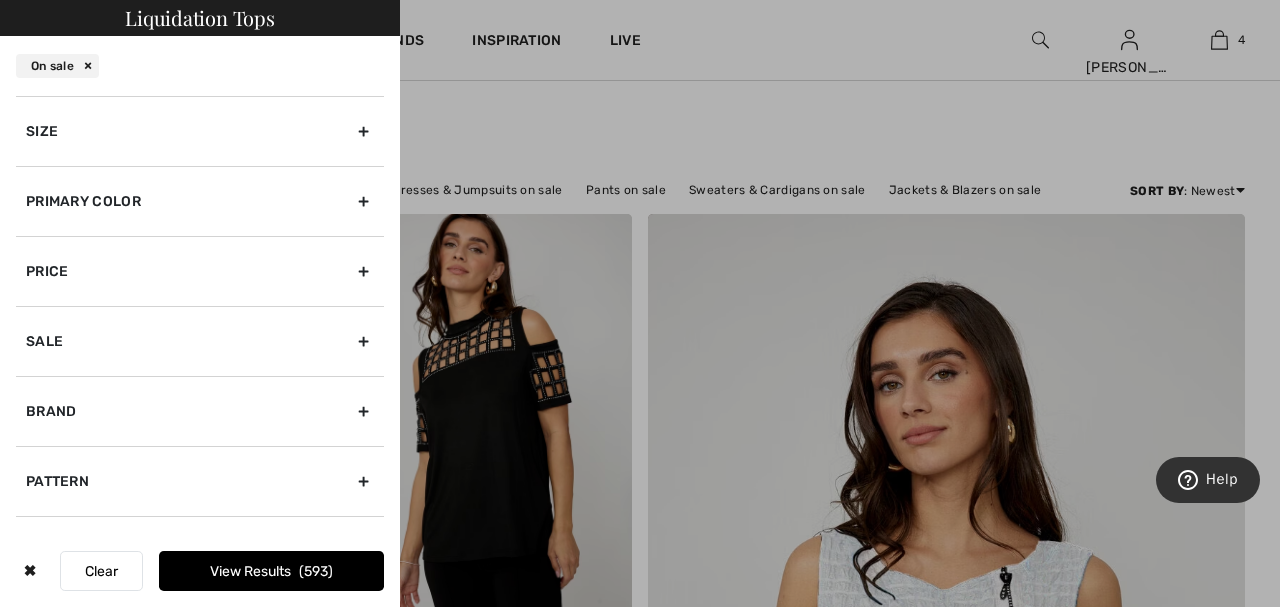 click on "Primary Color" at bounding box center (200, 201) 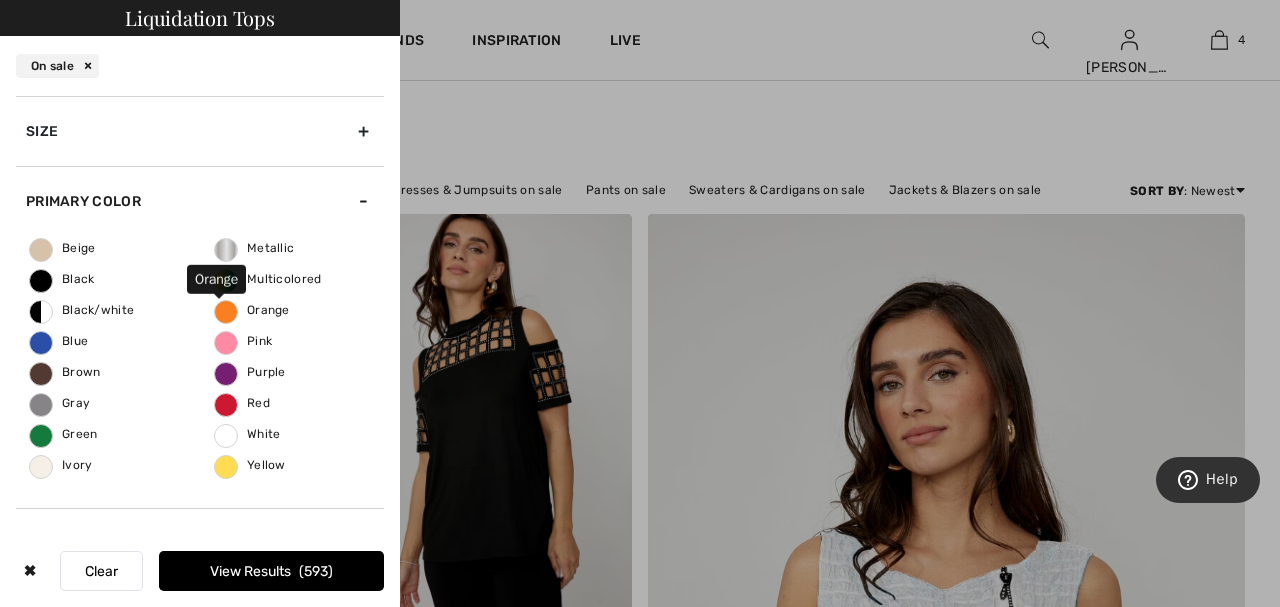 click on "Orange" at bounding box center [252, 310] 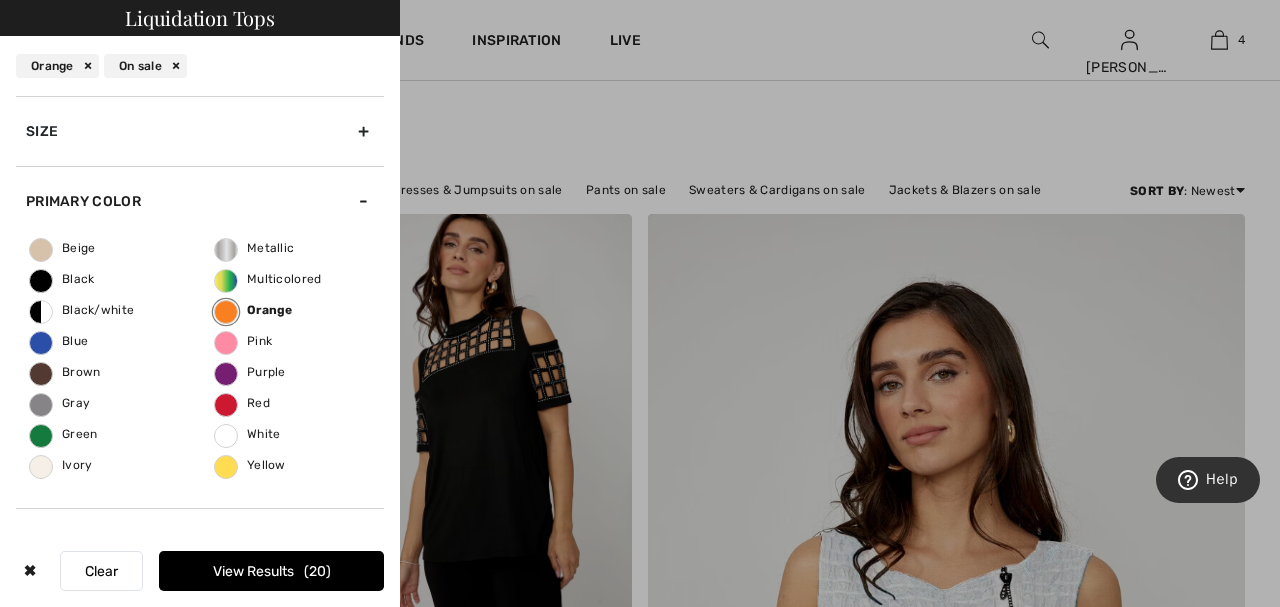 click on "View Results 20" at bounding box center (271, 571) 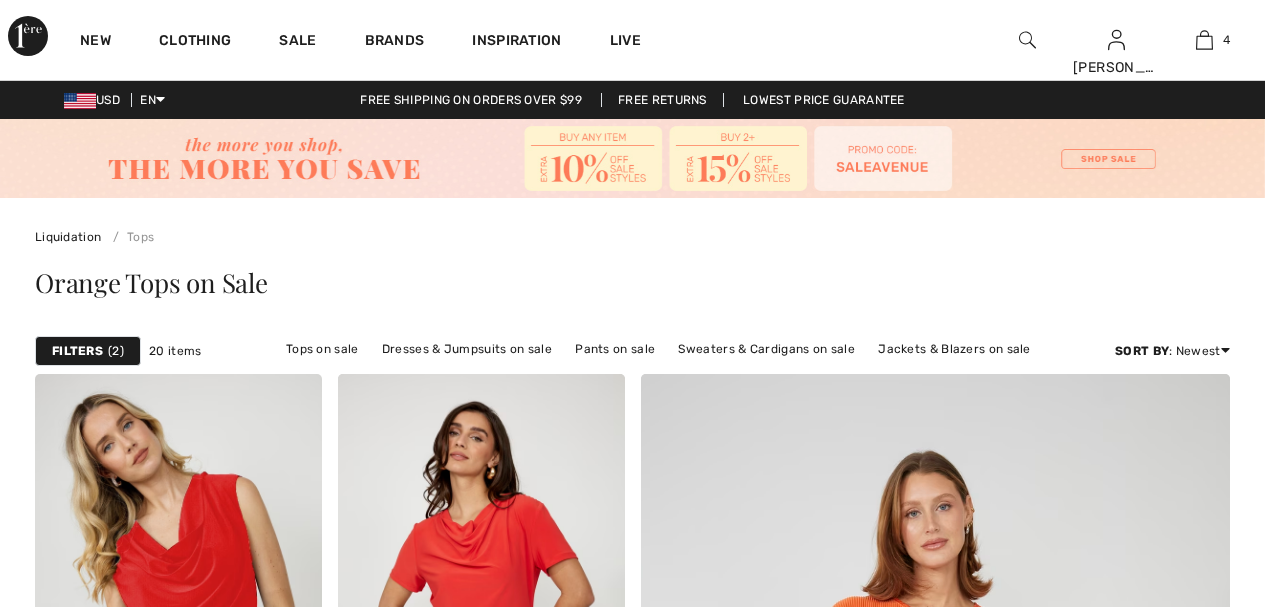 scroll, scrollTop: 0, scrollLeft: 0, axis: both 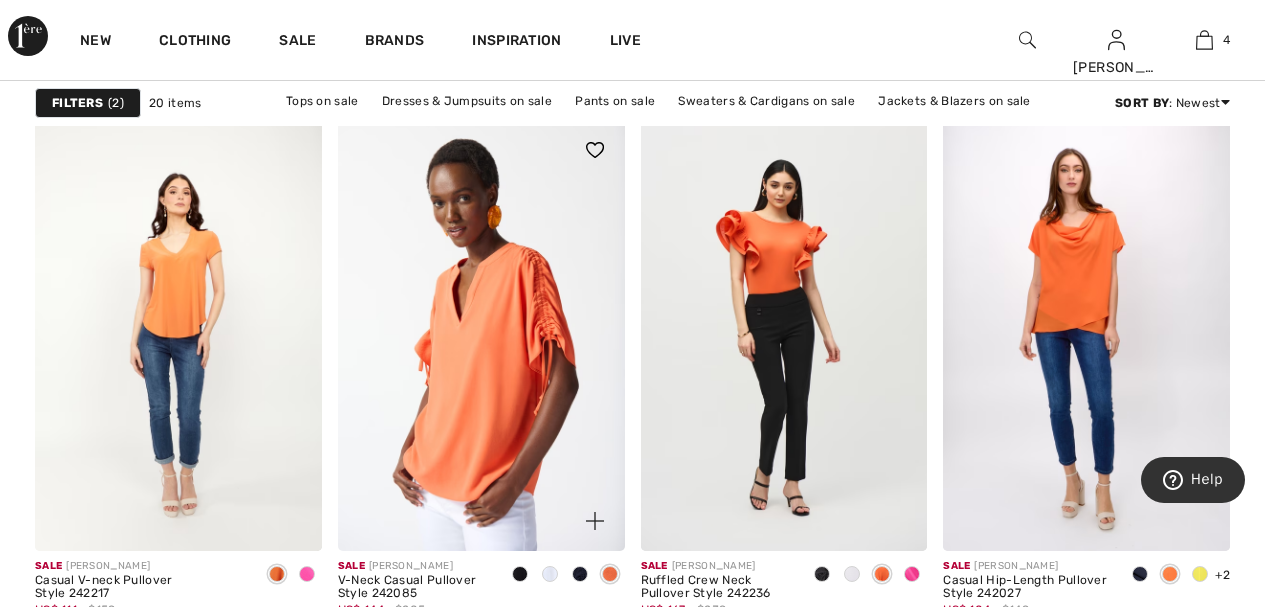 click at bounding box center (481, 335) 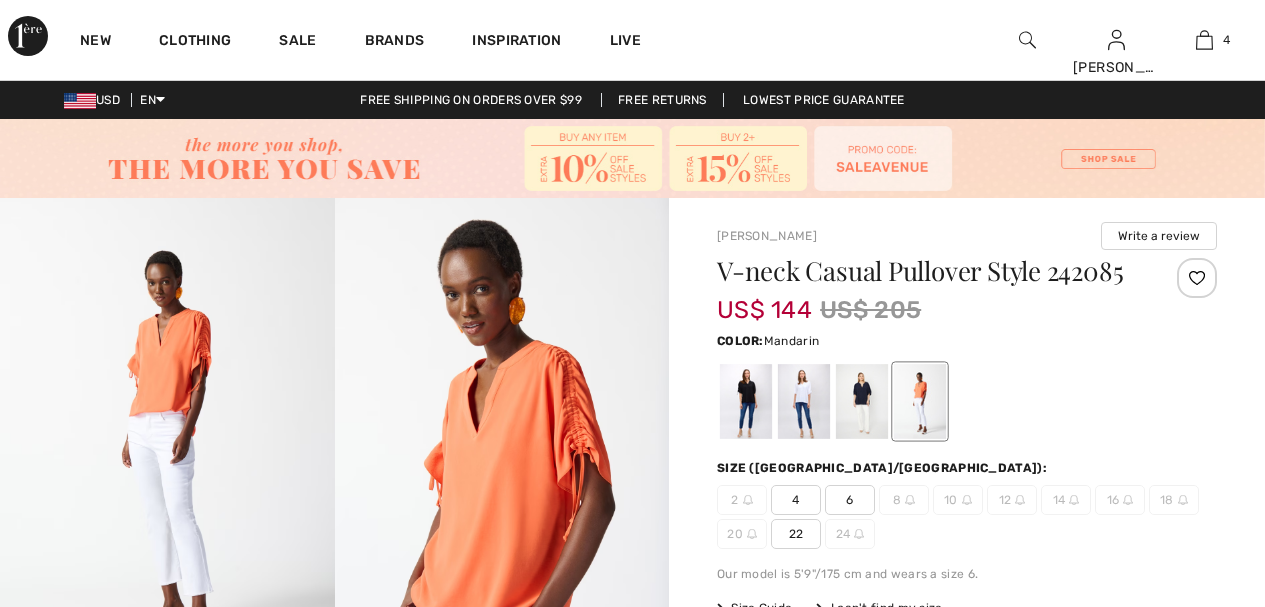 scroll, scrollTop: 0, scrollLeft: 0, axis: both 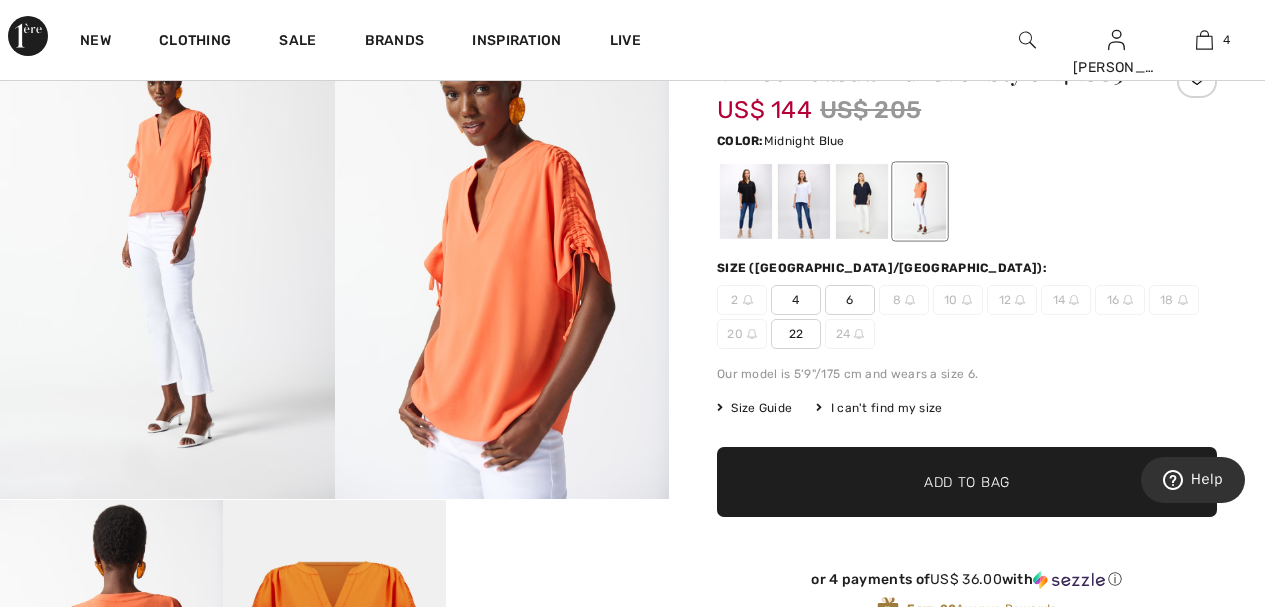 click at bounding box center [862, 201] 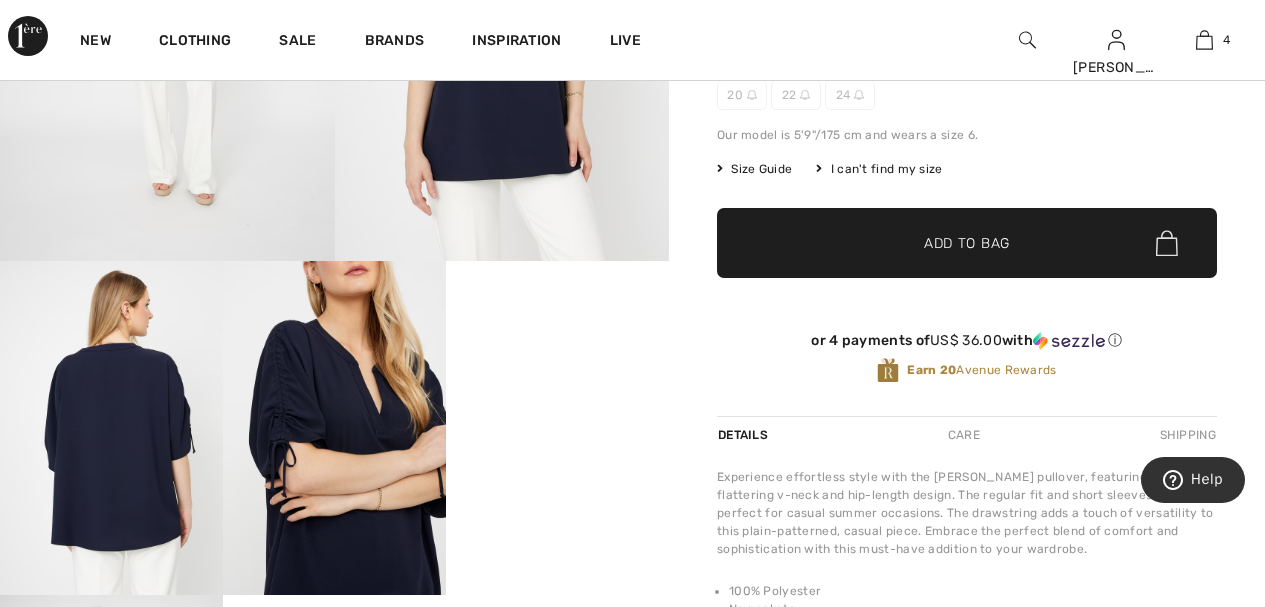 scroll, scrollTop: 440, scrollLeft: 0, axis: vertical 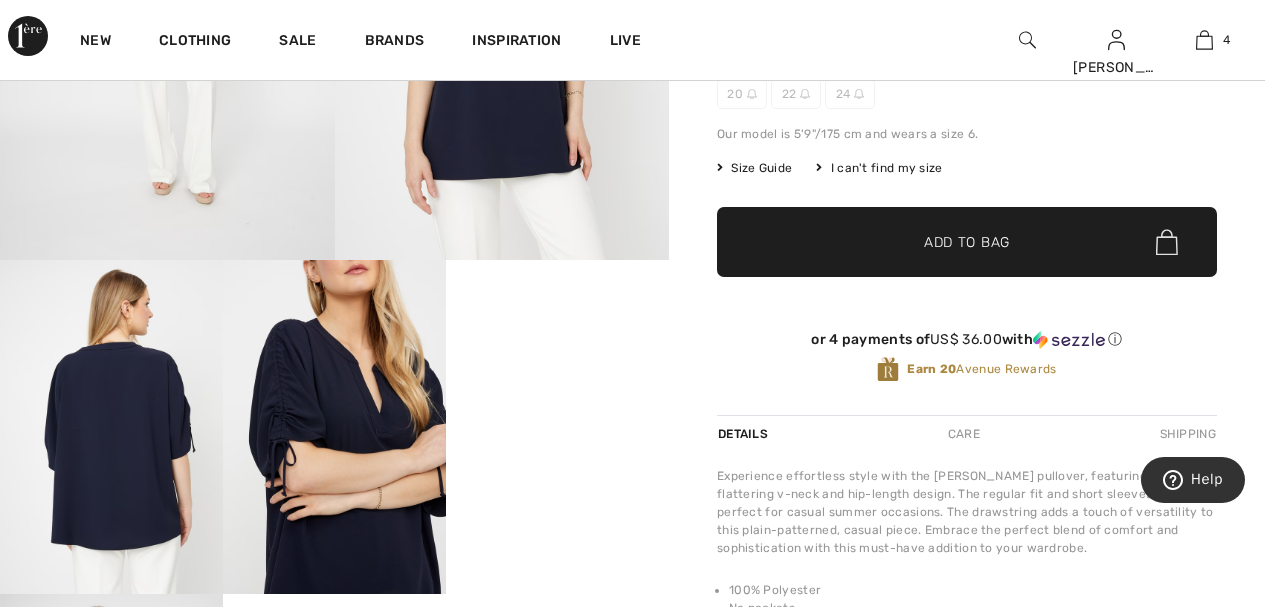 click on "Your browser does not support the video tag." at bounding box center (557, 316) 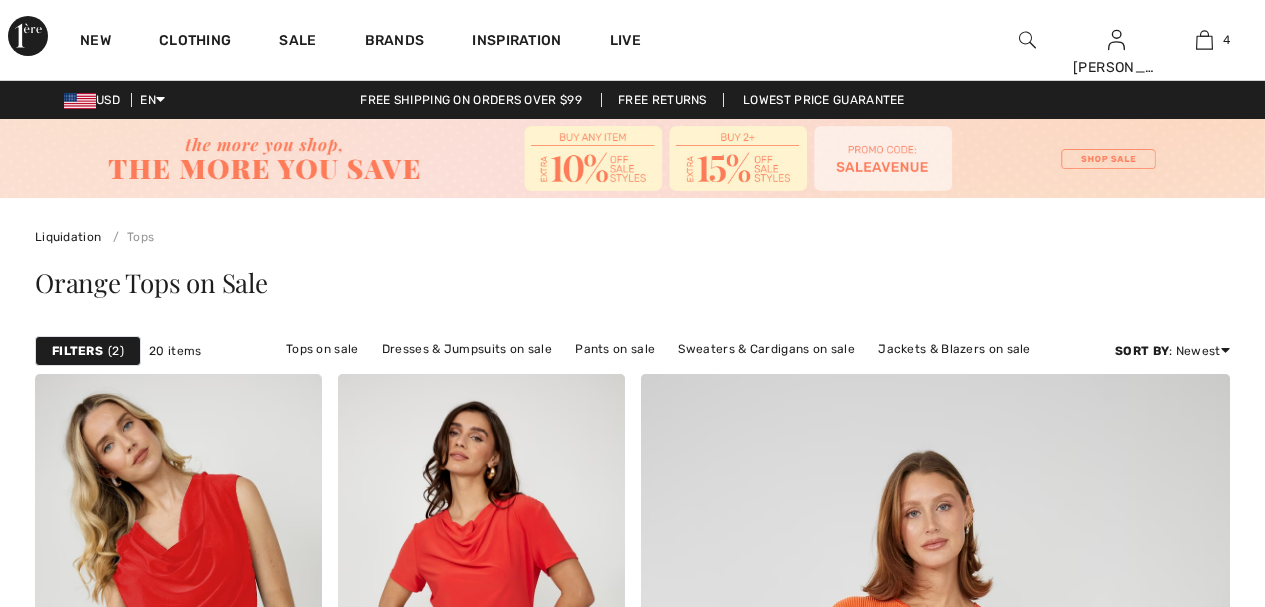 scroll, scrollTop: 1880, scrollLeft: 0, axis: vertical 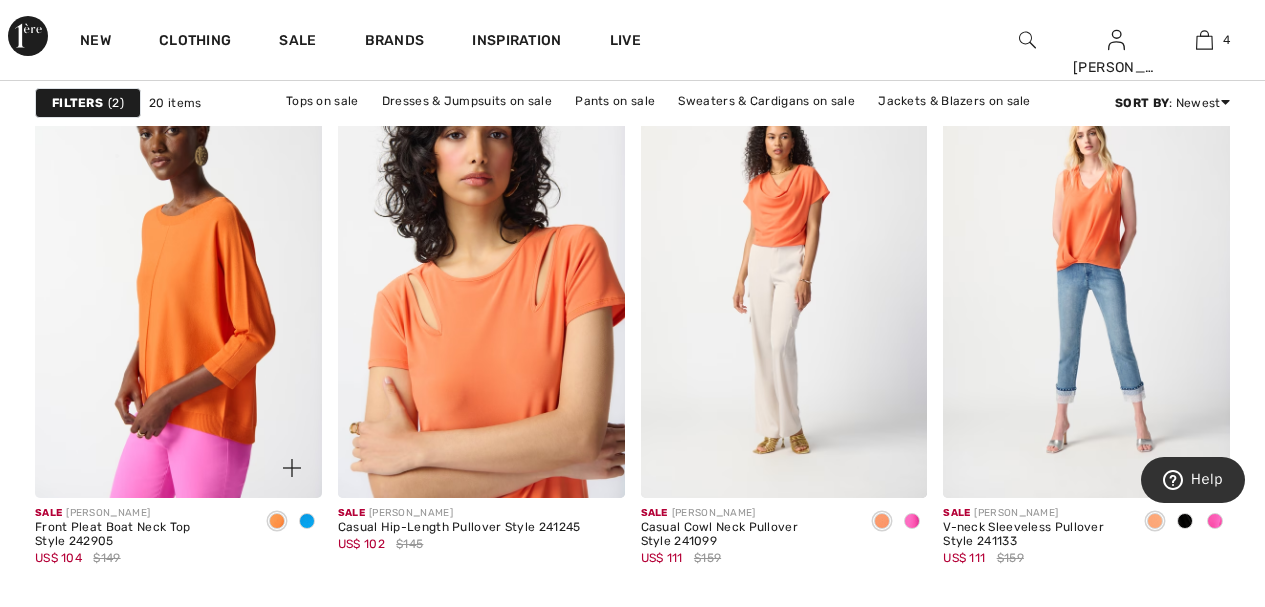 click at bounding box center [178, 283] 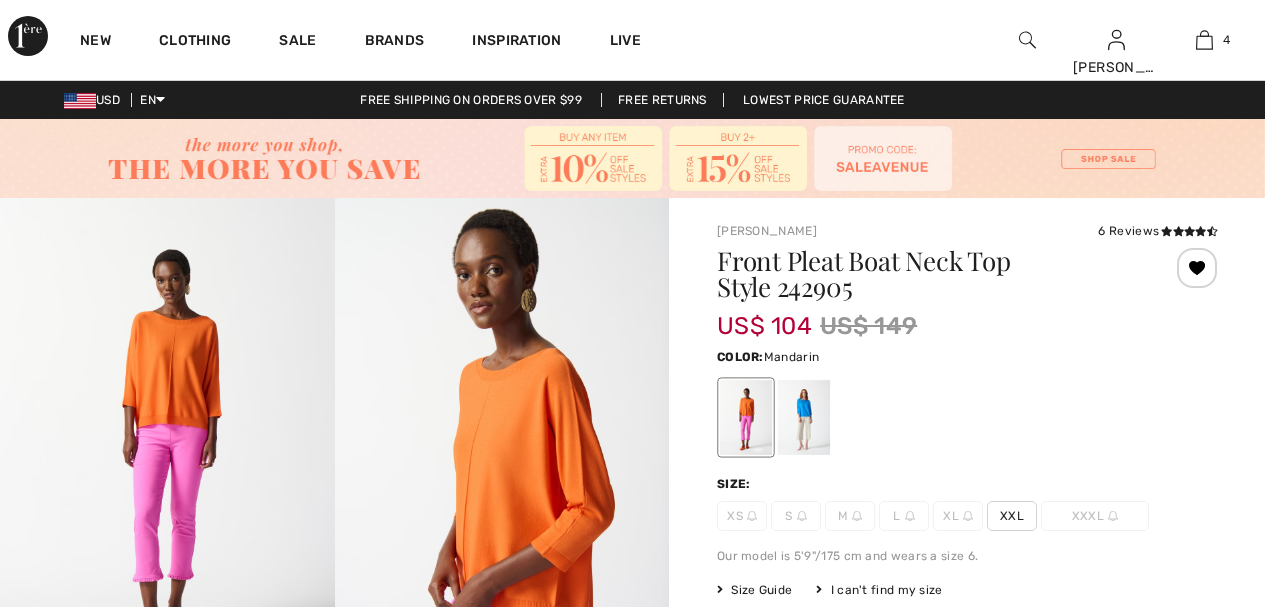 scroll, scrollTop: 0, scrollLeft: 0, axis: both 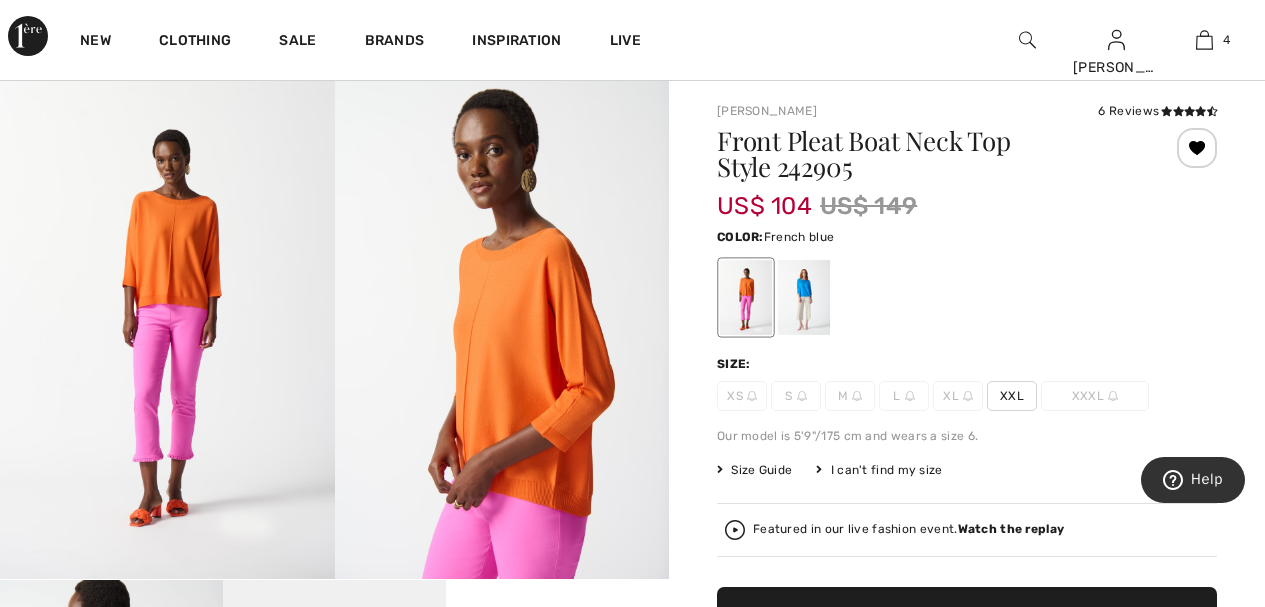 click at bounding box center [804, 297] 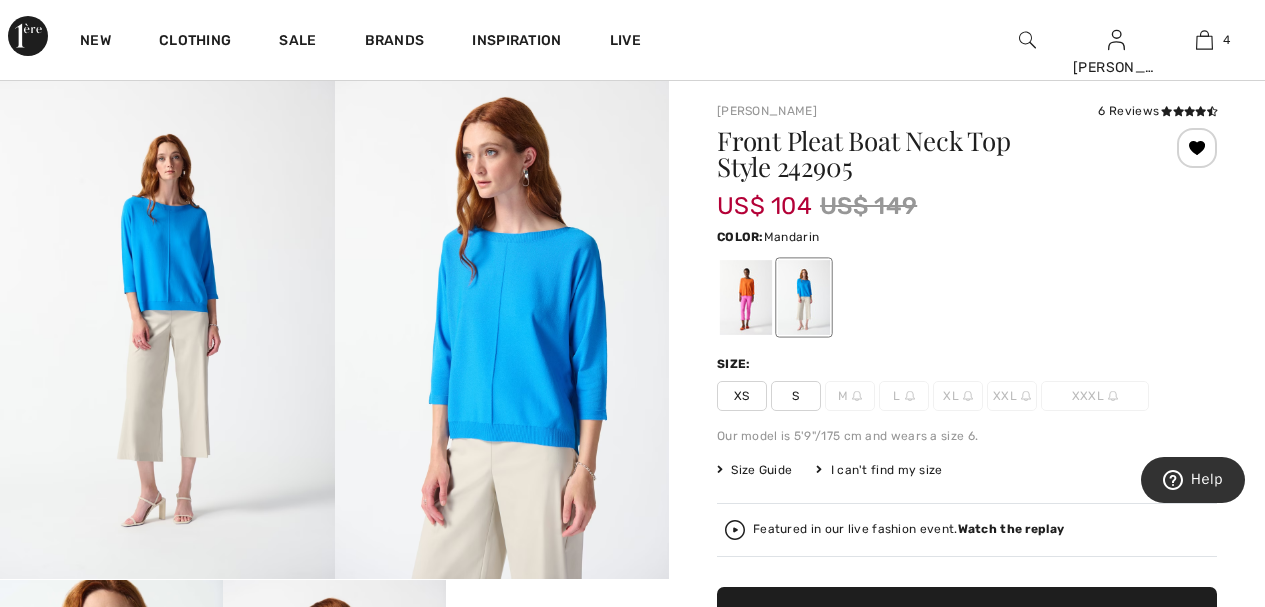 click at bounding box center [746, 297] 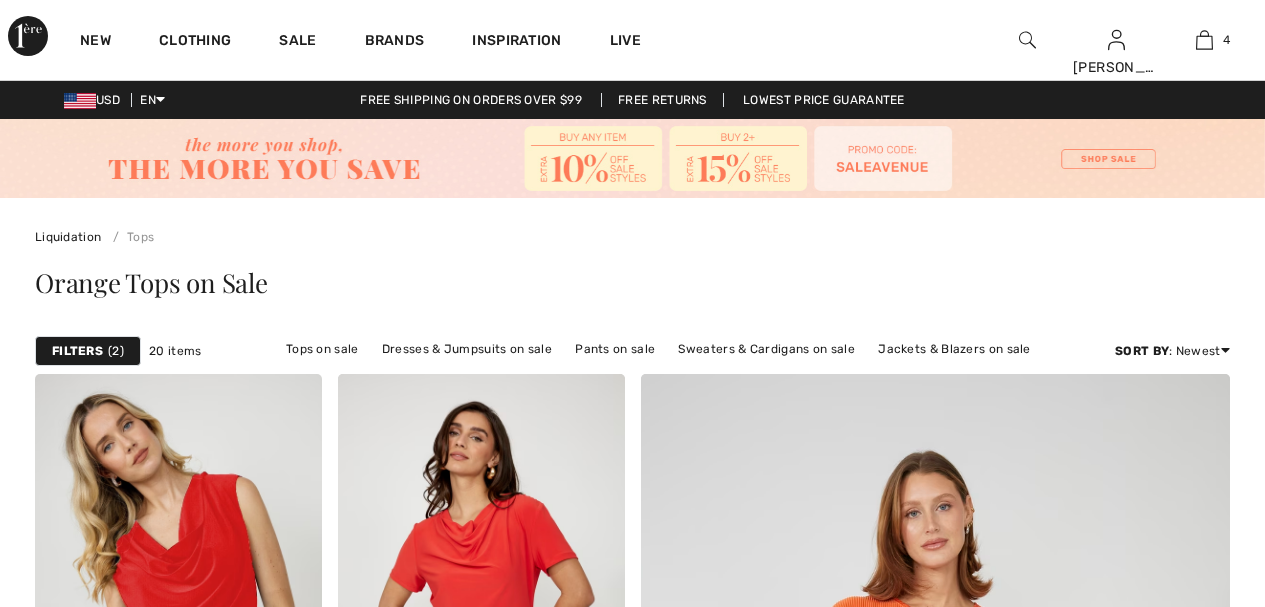 scroll, scrollTop: 2680, scrollLeft: 0, axis: vertical 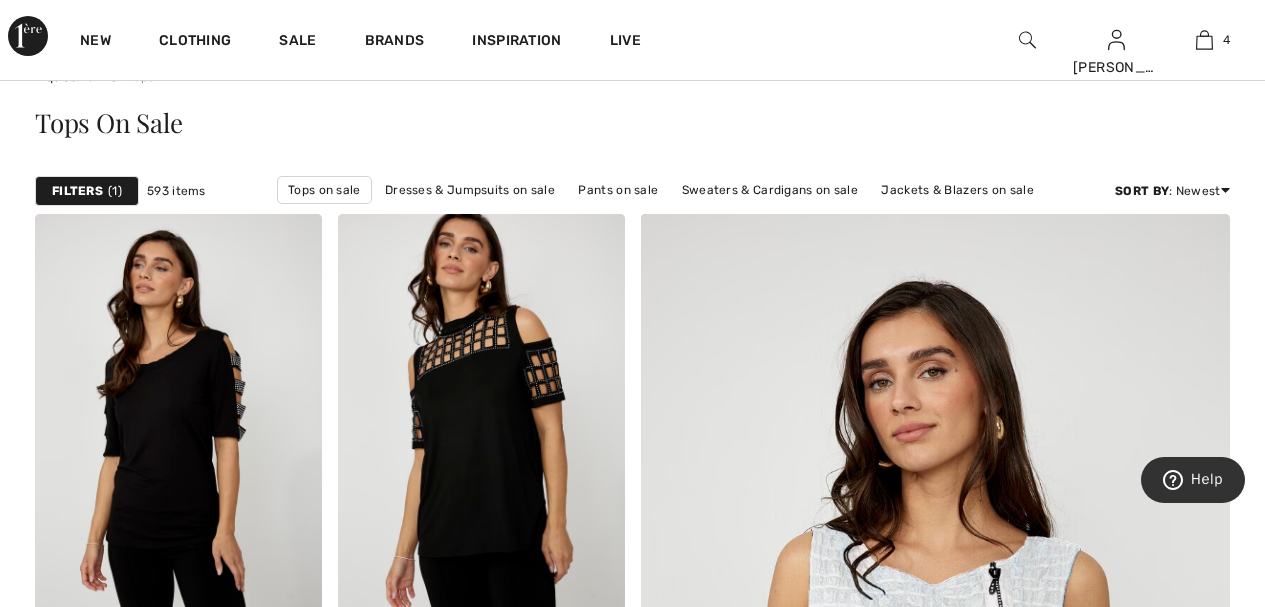 click on "1" at bounding box center (115, 191) 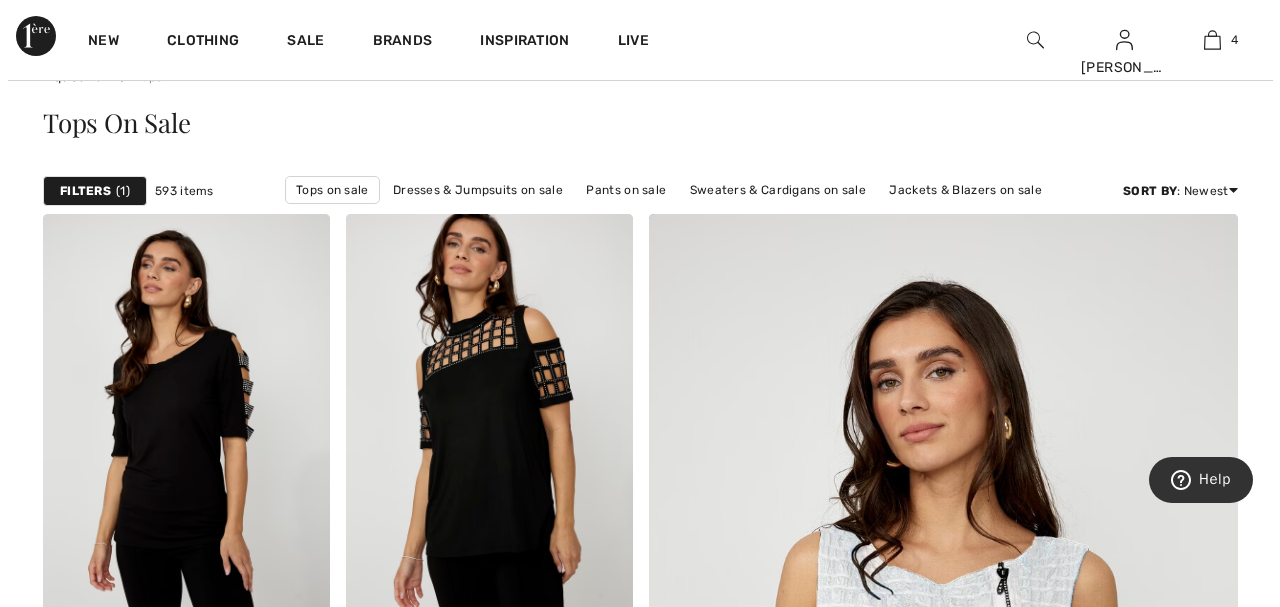 scroll, scrollTop: 161, scrollLeft: 0, axis: vertical 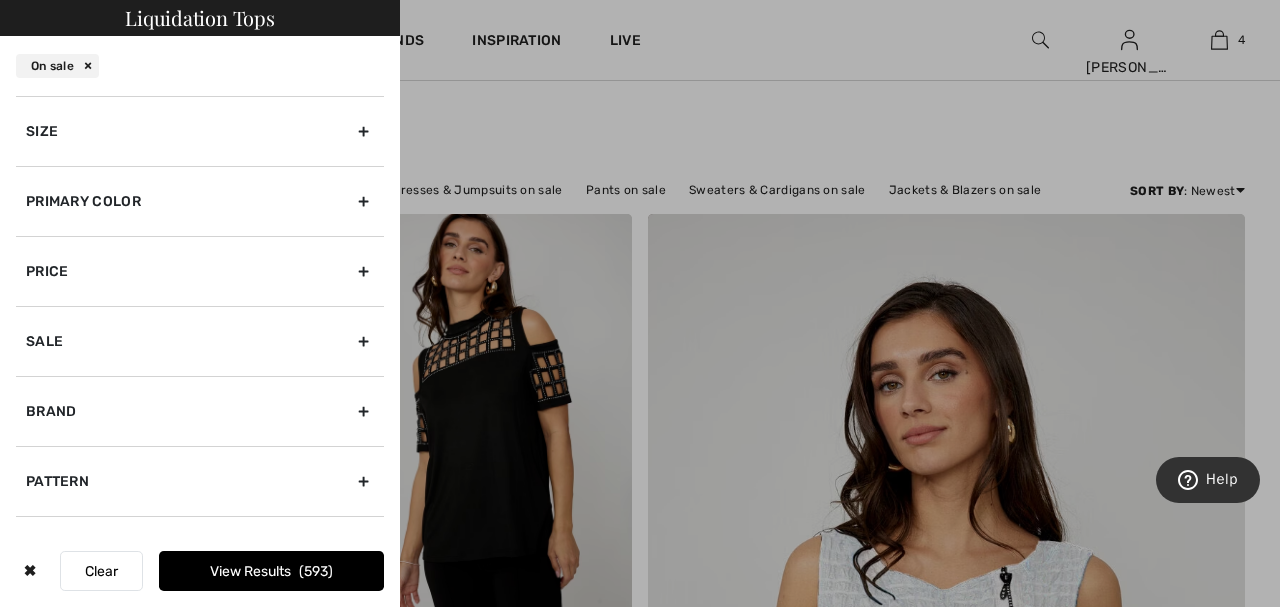 click on "Primary Color" at bounding box center (200, 201) 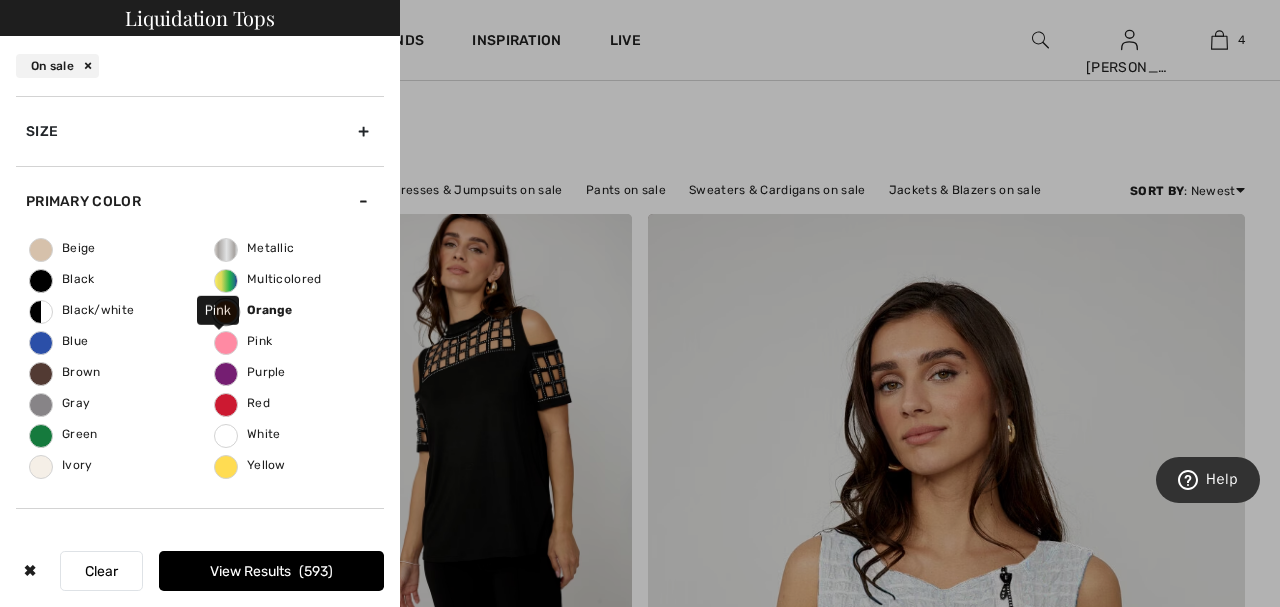 click on "Pink" at bounding box center (243, 341) 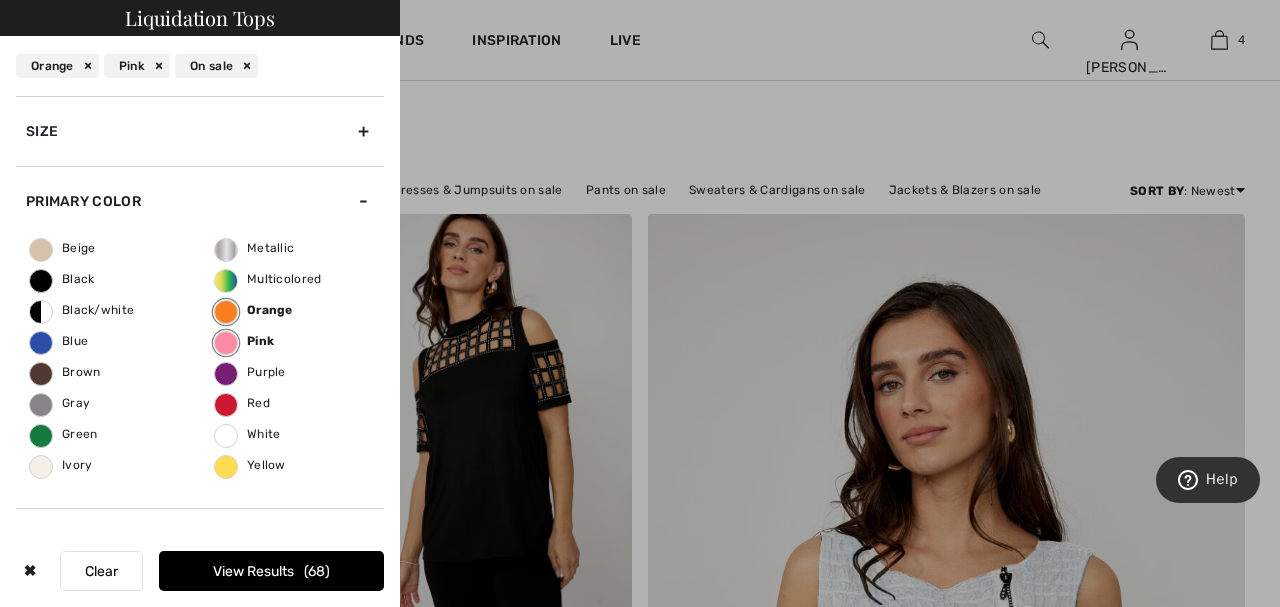 click on "68" at bounding box center [317, 571] 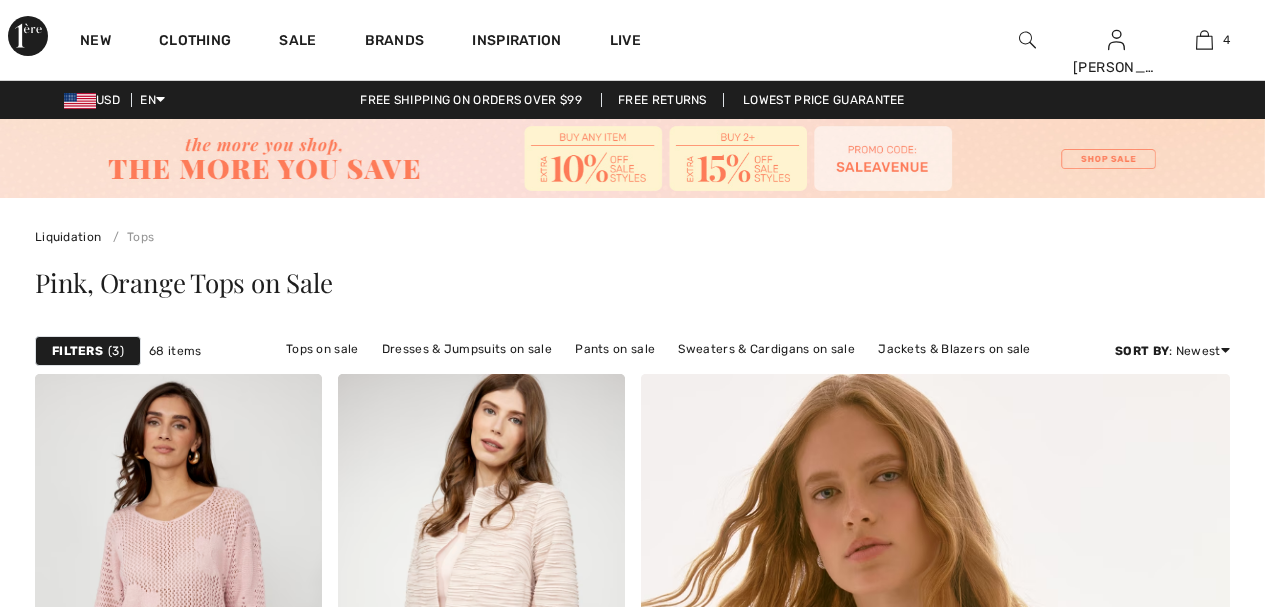 scroll, scrollTop: 0, scrollLeft: 0, axis: both 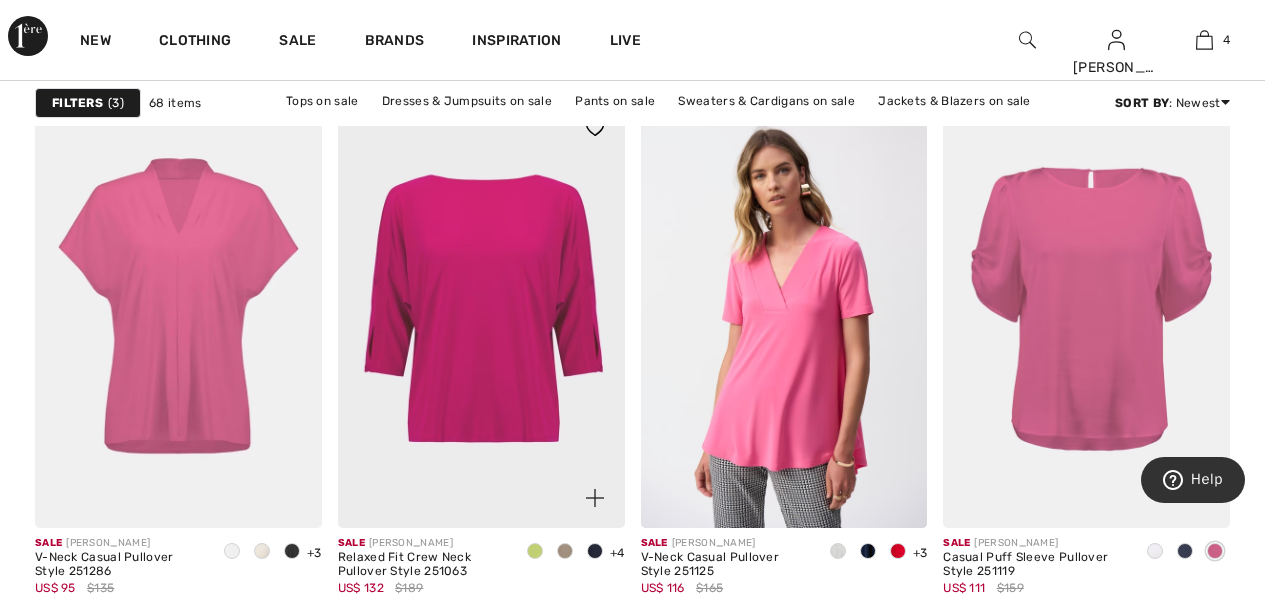 click at bounding box center [481, 313] 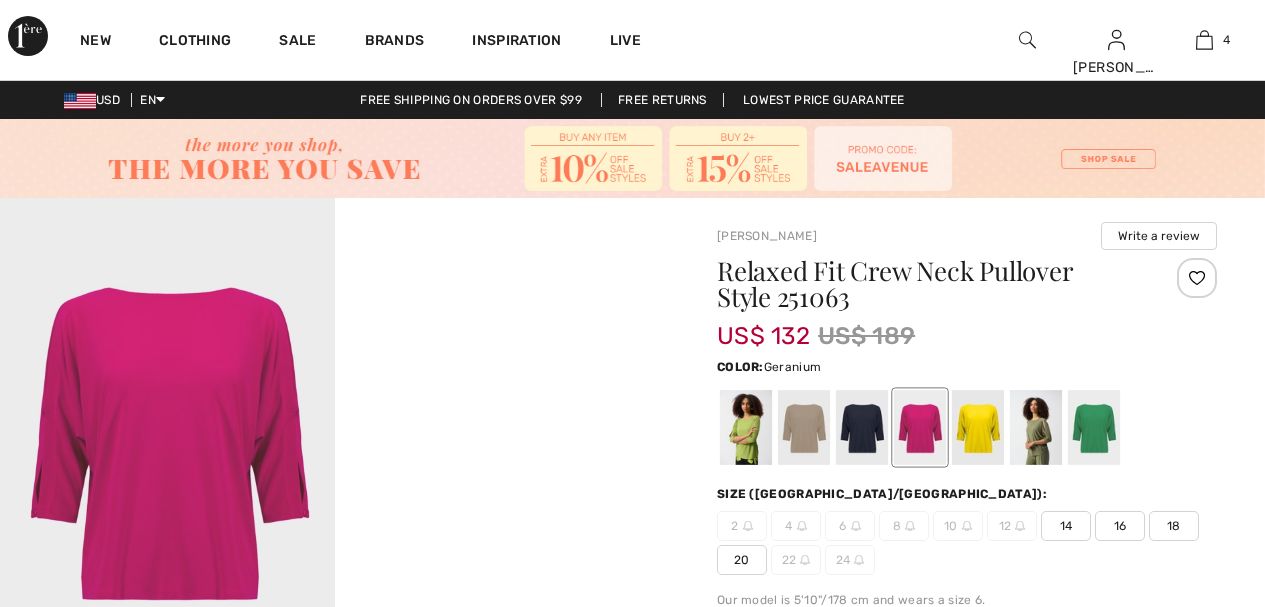 scroll, scrollTop: 0, scrollLeft: 0, axis: both 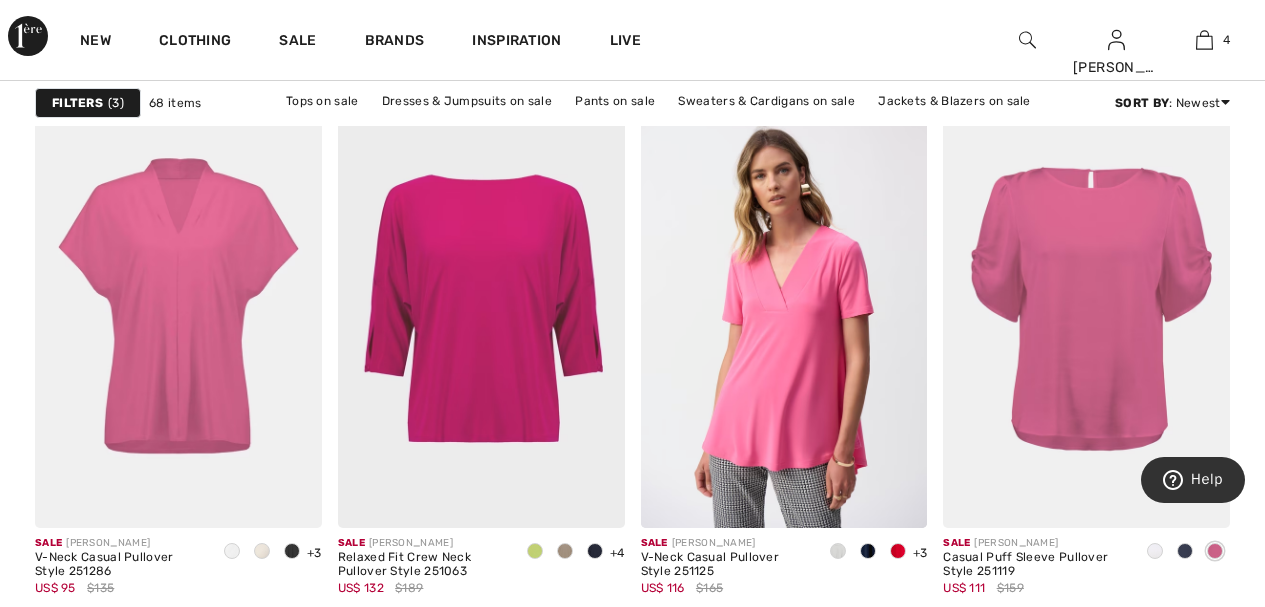click on "3" at bounding box center (116, 103) 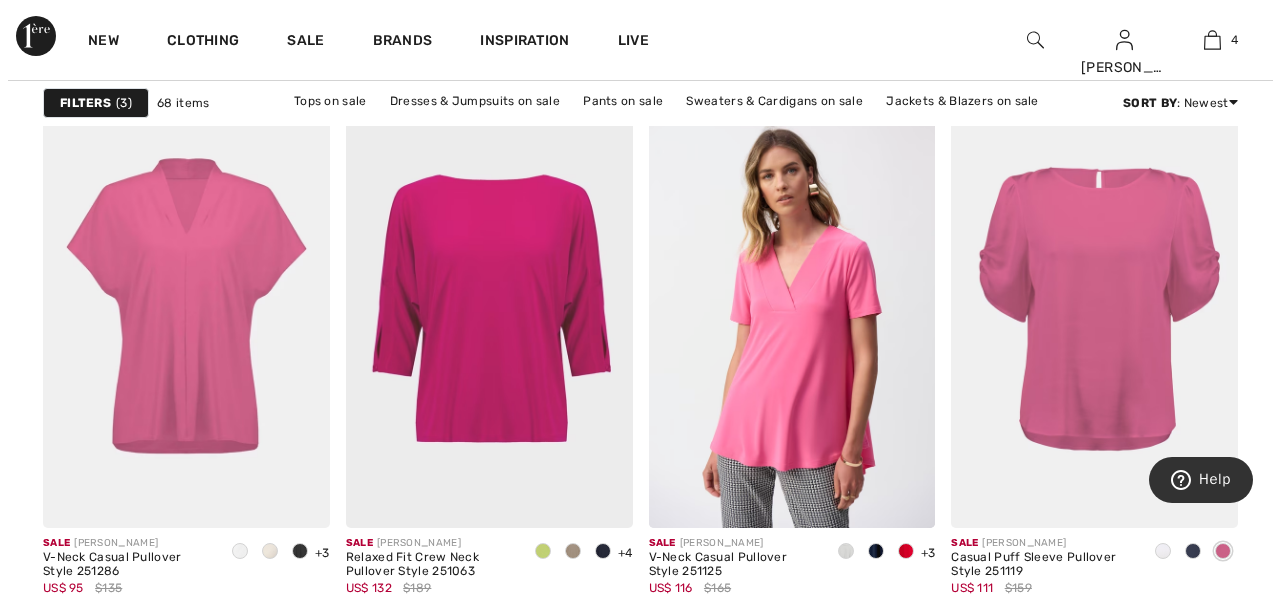 scroll, scrollTop: 1372, scrollLeft: 0, axis: vertical 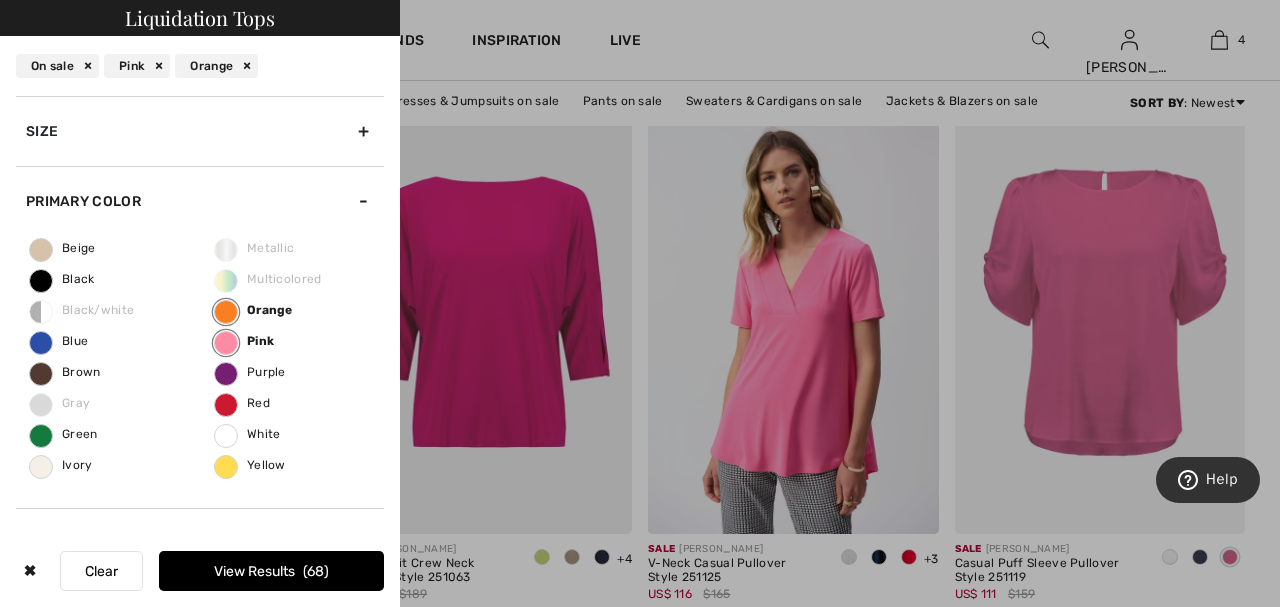 click on "Size" at bounding box center [200, 131] 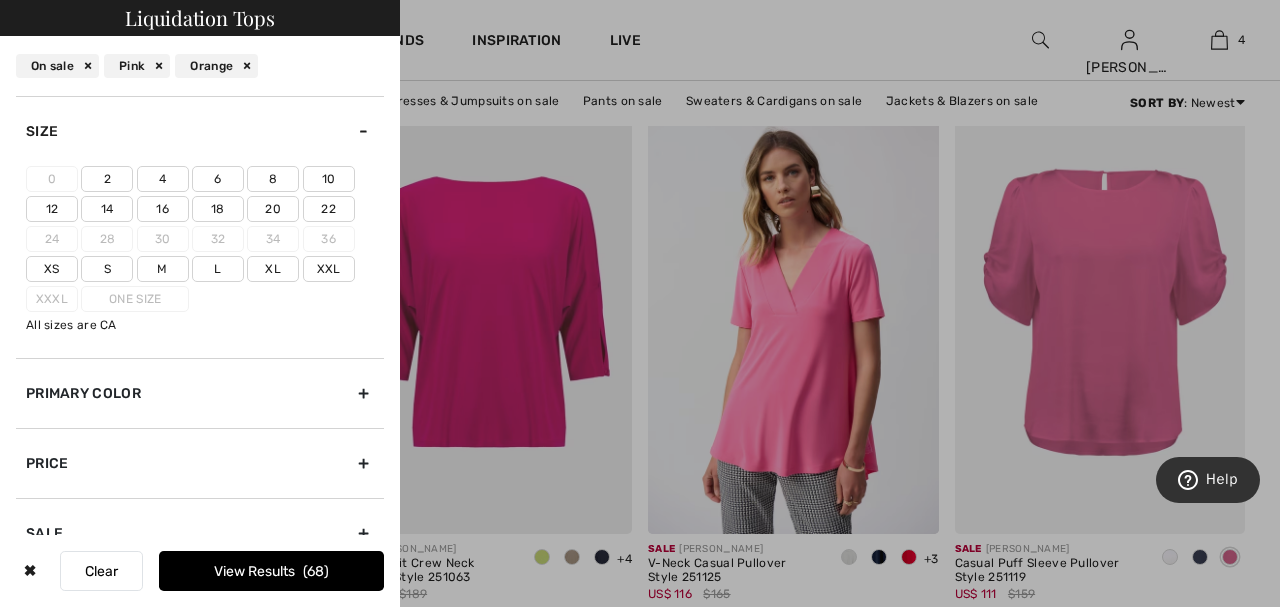 click on "10" at bounding box center (329, 179) 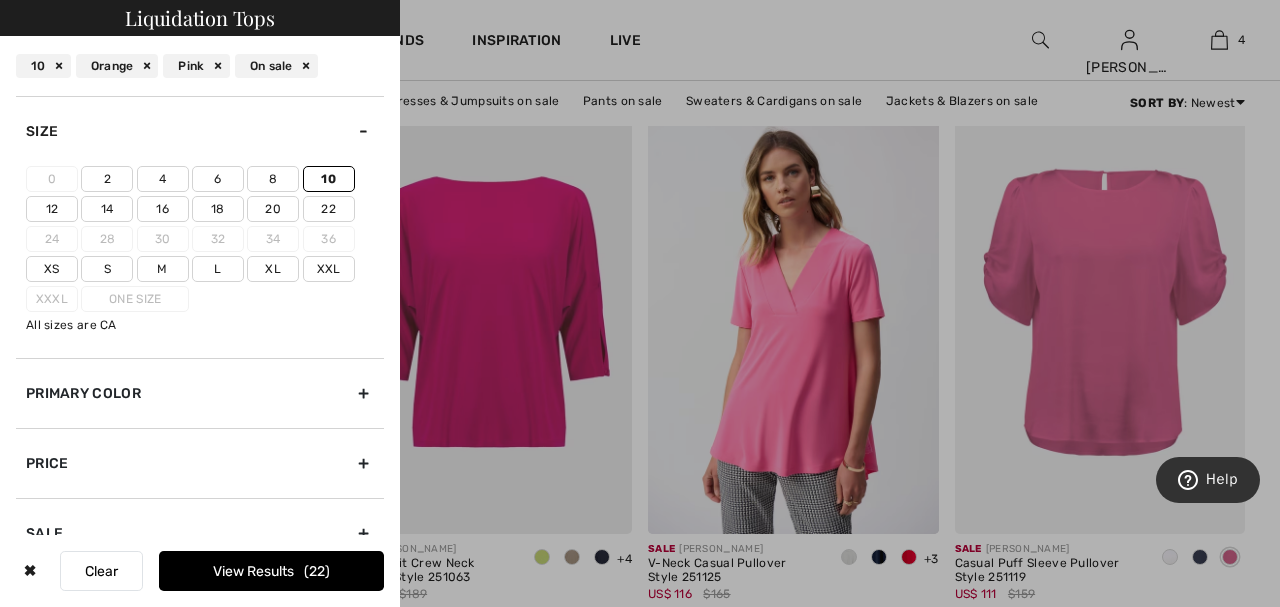 click on "22" at bounding box center [317, 571] 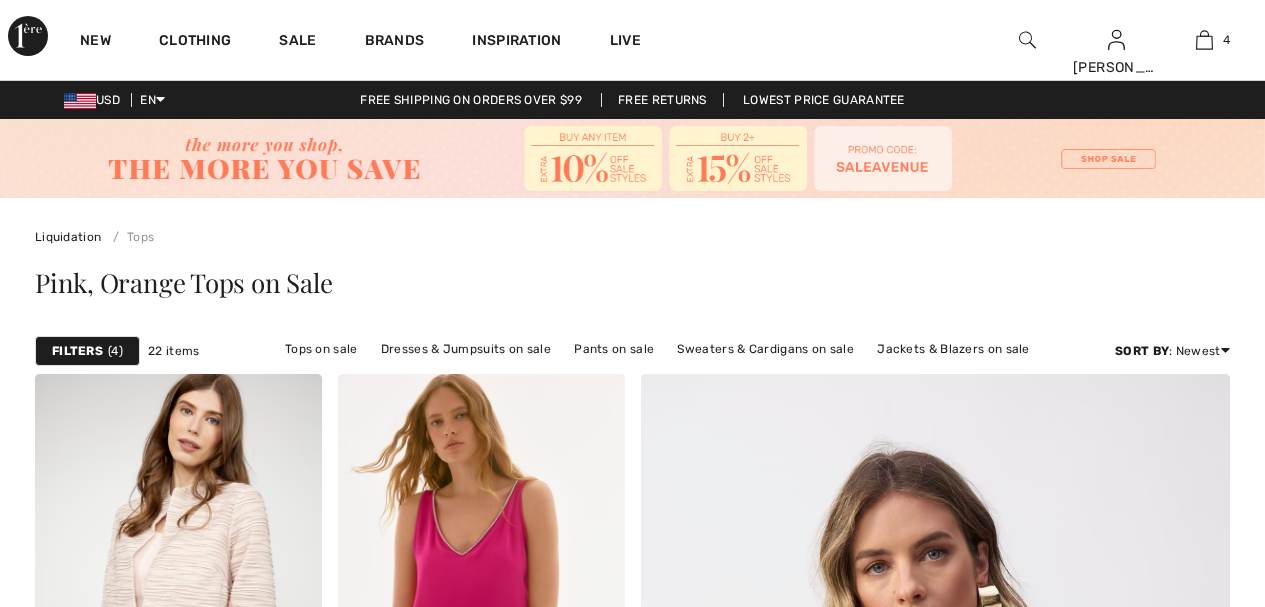 scroll, scrollTop: 0, scrollLeft: 0, axis: both 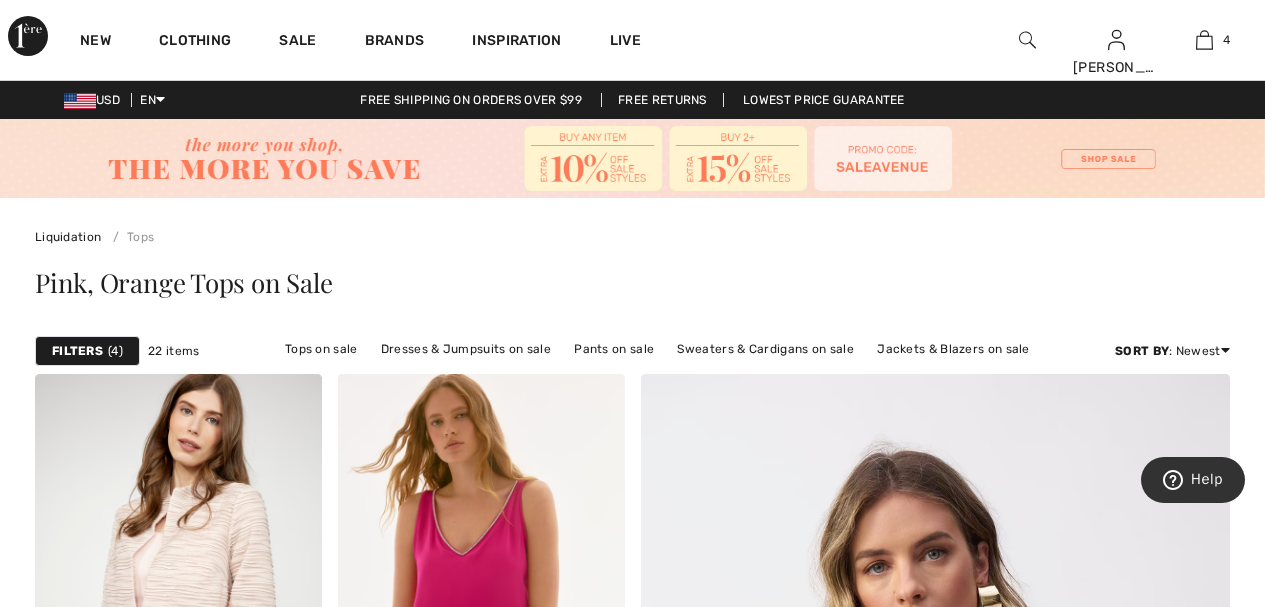 click on "Filters" at bounding box center (77, 351) 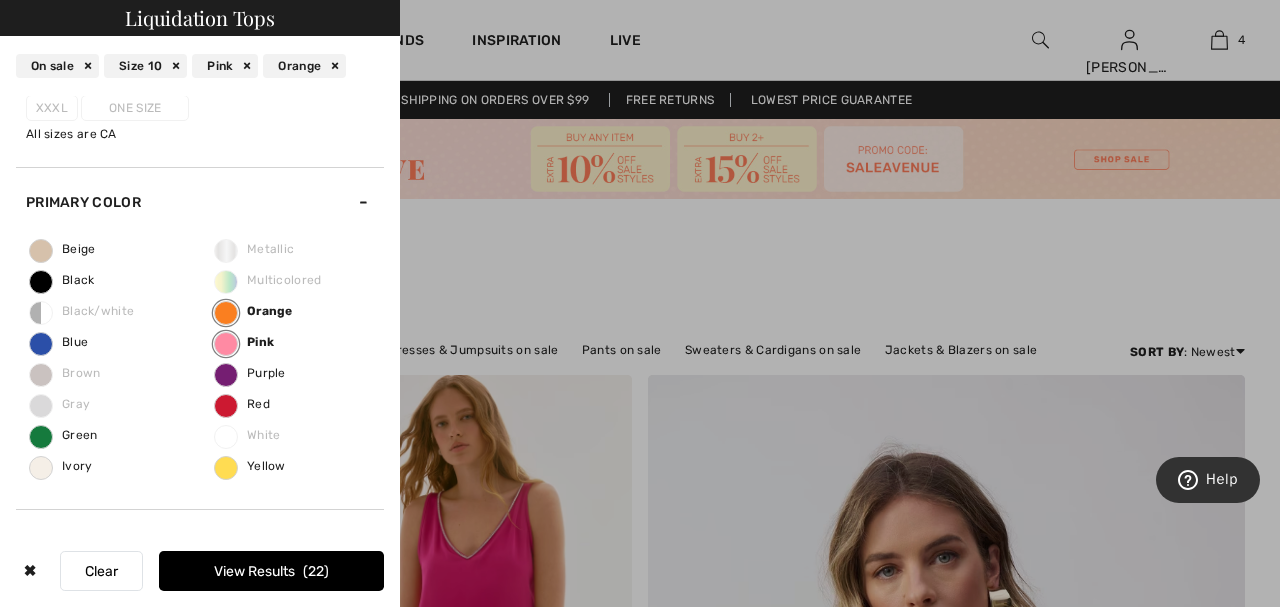 scroll, scrollTop: 212, scrollLeft: 0, axis: vertical 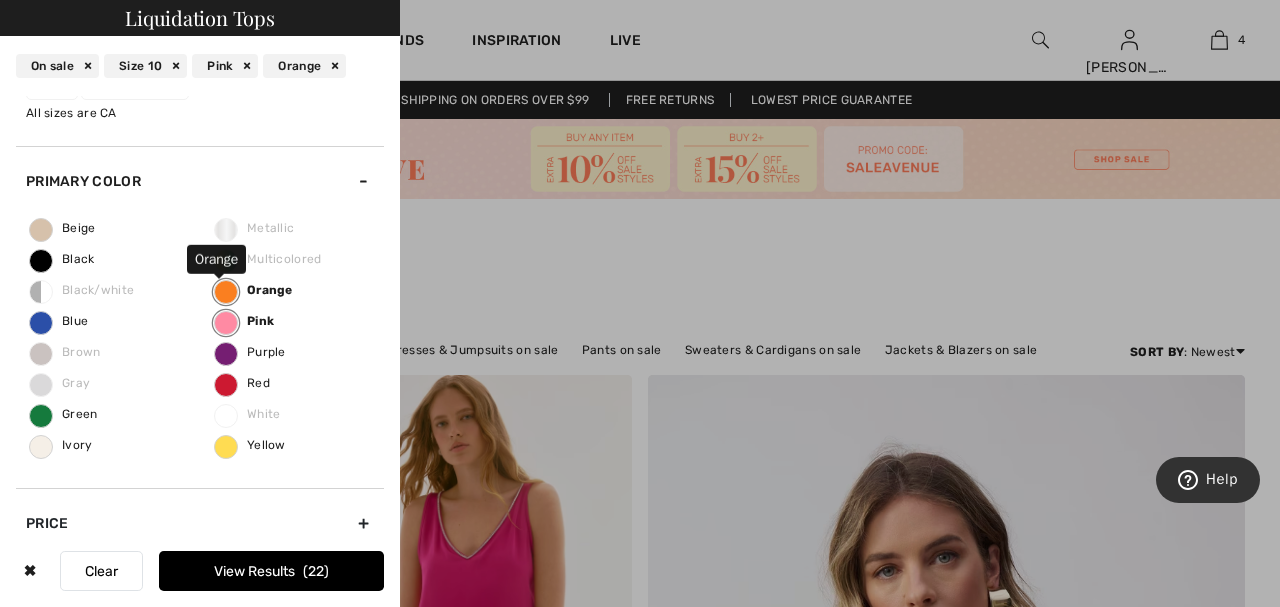 click on "Orange" at bounding box center (226, 292) 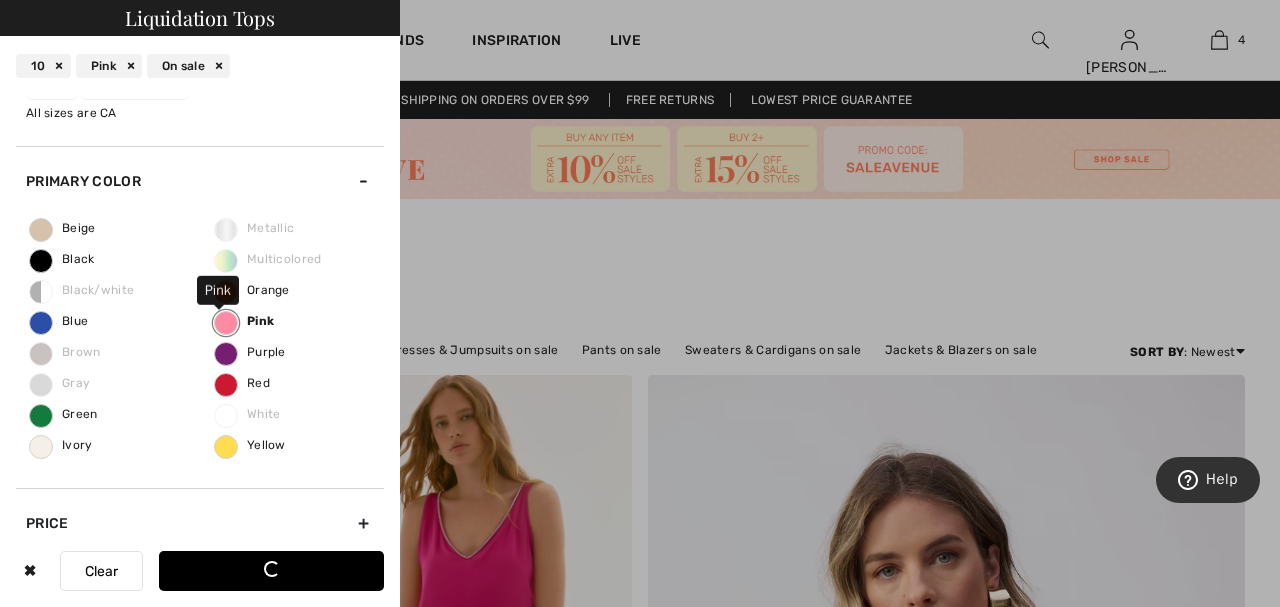 click on "Pink" at bounding box center (226, 323) 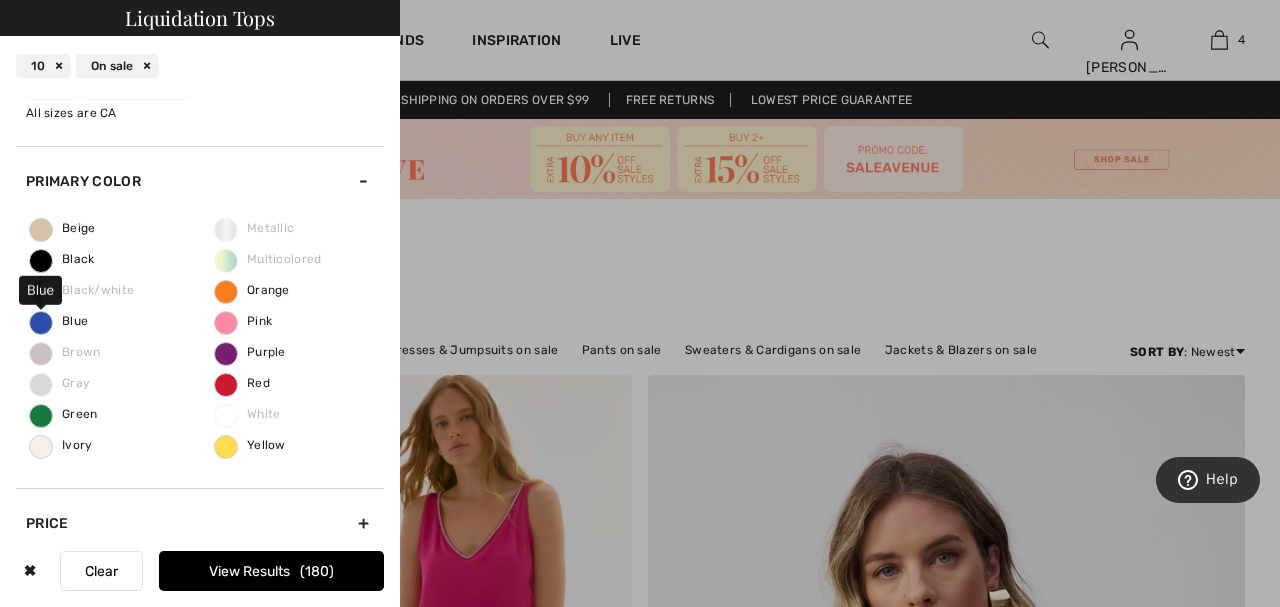 click on "Blue" at bounding box center (59, 321) 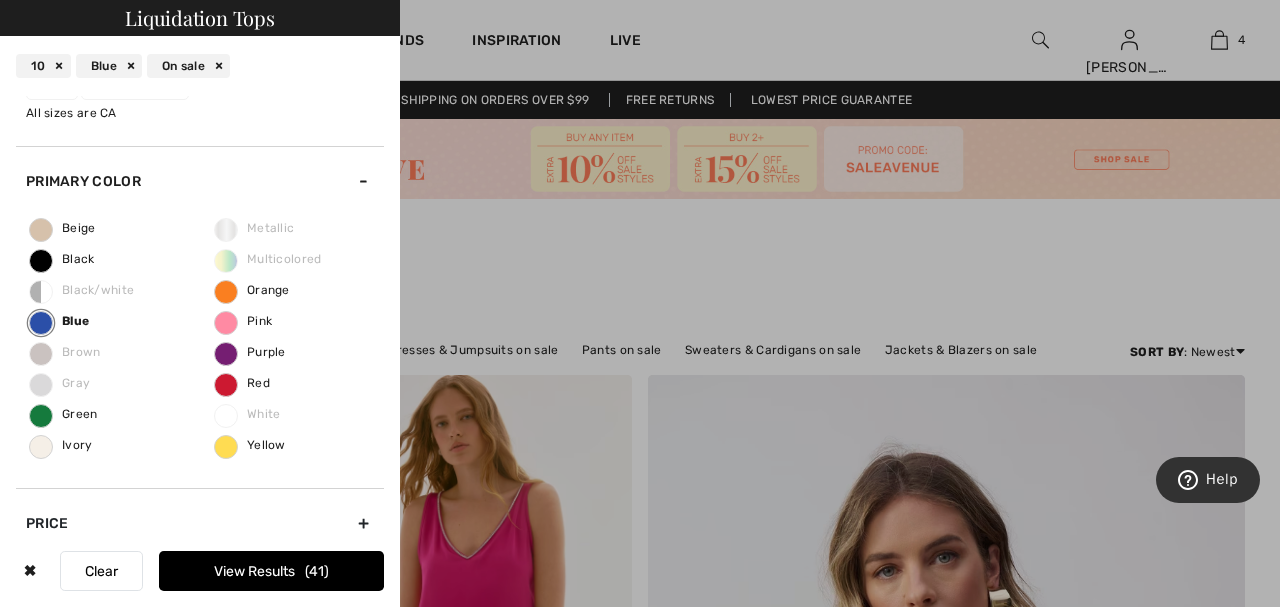 click on "View Results 41" at bounding box center [271, 571] 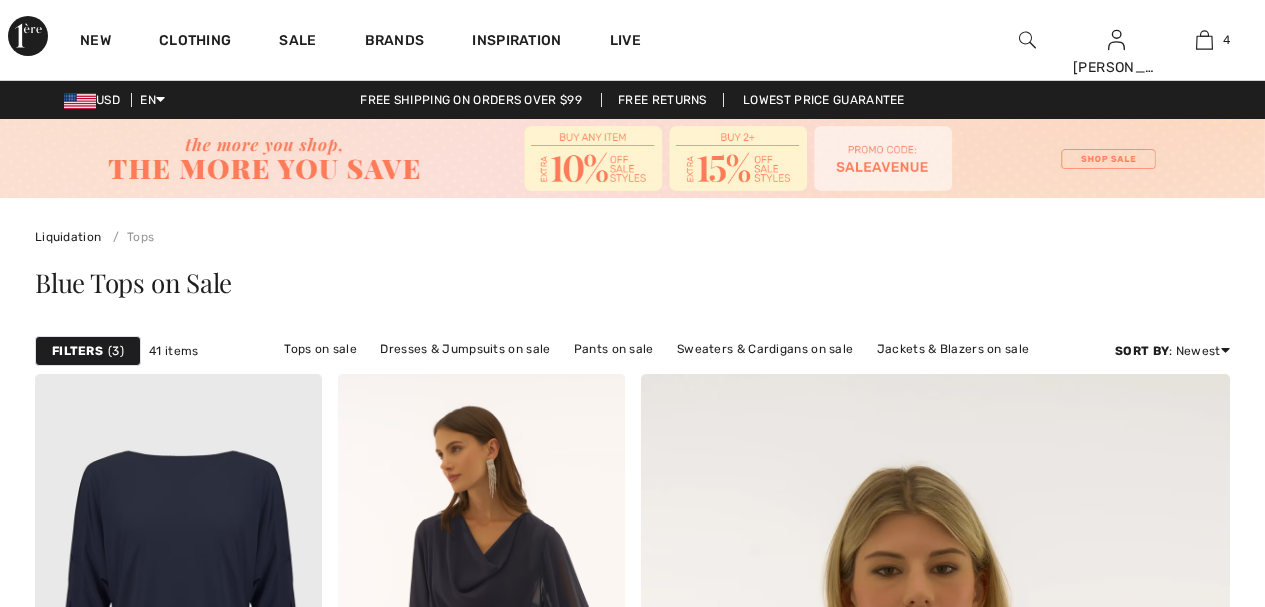 scroll, scrollTop: 0, scrollLeft: 0, axis: both 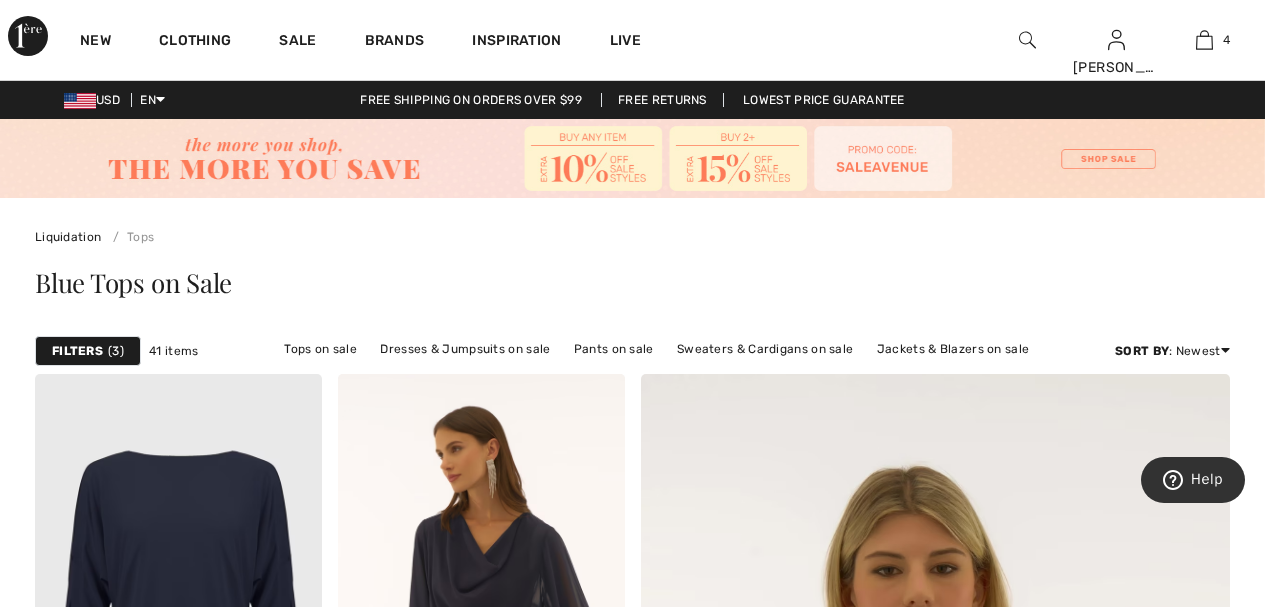 click on "Blue Tops on Sale" at bounding box center [632, 287] 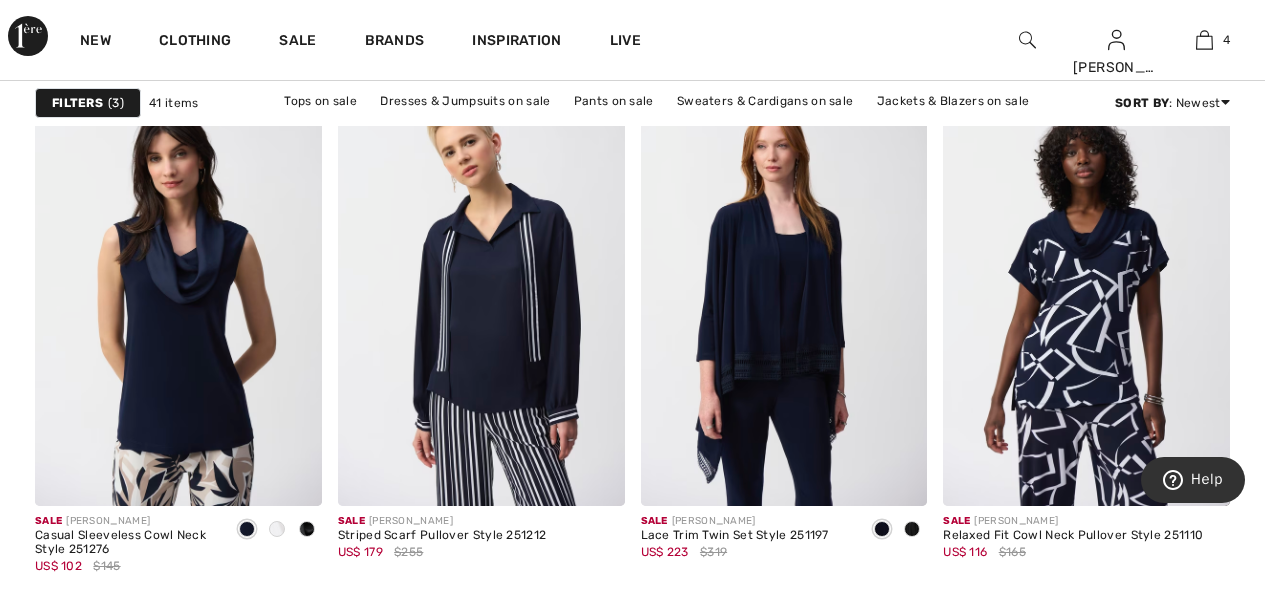 scroll, scrollTop: 3760, scrollLeft: 0, axis: vertical 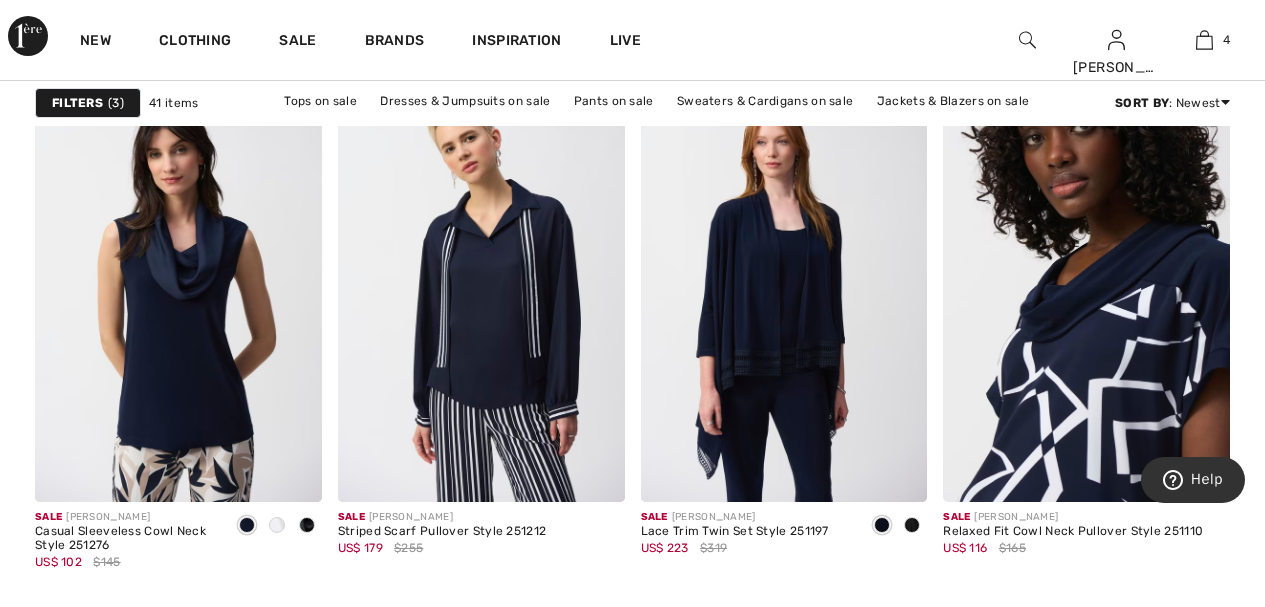 click at bounding box center [1086, 287] 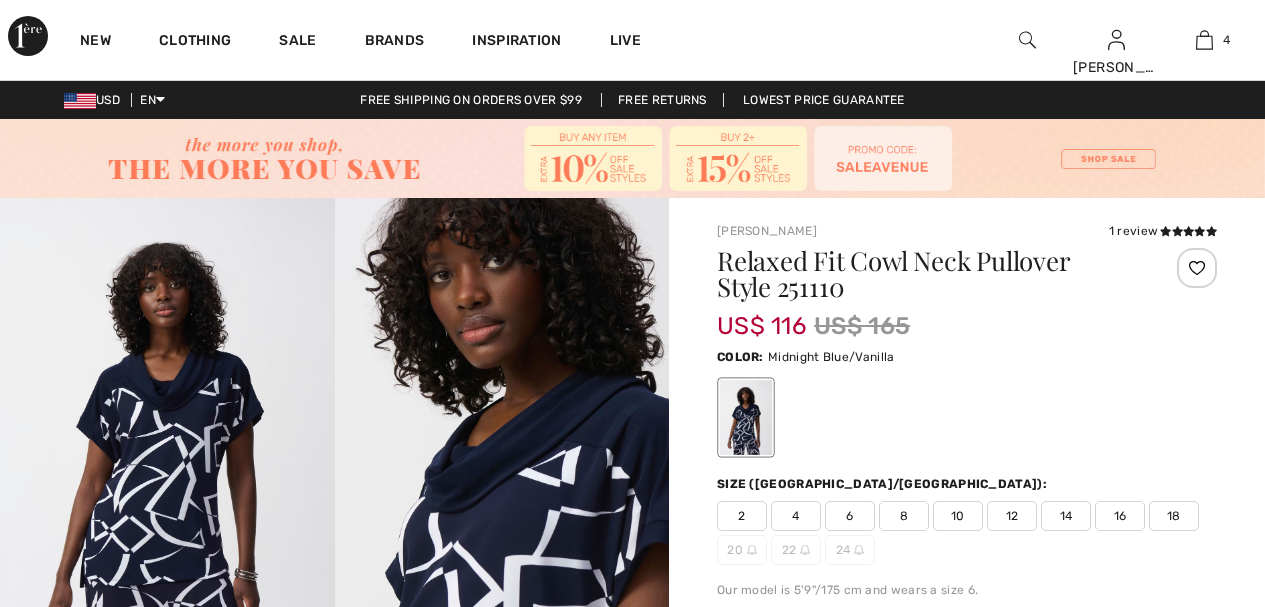 scroll, scrollTop: 0, scrollLeft: 0, axis: both 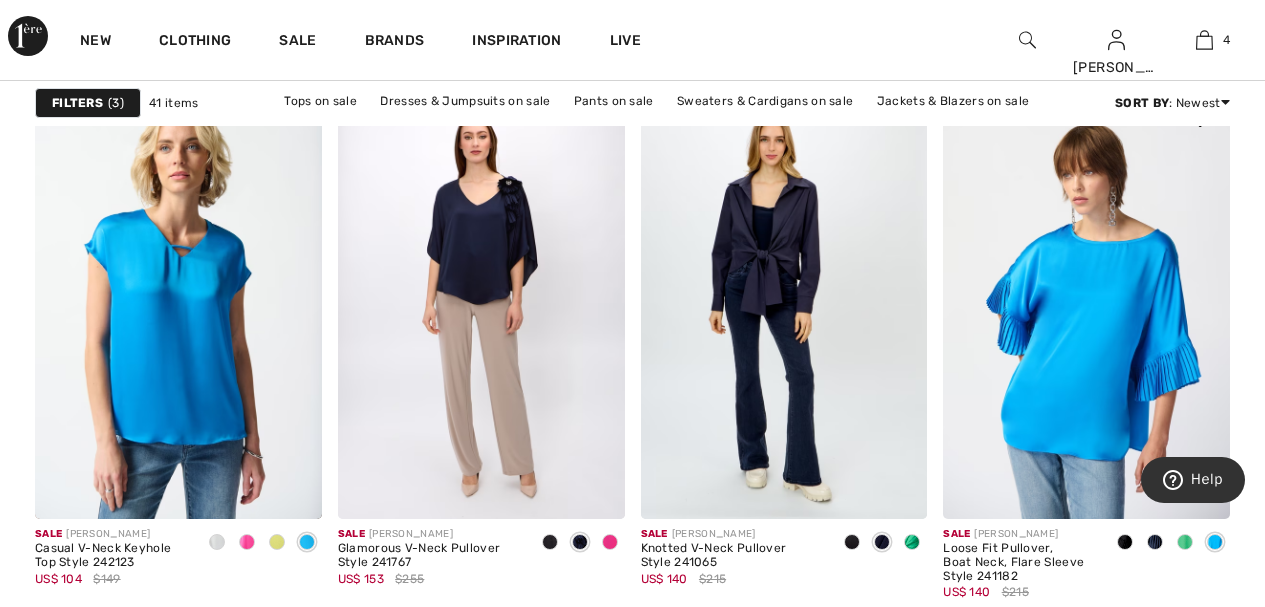 click at bounding box center [1086, 304] 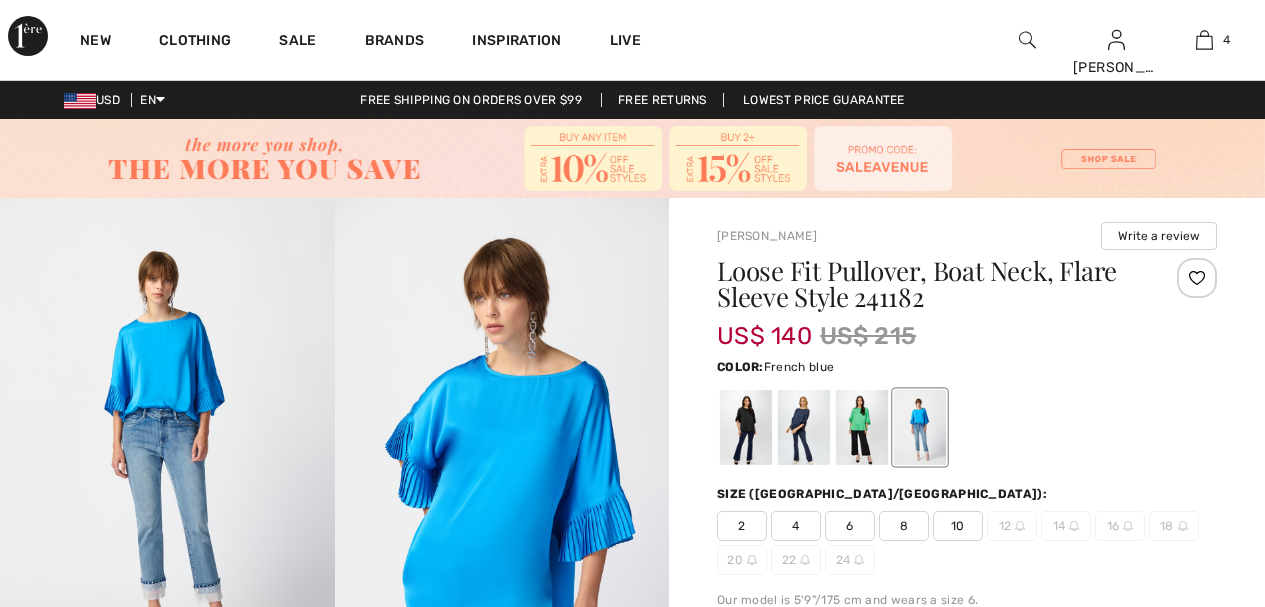scroll, scrollTop: 0, scrollLeft: 0, axis: both 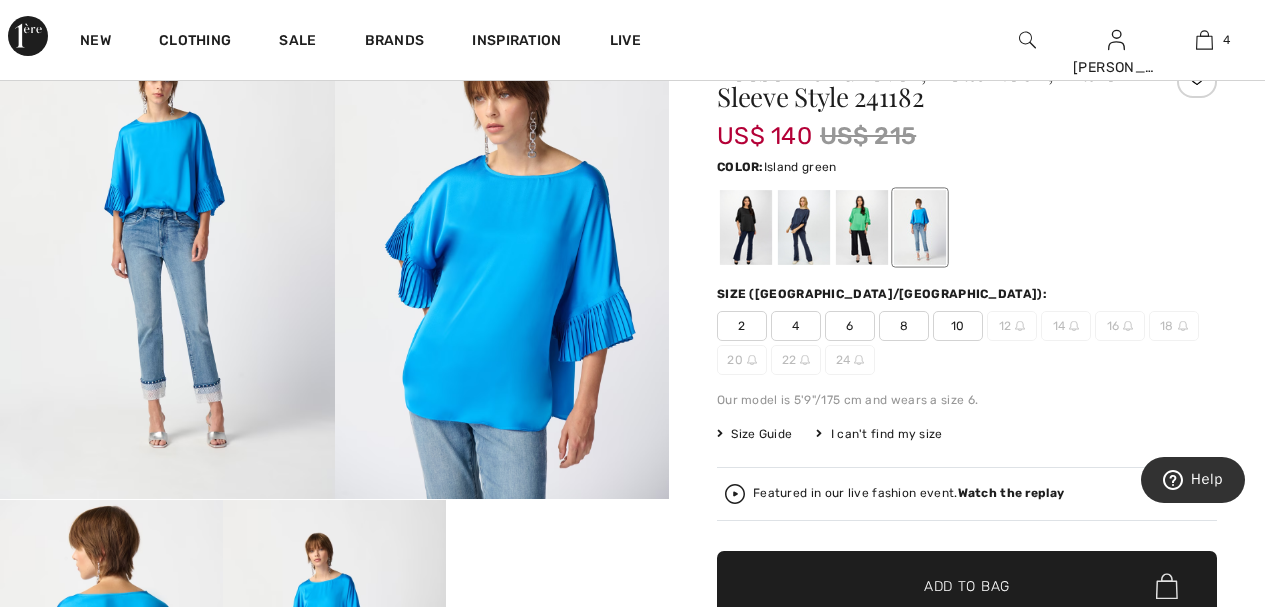 click at bounding box center (862, 227) 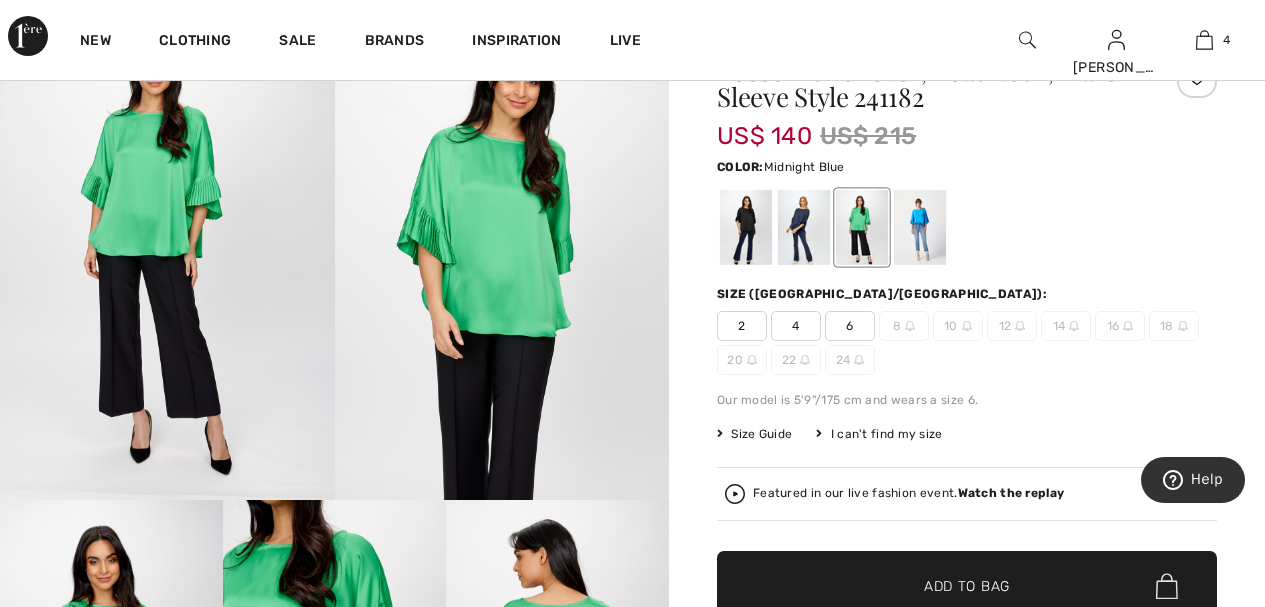 click at bounding box center [804, 227] 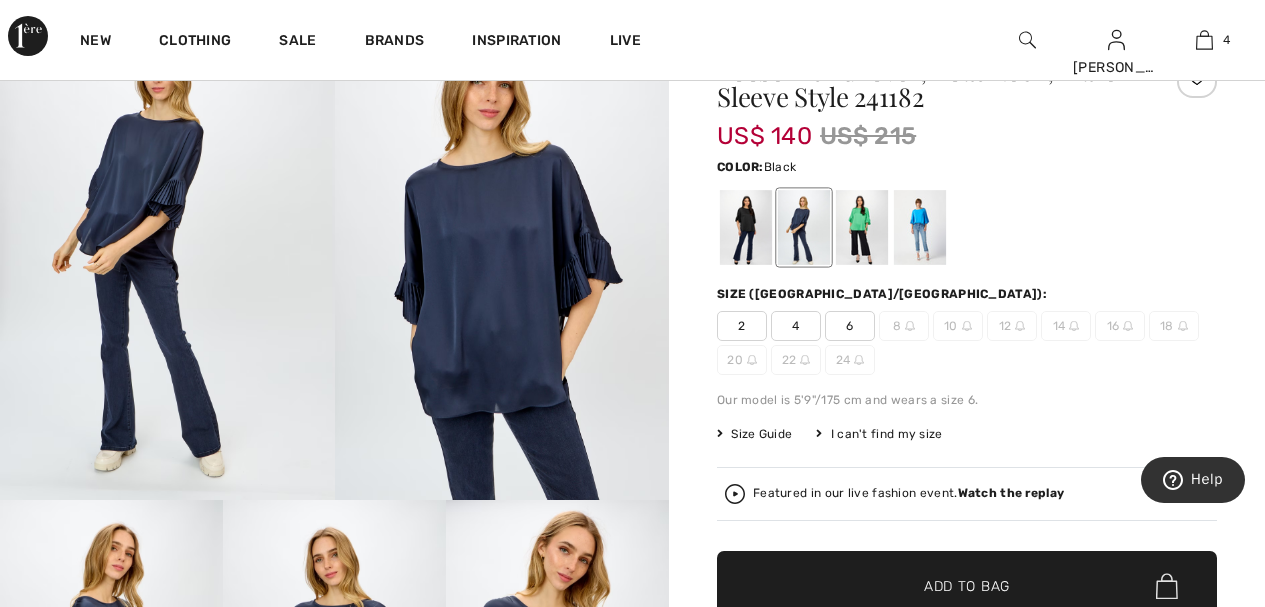 click at bounding box center [746, 227] 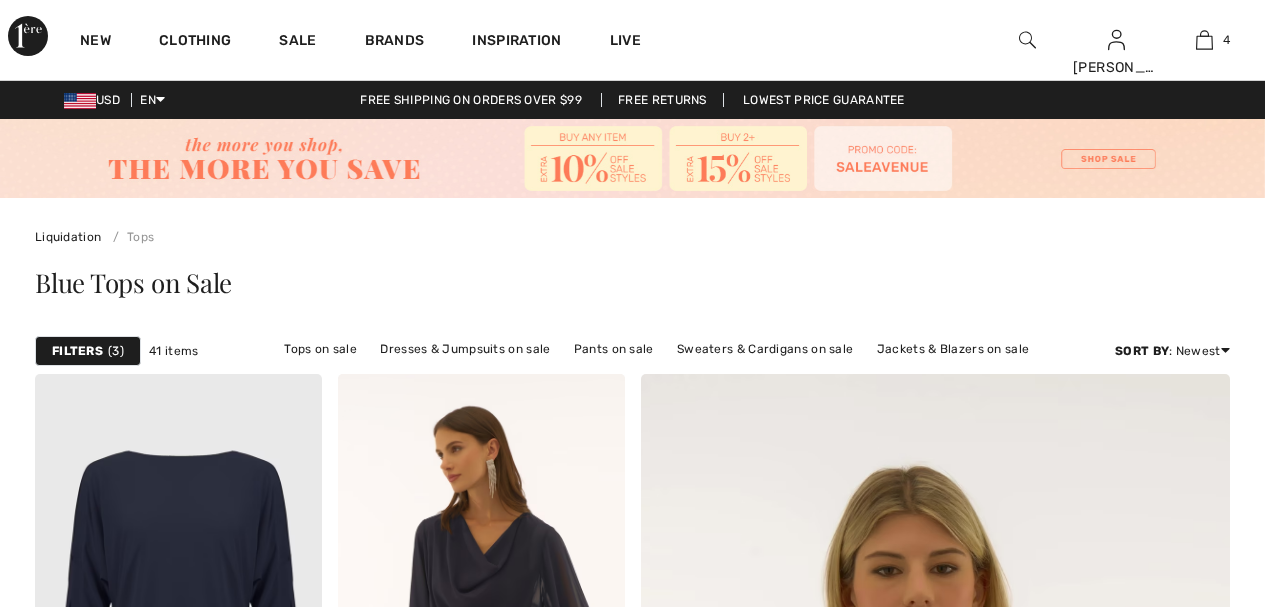 scroll, scrollTop: 6160, scrollLeft: 0, axis: vertical 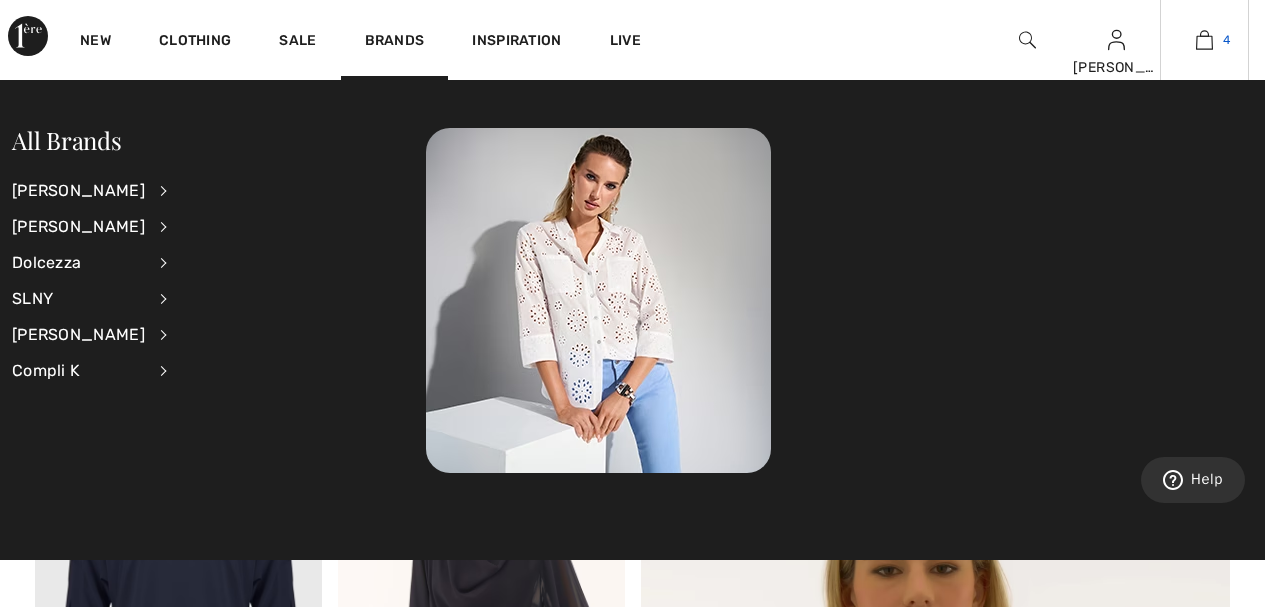click at bounding box center [1204, 40] 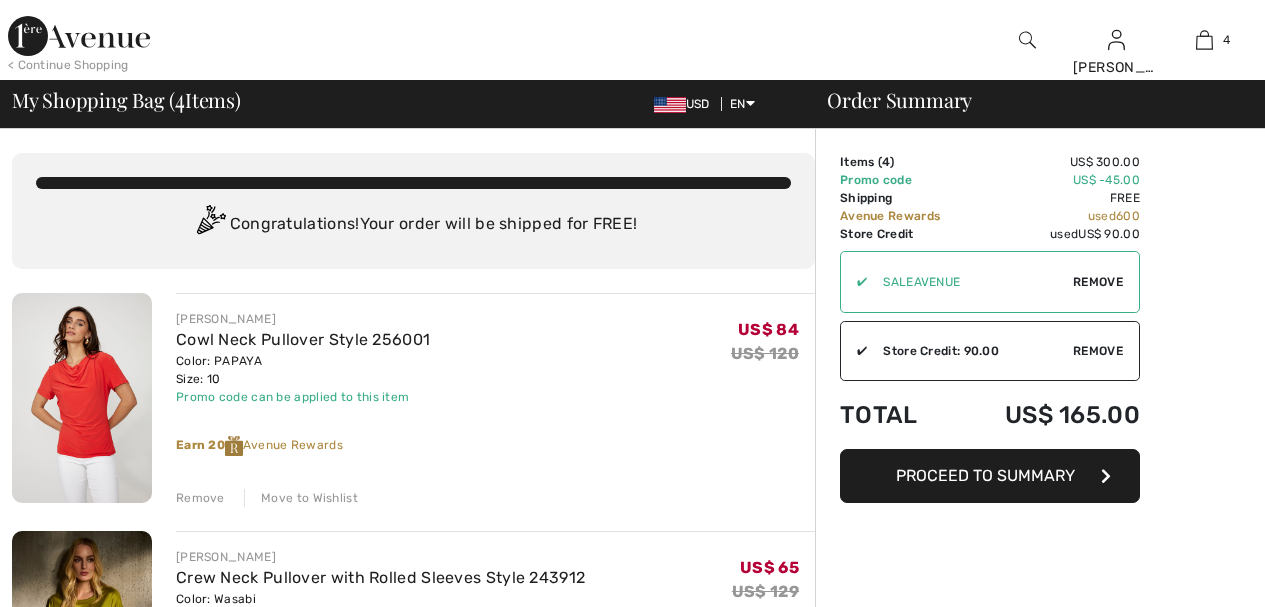 scroll, scrollTop: 0, scrollLeft: 0, axis: both 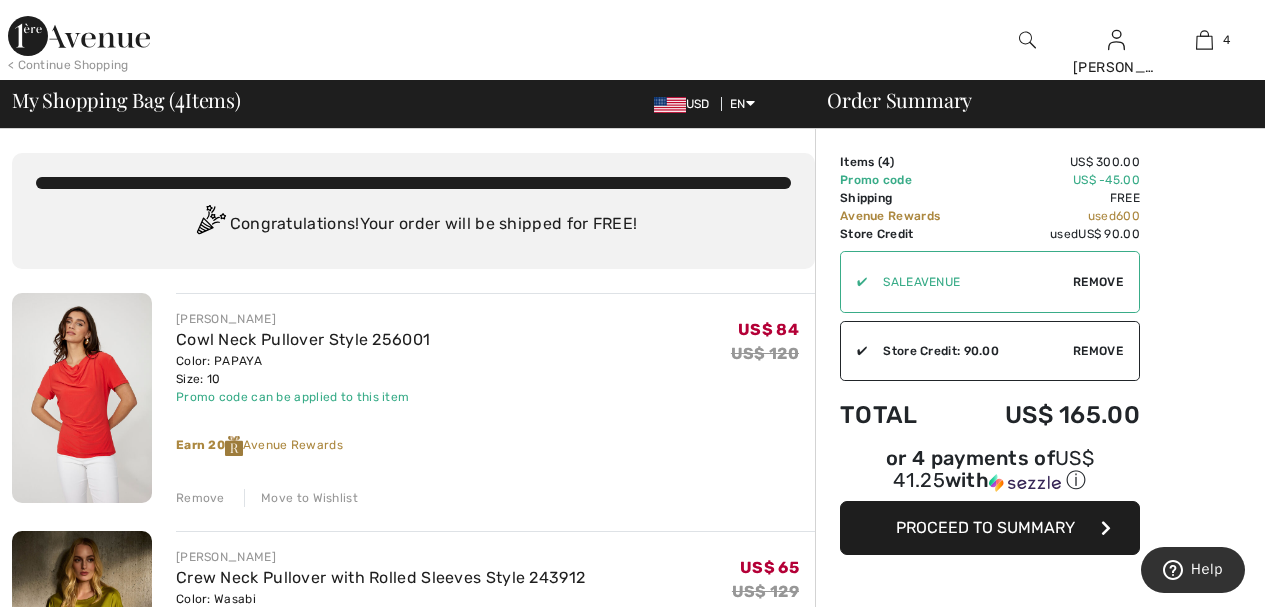 click on "< Continue Shopping" at bounding box center [68, 65] 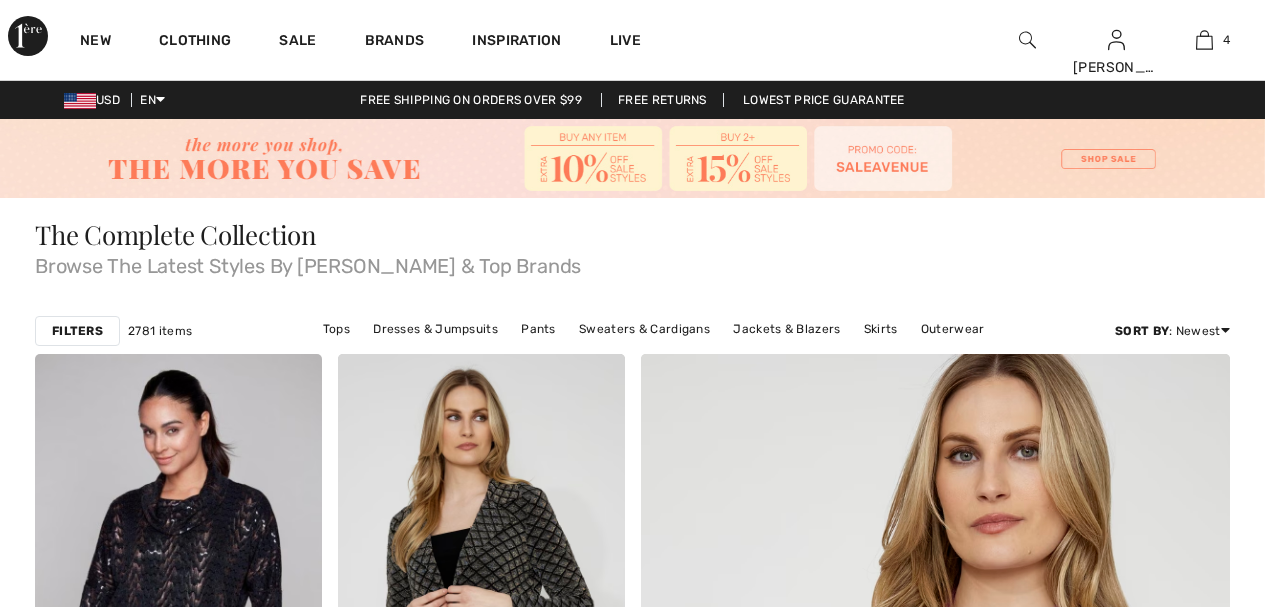 scroll, scrollTop: 0, scrollLeft: 0, axis: both 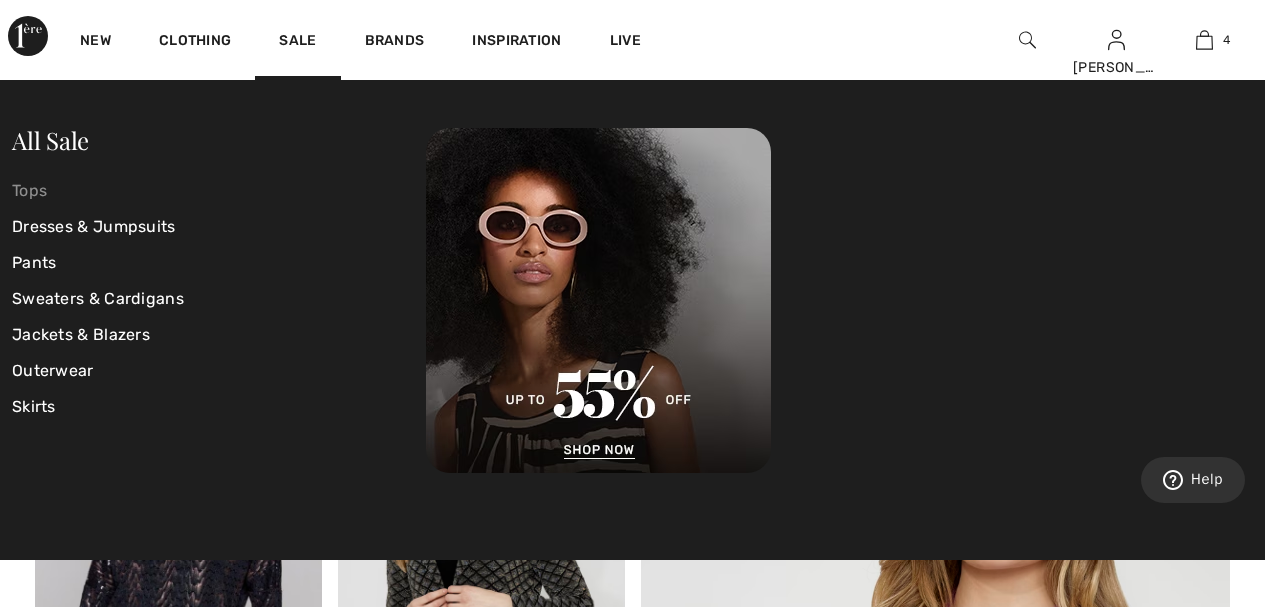 click on "Tops" at bounding box center [219, 191] 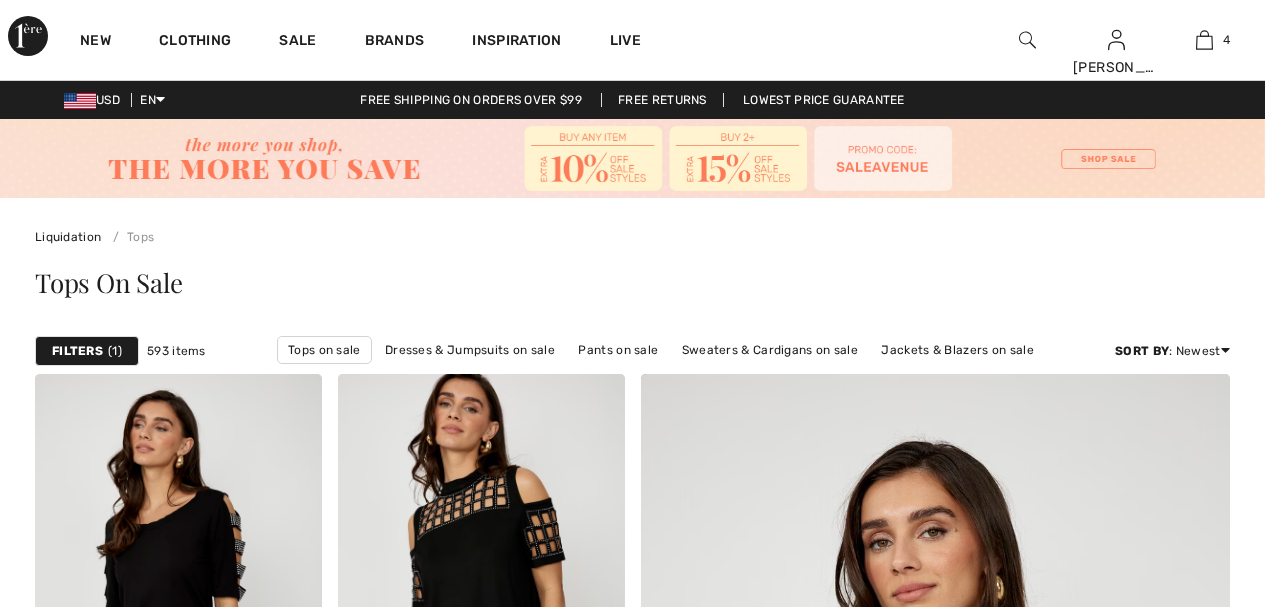 scroll, scrollTop: 0, scrollLeft: 0, axis: both 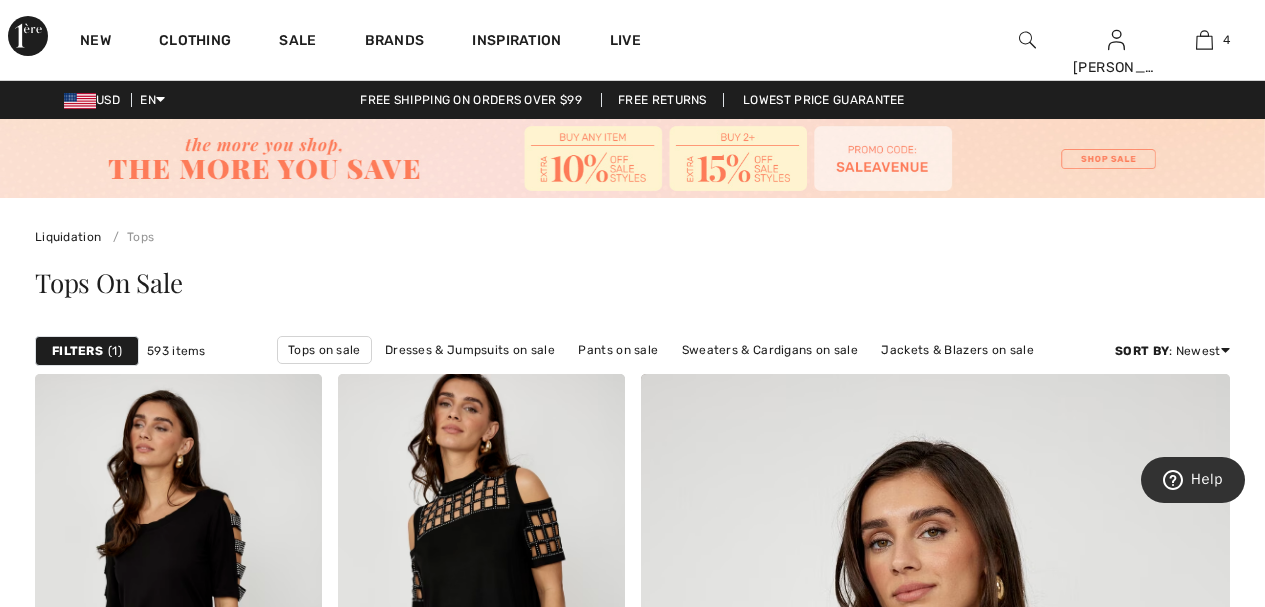 click on "Filters" at bounding box center [77, 351] 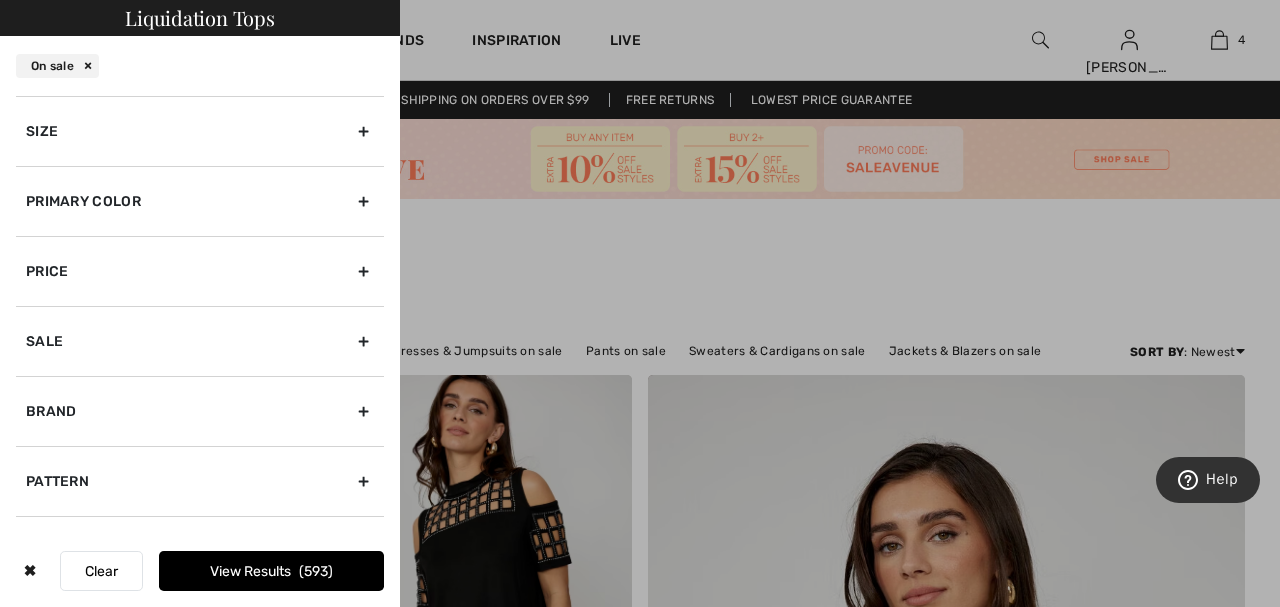 click on "Size" at bounding box center (200, 131) 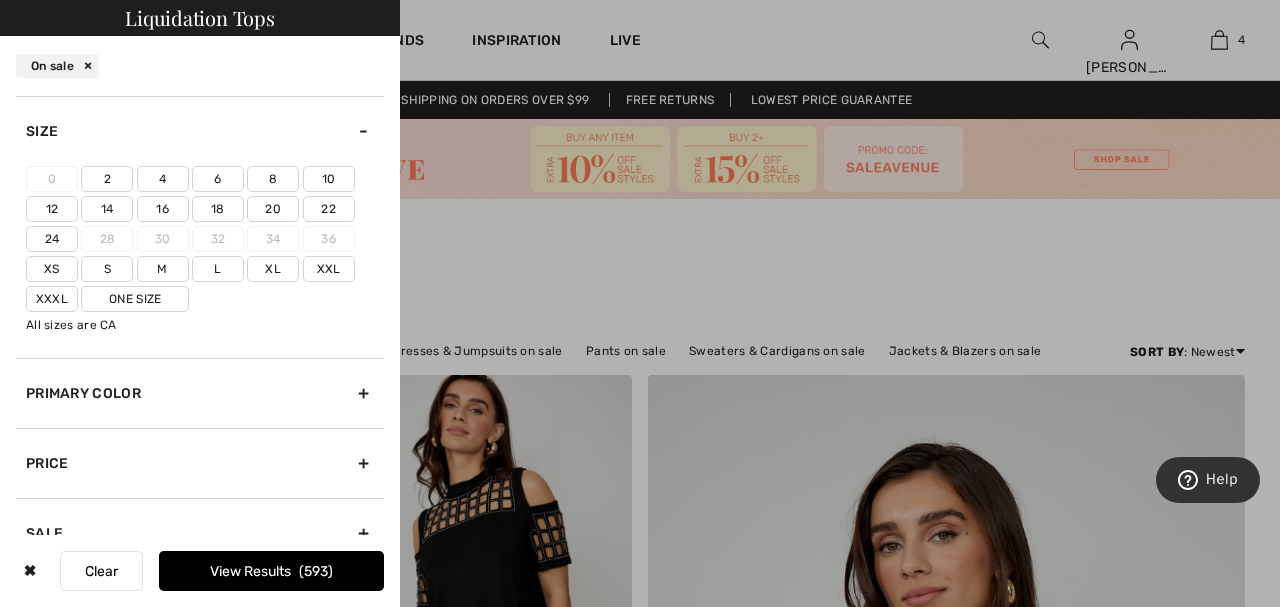 click on "10" at bounding box center [329, 179] 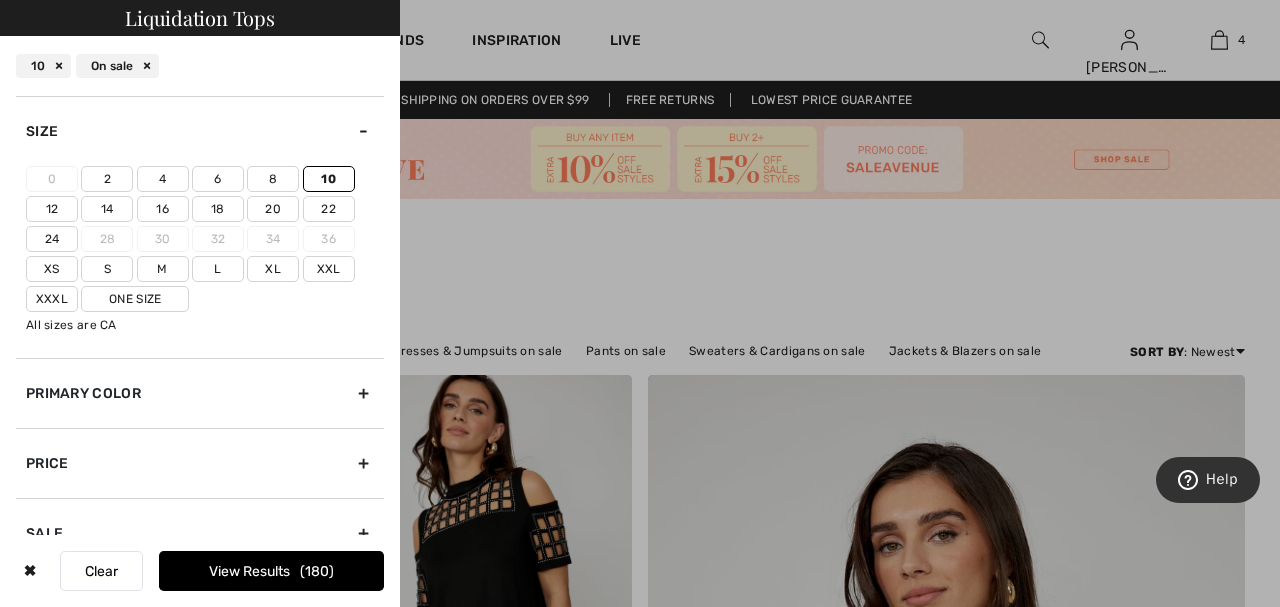 click on "Primary Color" at bounding box center [200, 393] 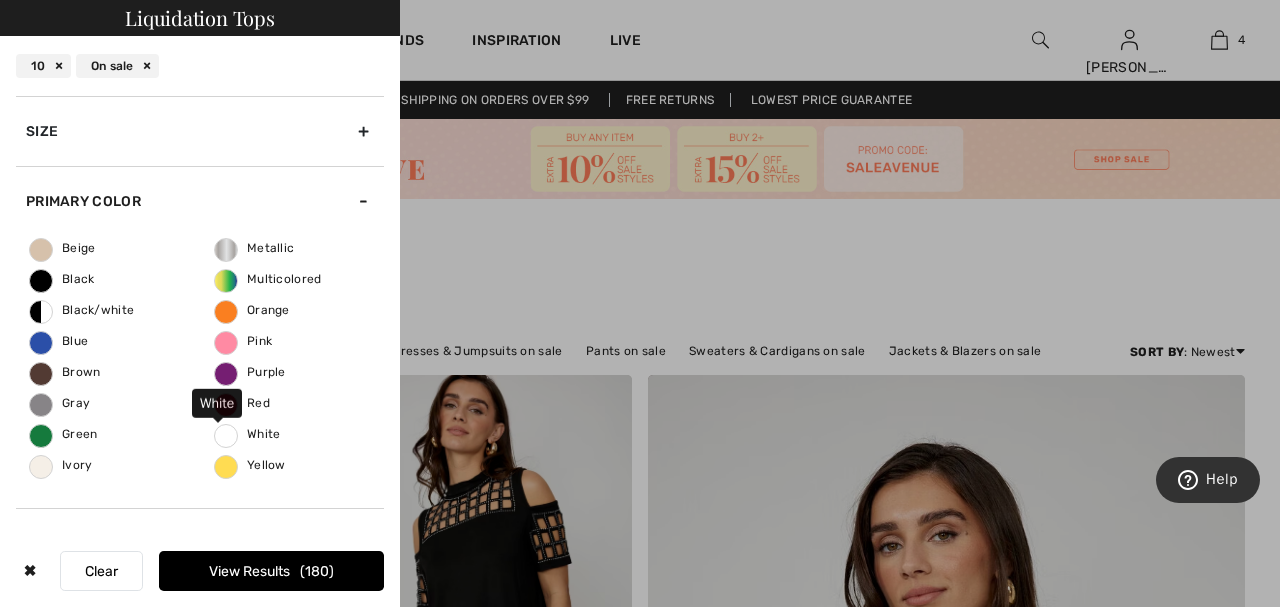 click on "White" at bounding box center (248, 434) 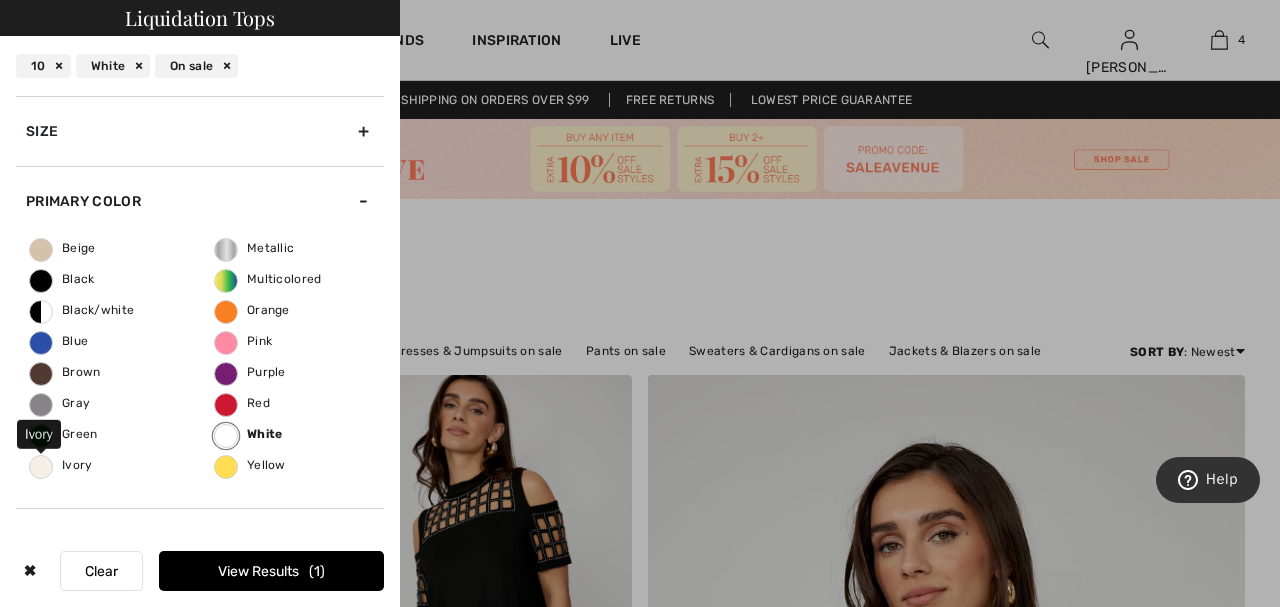 click on "Ivory" at bounding box center (61, 465) 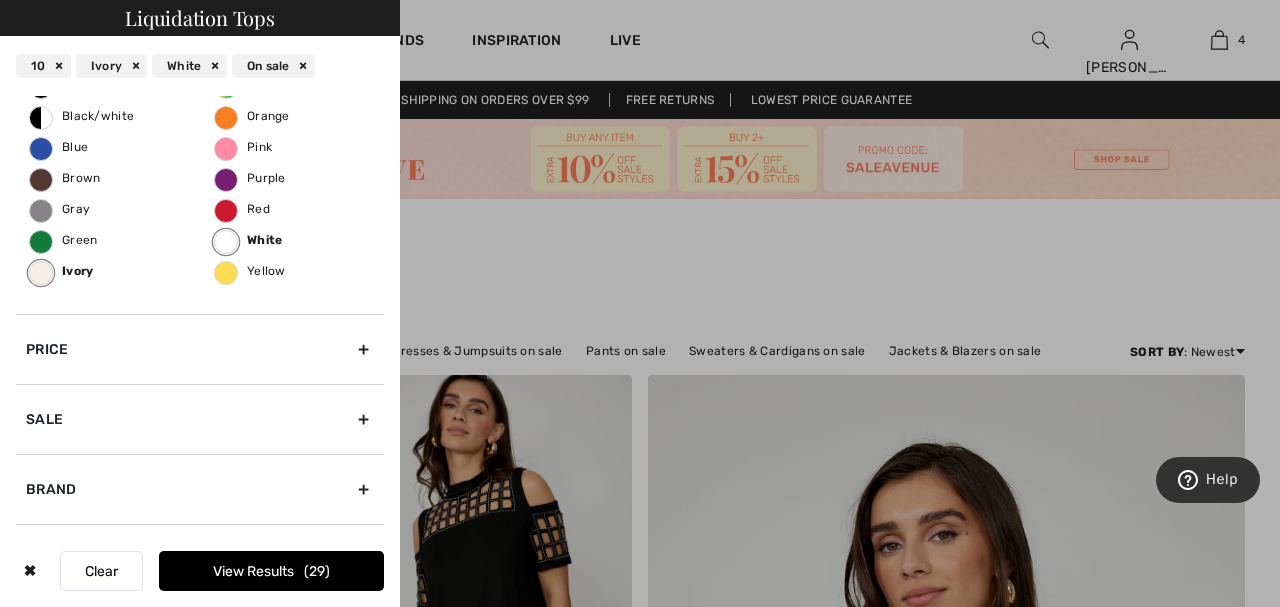 scroll, scrollTop: 252, scrollLeft: 0, axis: vertical 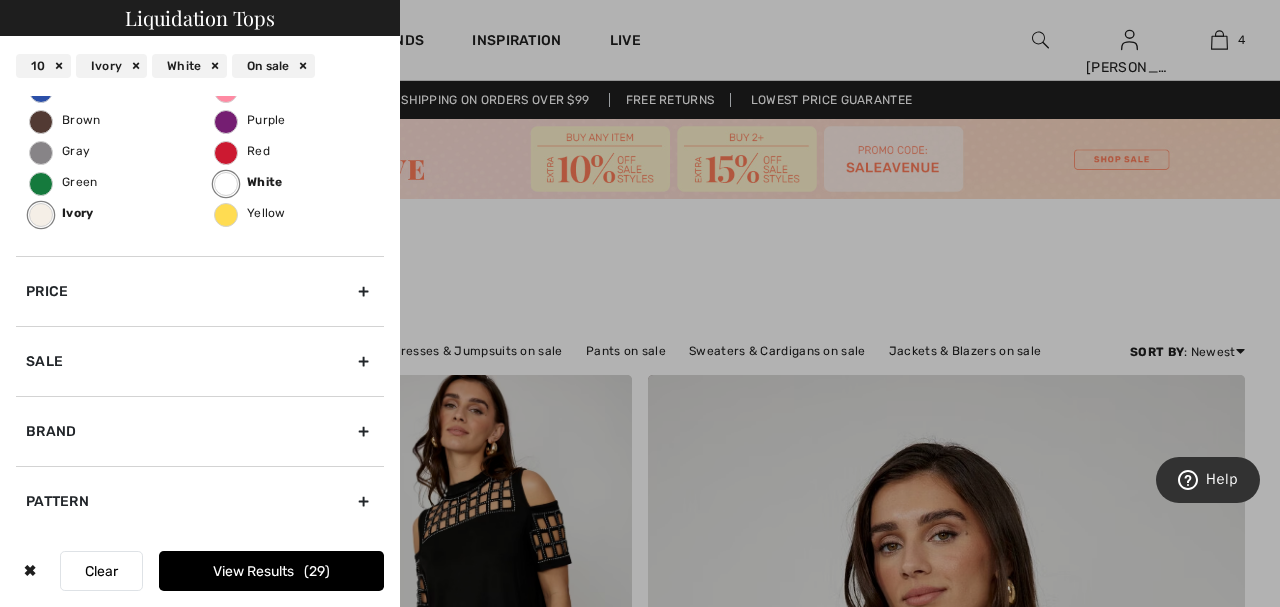 click on "Brand" at bounding box center [200, 431] 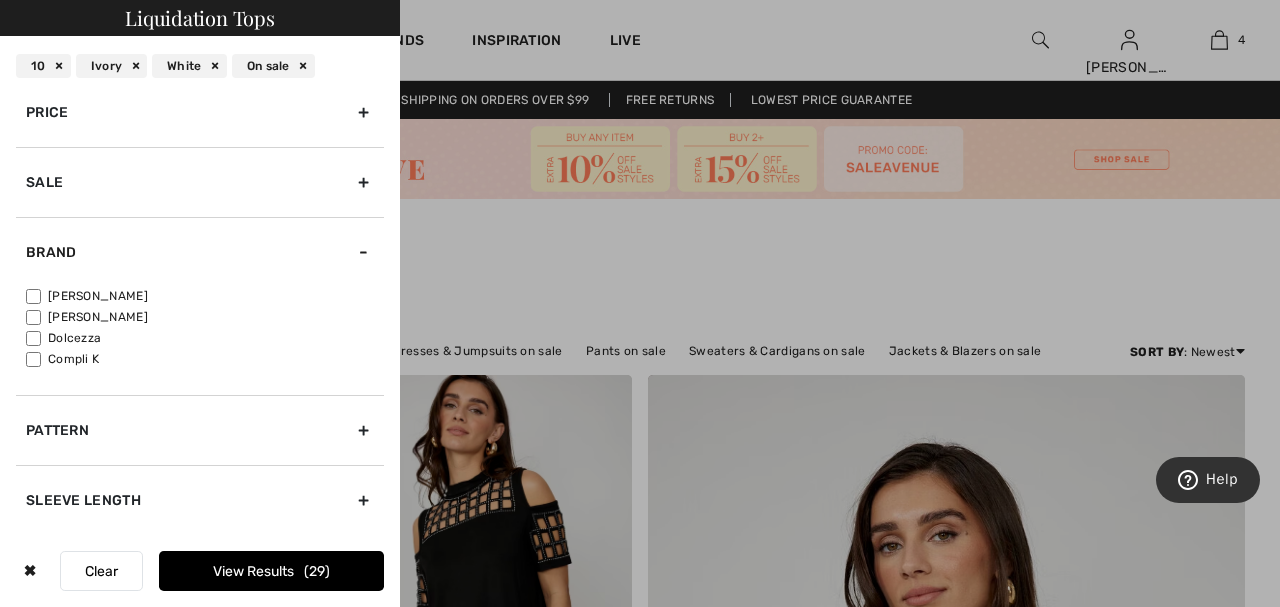 scroll, scrollTop: 142, scrollLeft: 0, axis: vertical 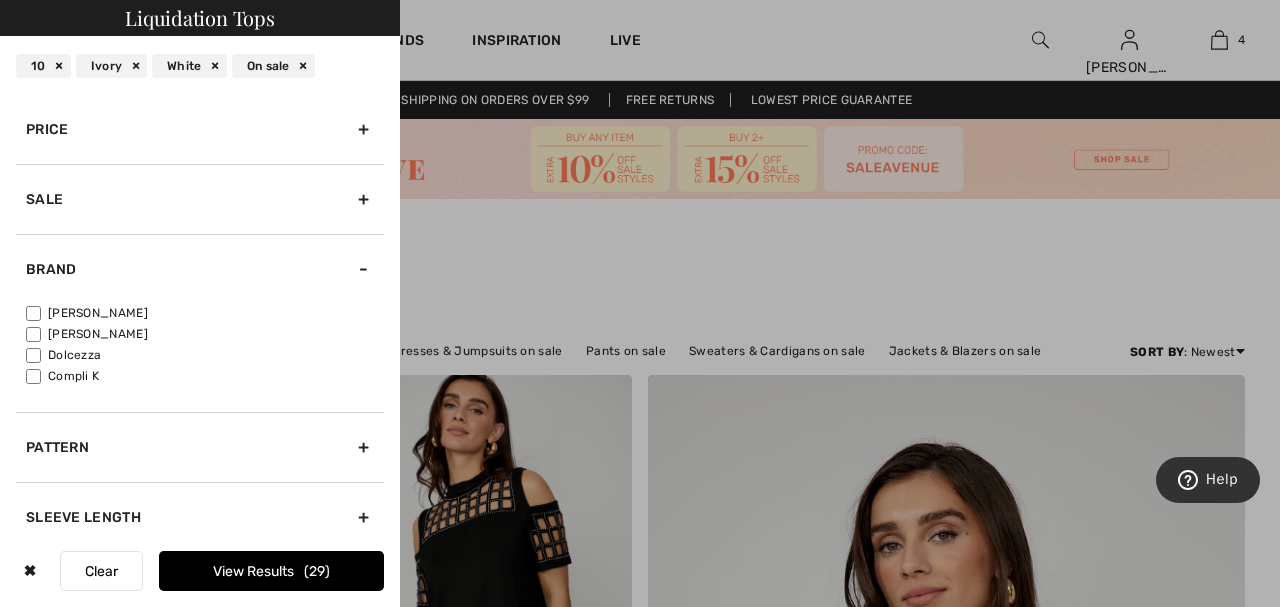 click on "[PERSON_NAME]" at bounding box center [33, 313] 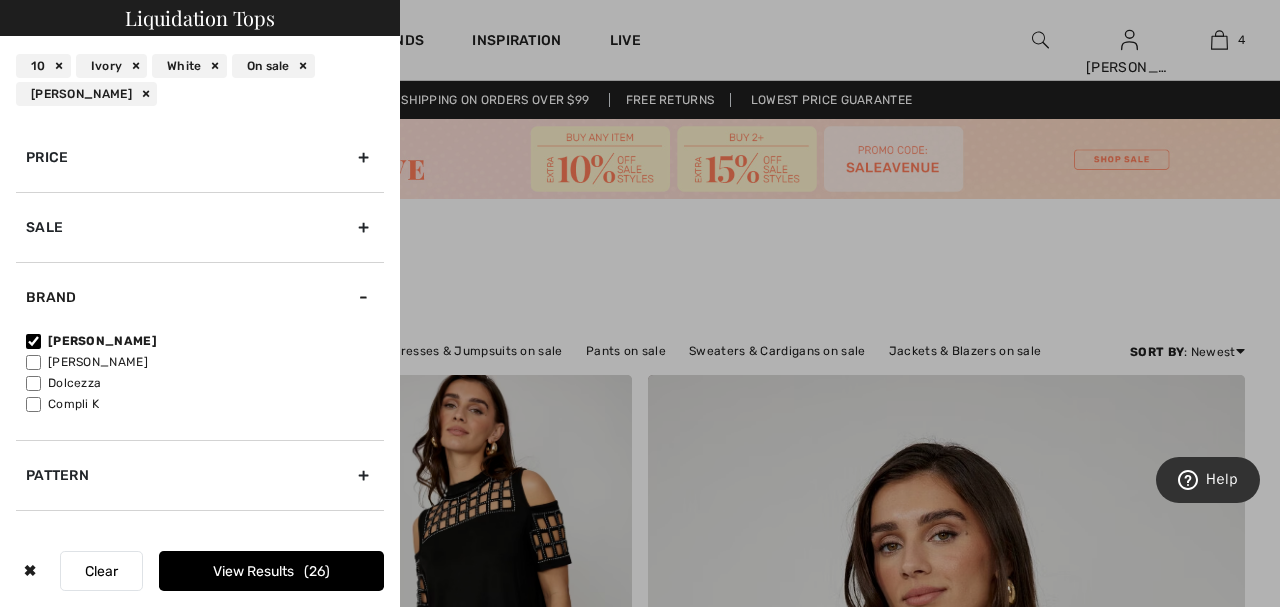 click on "View Results 26" at bounding box center (271, 571) 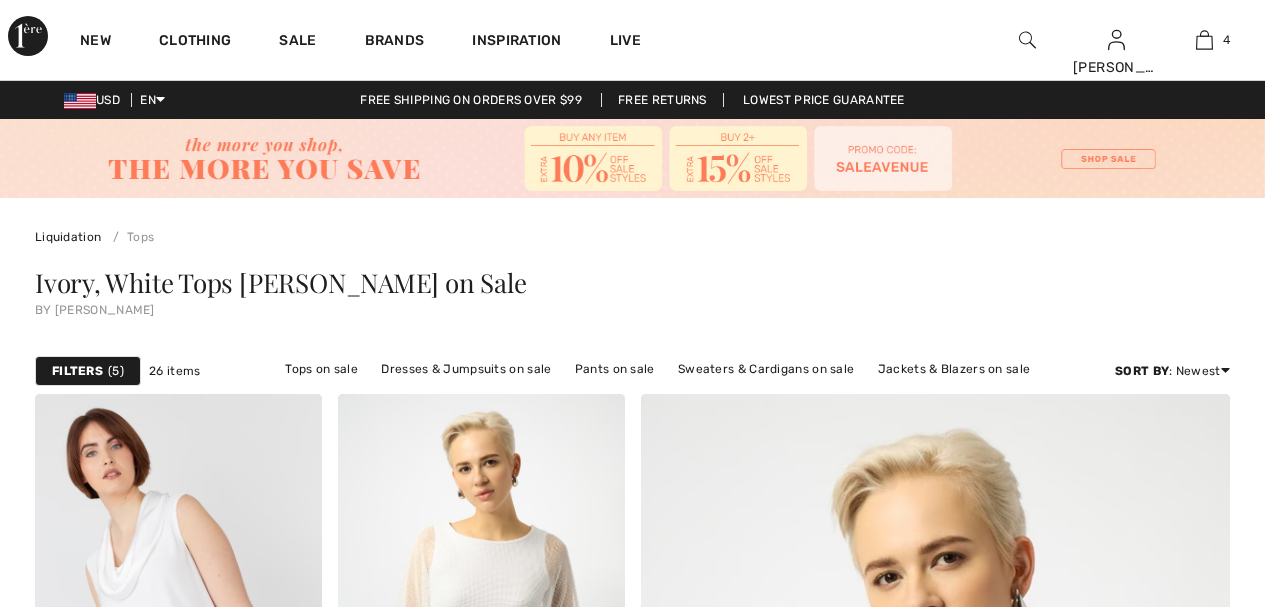 scroll, scrollTop: 0, scrollLeft: 0, axis: both 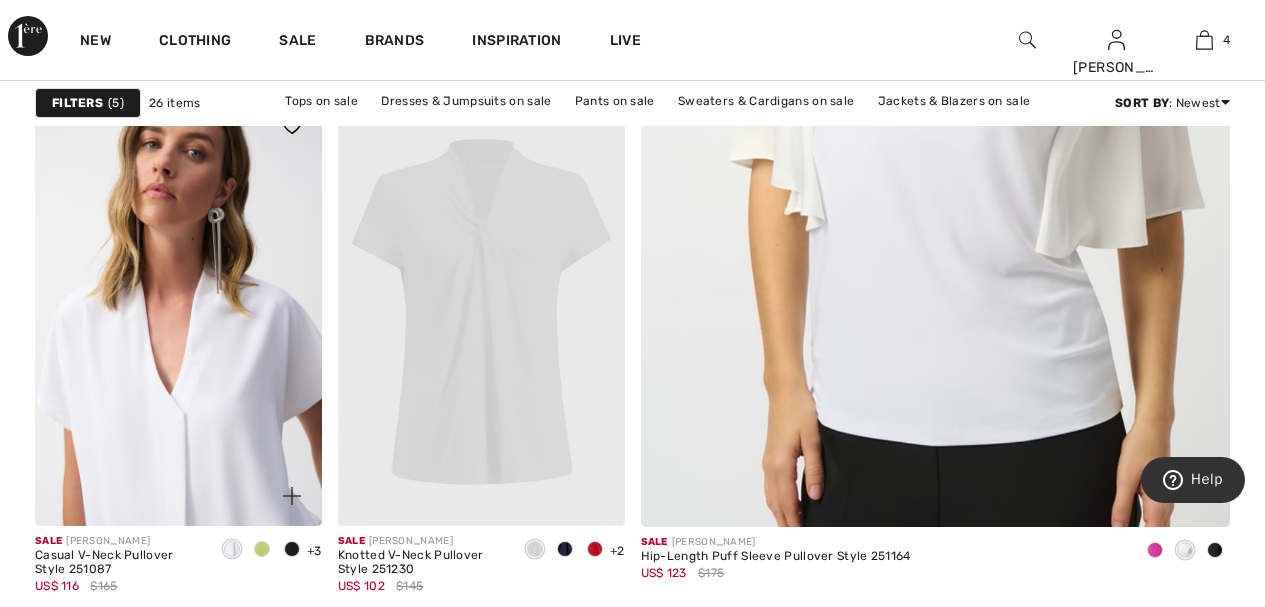 click at bounding box center [178, 311] 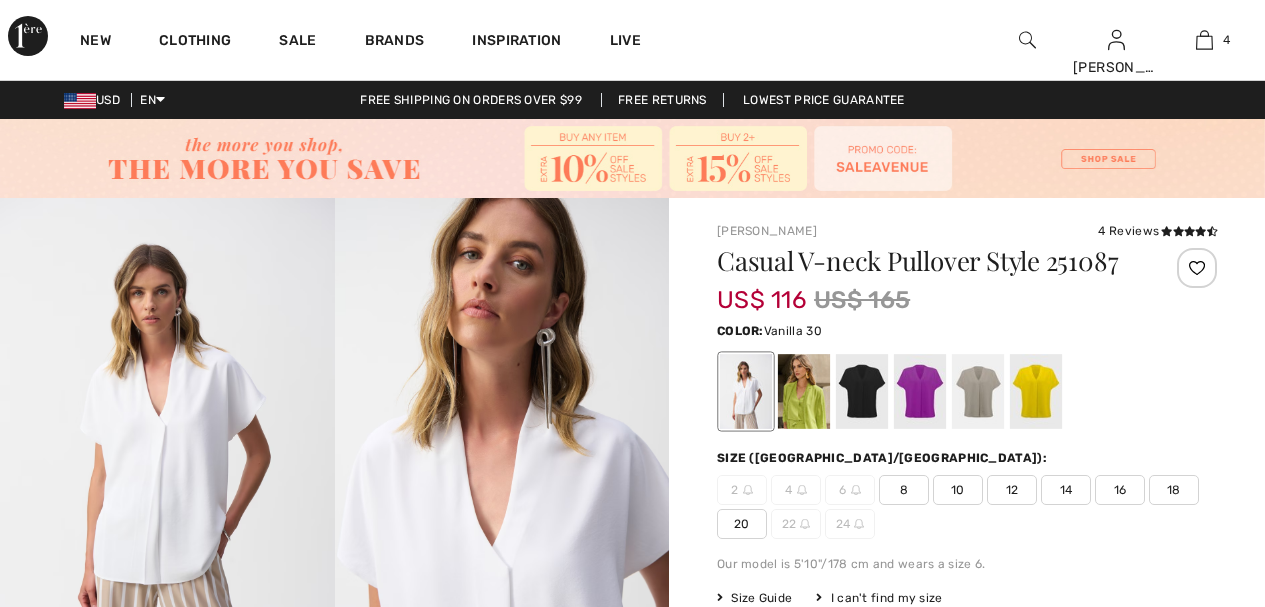 scroll, scrollTop: 0, scrollLeft: 0, axis: both 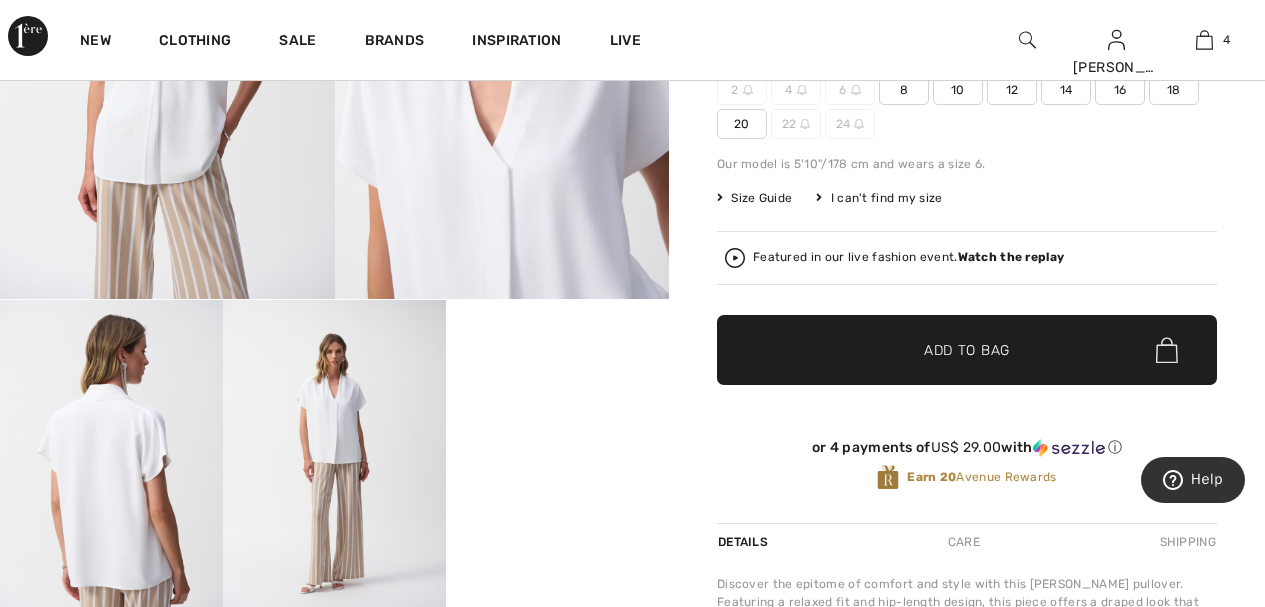 click on "Your browser does not support the video tag." at bounding box center [557, 356] 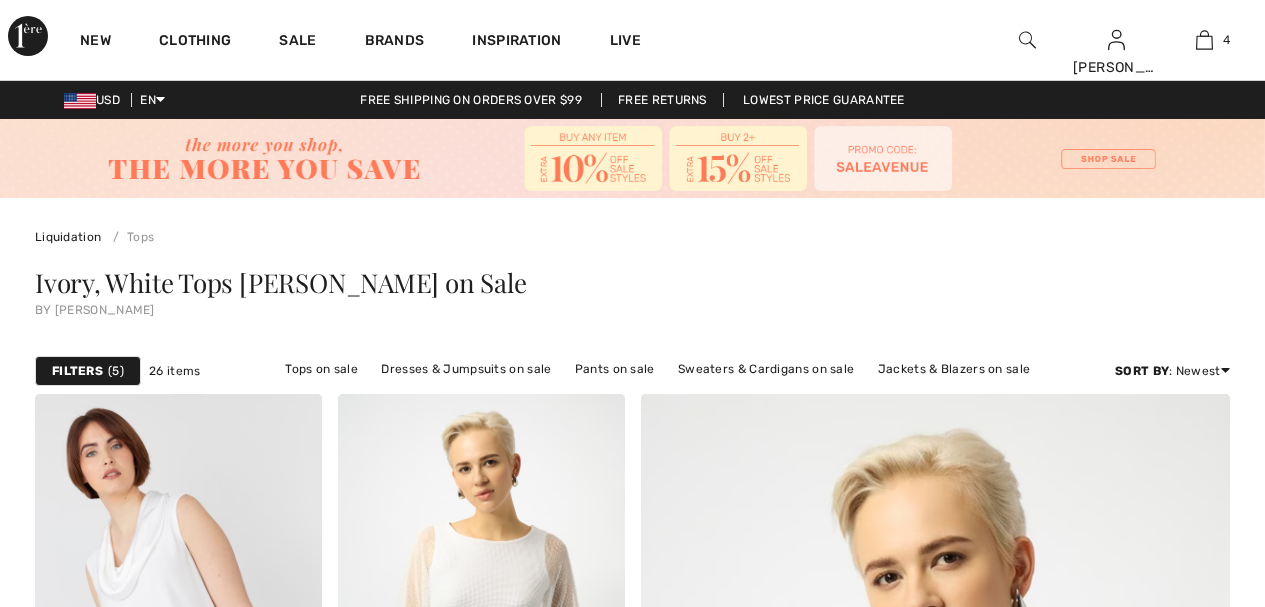 scroll, scrollTop: 840, scrollLeft: 0, axis: vertical 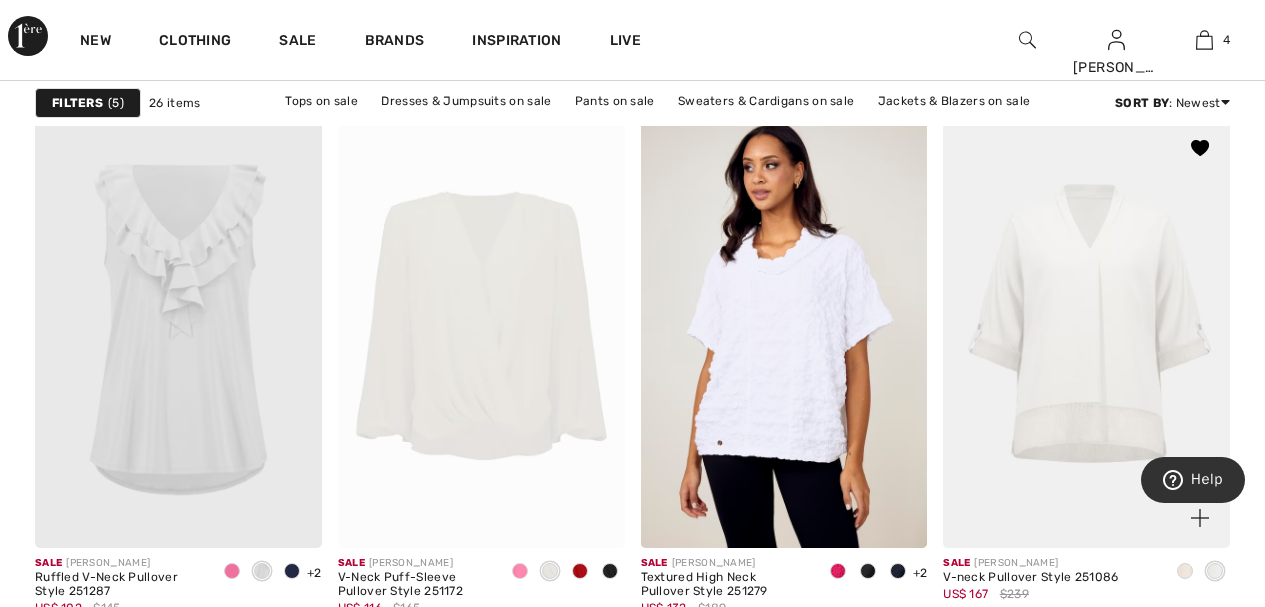 click at bounding box center [1086, 333] 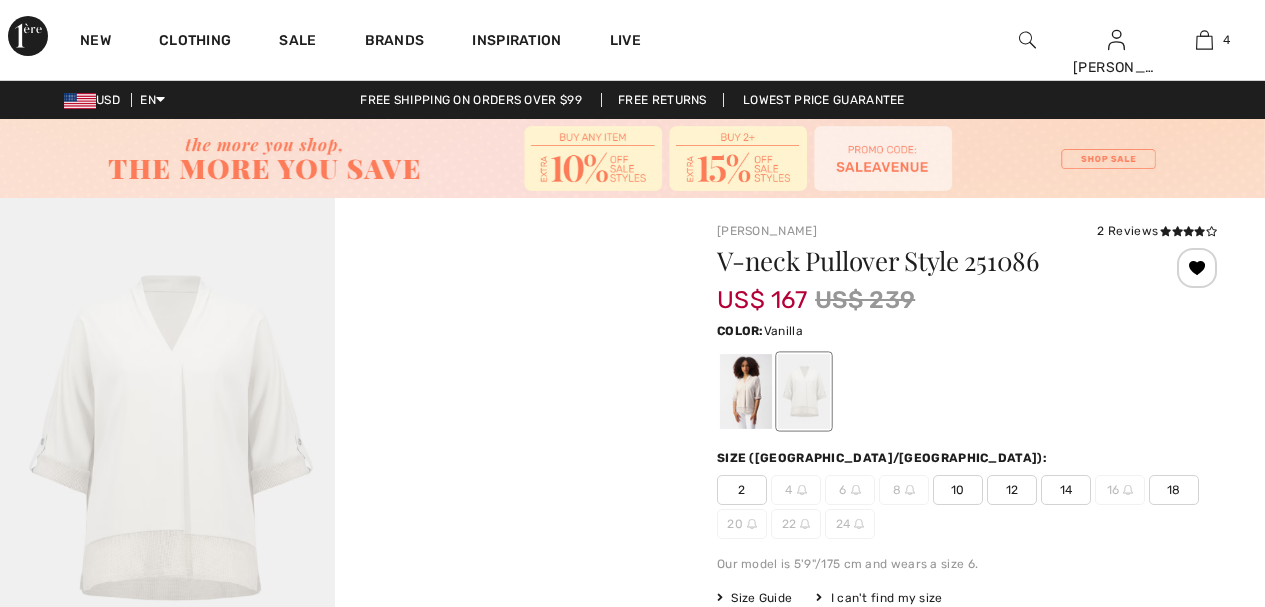 scroll, scrollTop: 0, scrollLeft: 0, axis: both 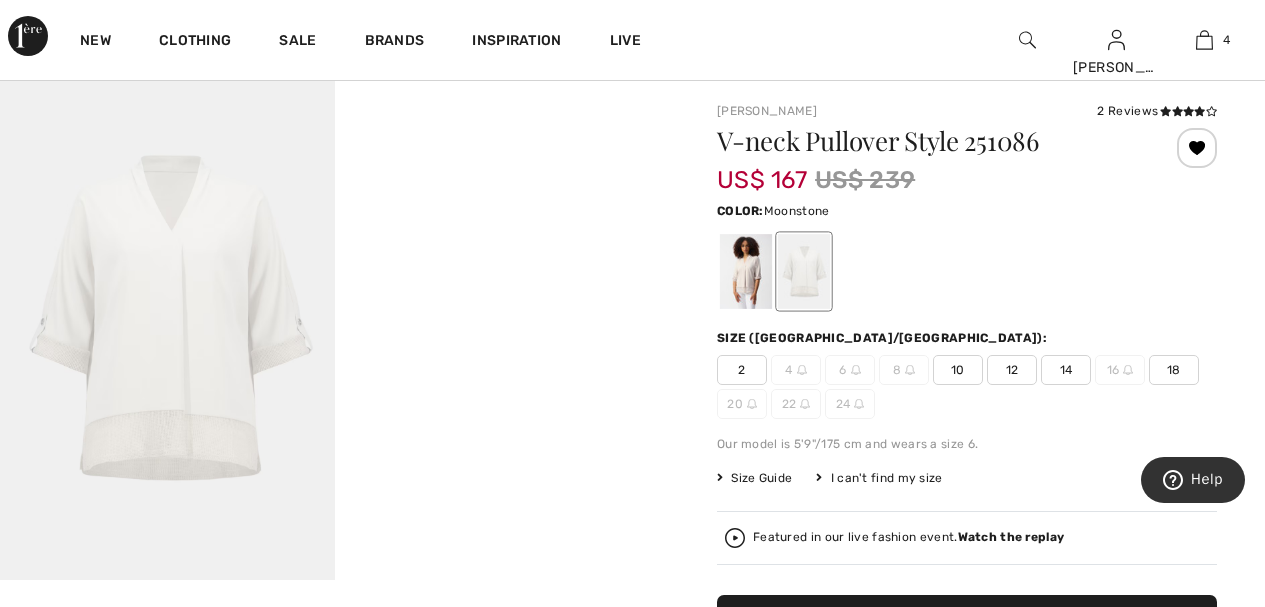 click at bounding box center (746, 271) 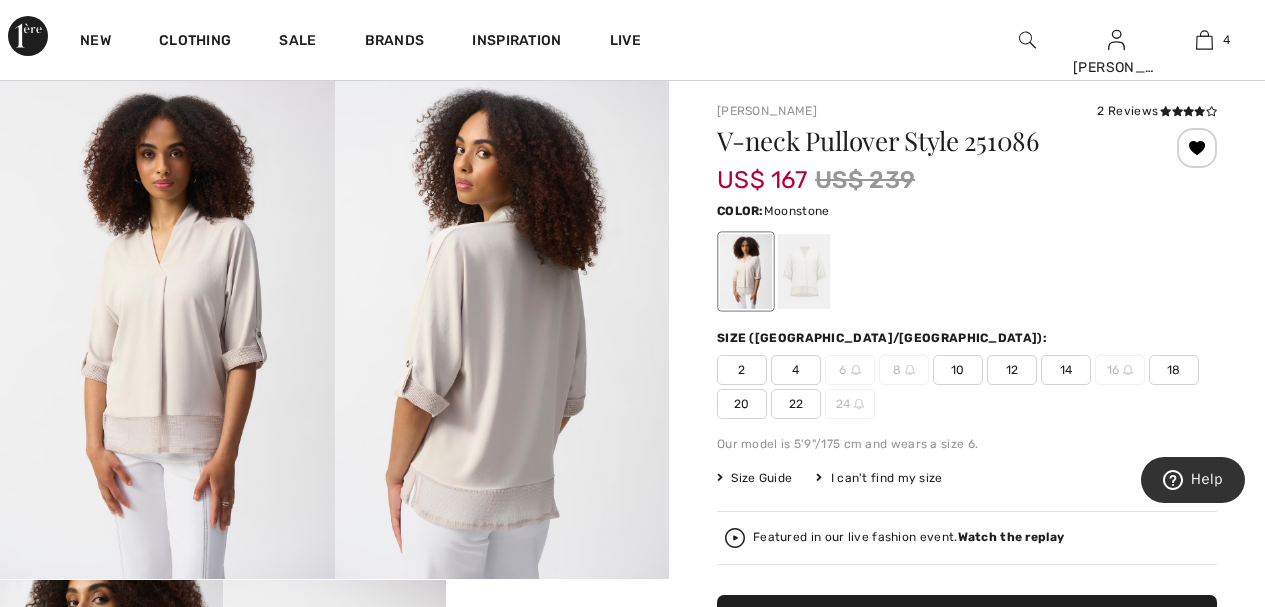 click on "10" at bounding box center (958, 370) 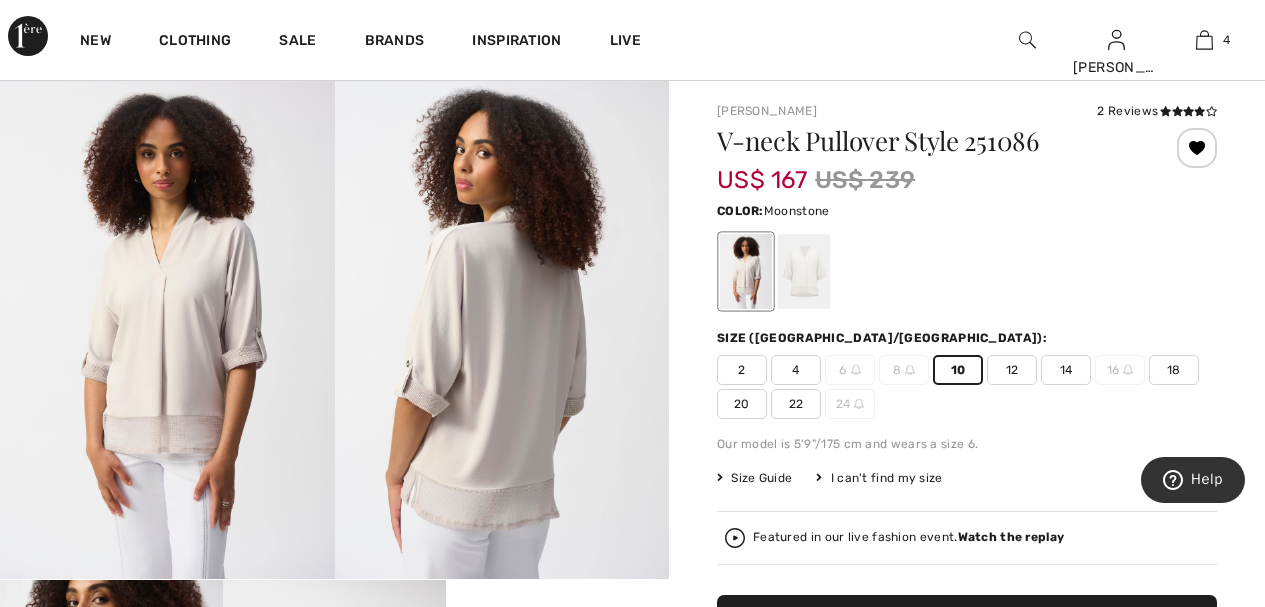 click at bounding box center (967, 271) 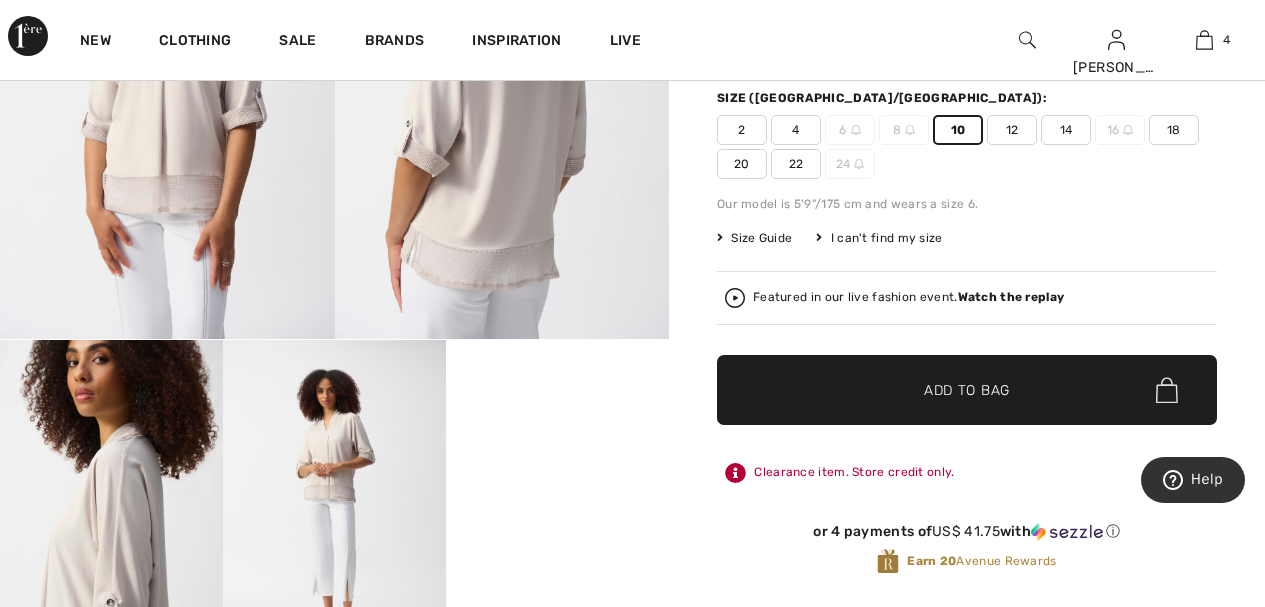 scroll, scrollTop: 400, scrollLeft: 0, axis: vertical 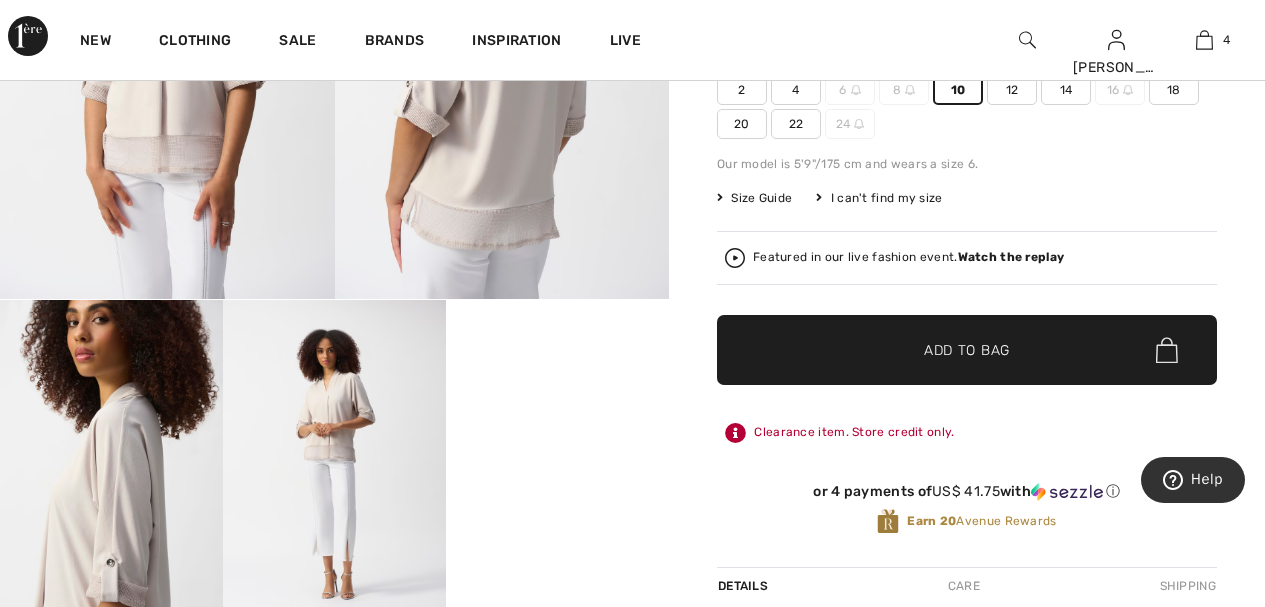 click on "✔ Added to Bag
Add to Bag" at bounding box center [967, 350] 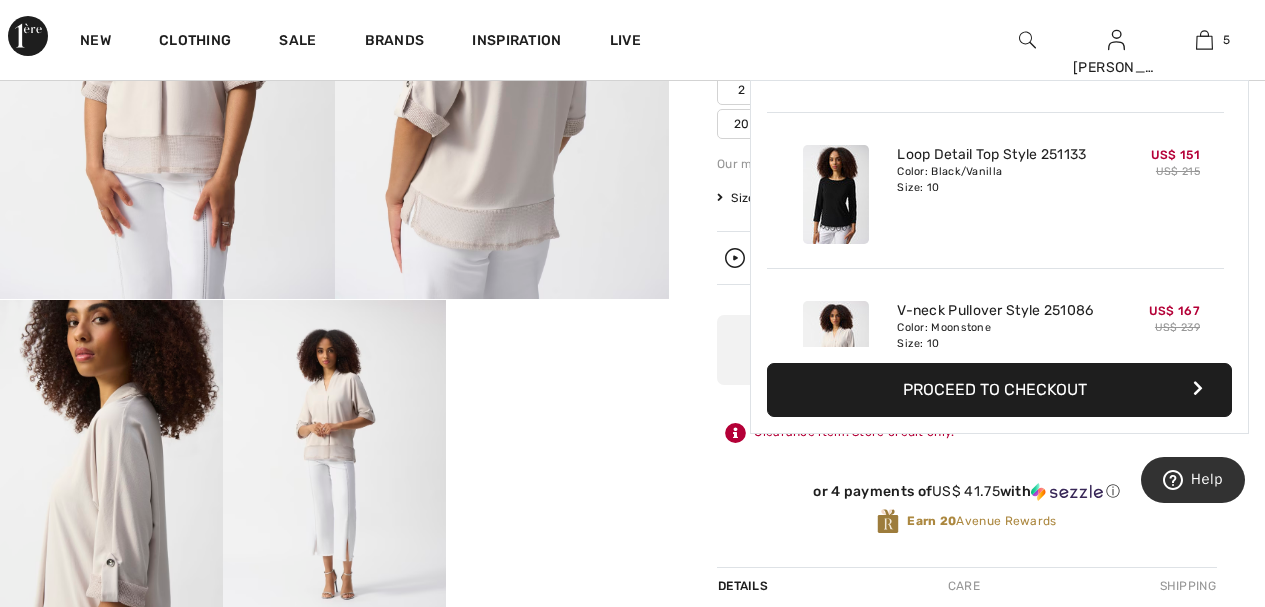 scroll, scrollTop: 530, scrollLeft: 0, axis: vertical 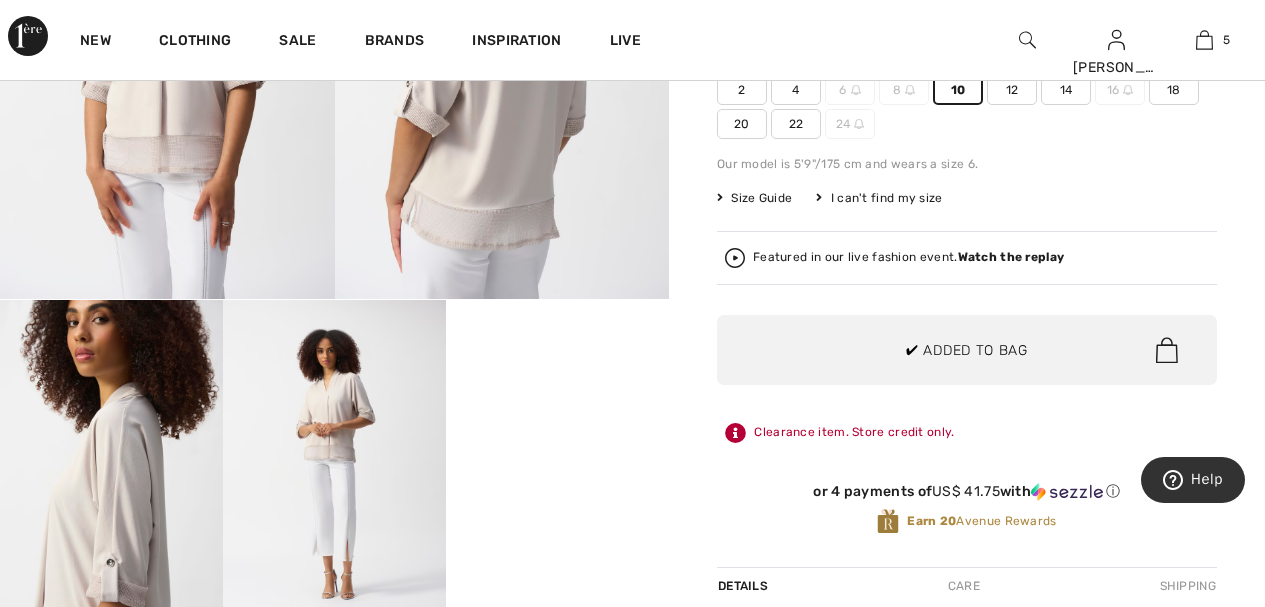 click on "Joseph Ribkoff
2 Reviews
2 Reviews
V-neck Pullover  Style 251086
US$ 167 US$ 239
Color:  Moonstone
Size (CA/US):
2 4 6 8 10 12 14 16 18 20 22 24
Our model is 5'9"/175 cm and wears a size 6.
Size Guide
I can't find my size
Select Size
US 2
US 4
US 6 - Sold Out
US 8 - Sold Out
US 10
US 12
US 14
US 16 - Sold Out
US 18
US 20
US 22
US 24 - Sold Out
Featured in our live fashion event.  Watch the replay" at bounding box center [967, 450] 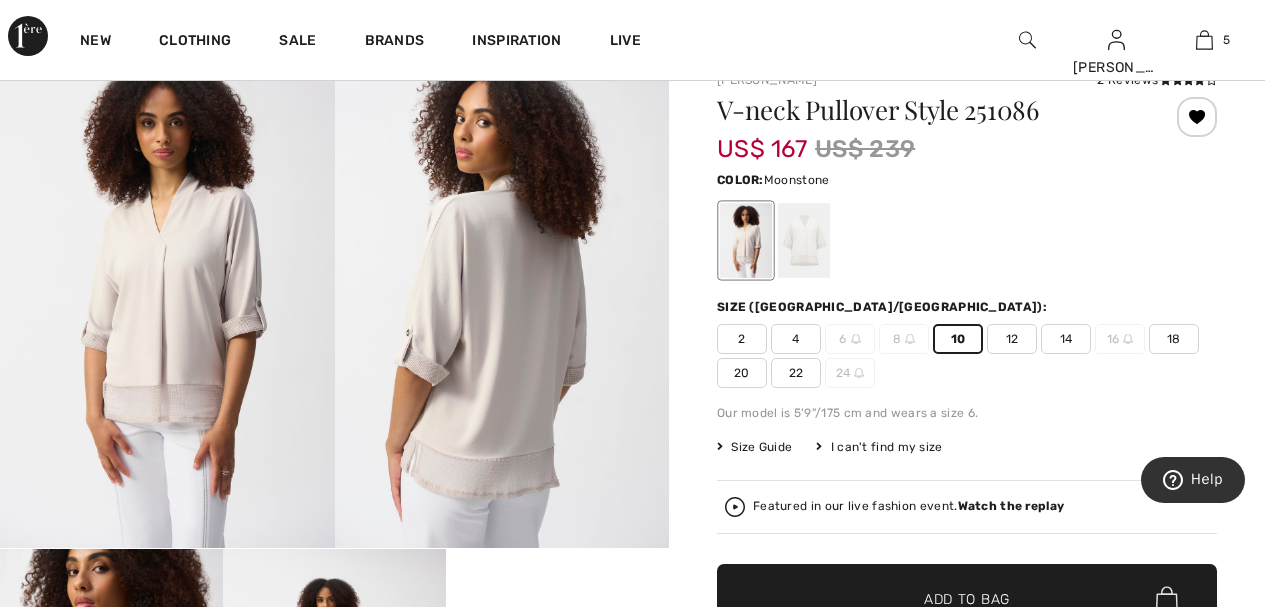 scroll, scrollTop: 80, scrollLeft: 0, axis: vertical 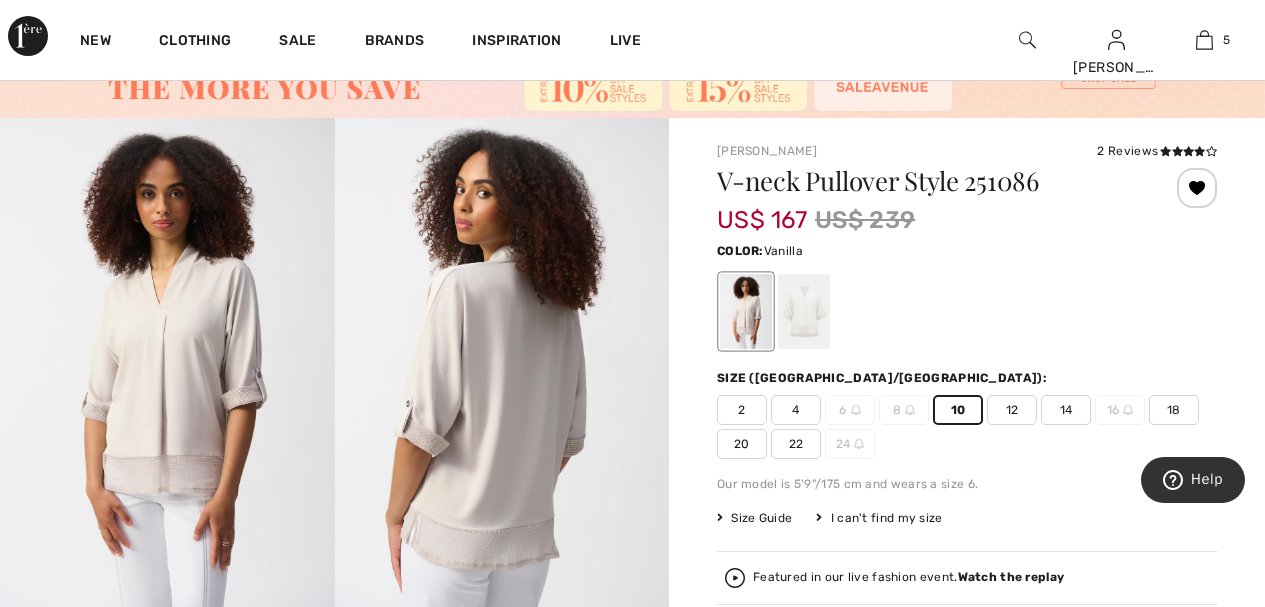 click at bounding box center [804, 311] 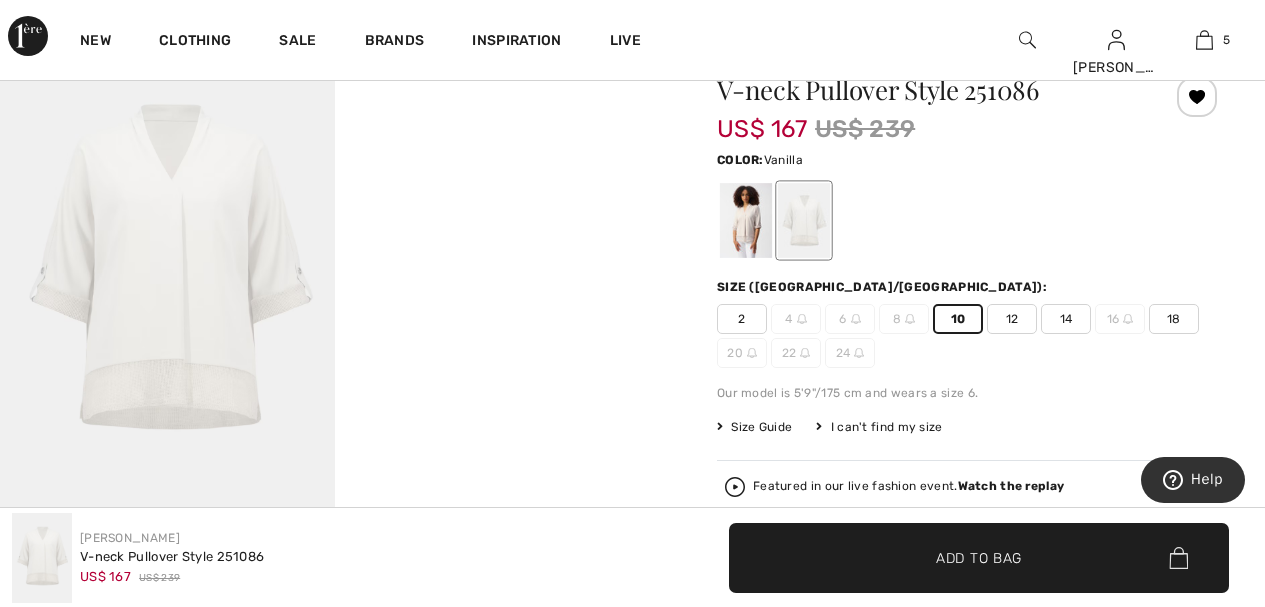 scroll, scrollTop: 0, scrollLeft: 0, axis: both 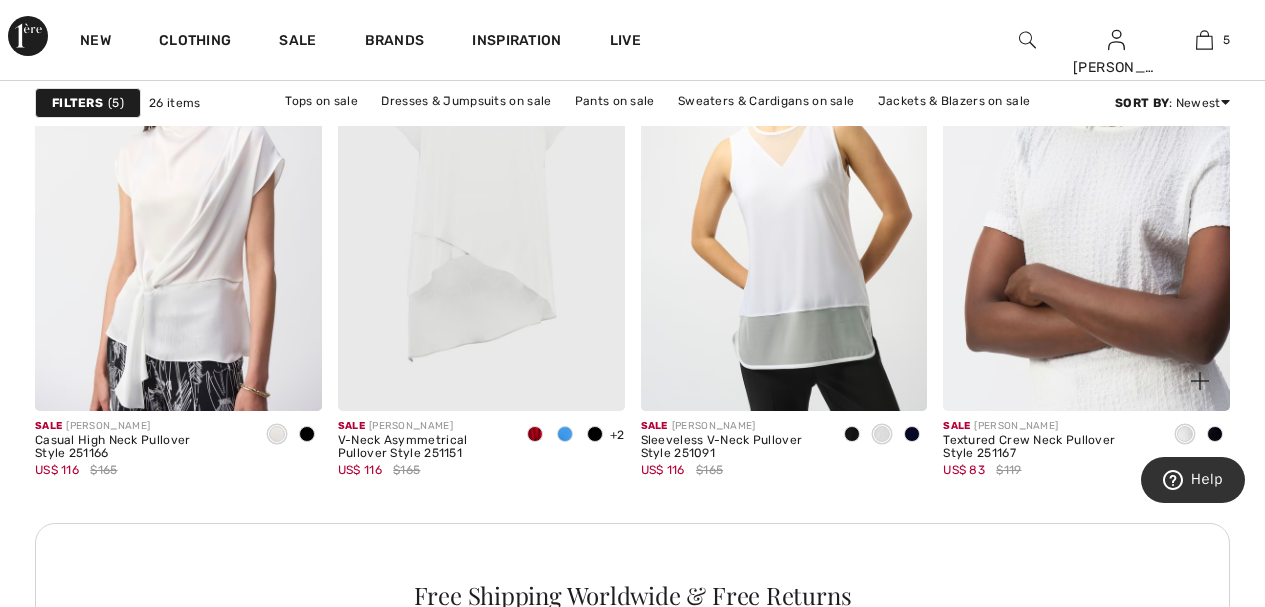 click at bounding box center [1086, 195] 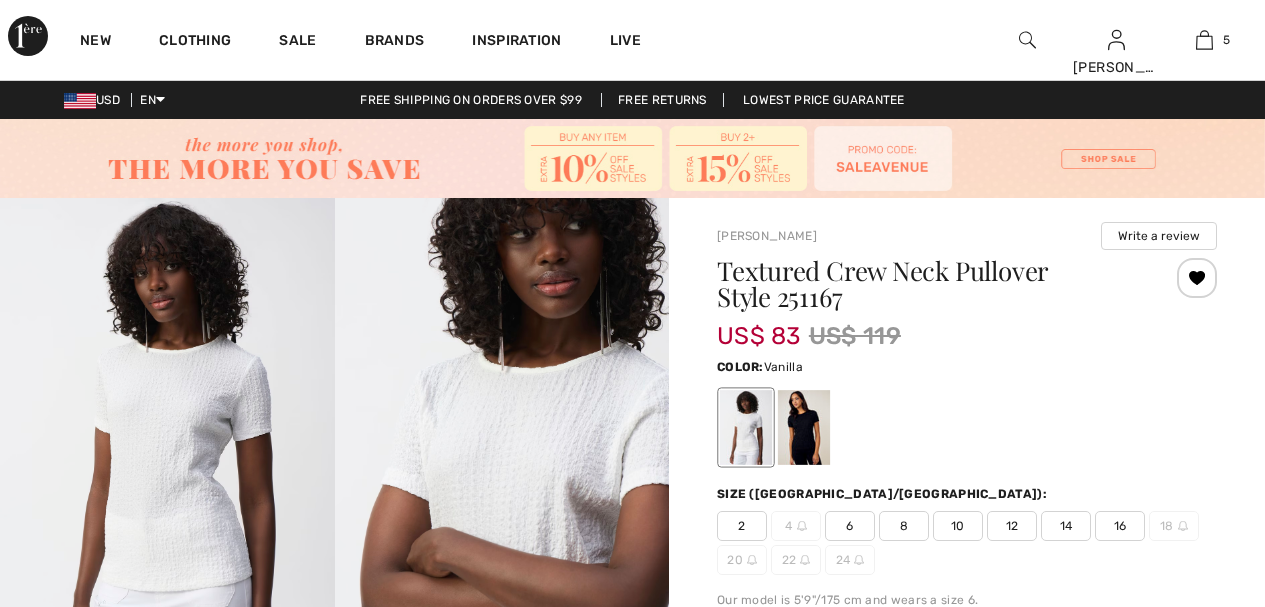 scroll, scrollTop: 0, scrollLeft: 0, axis: both 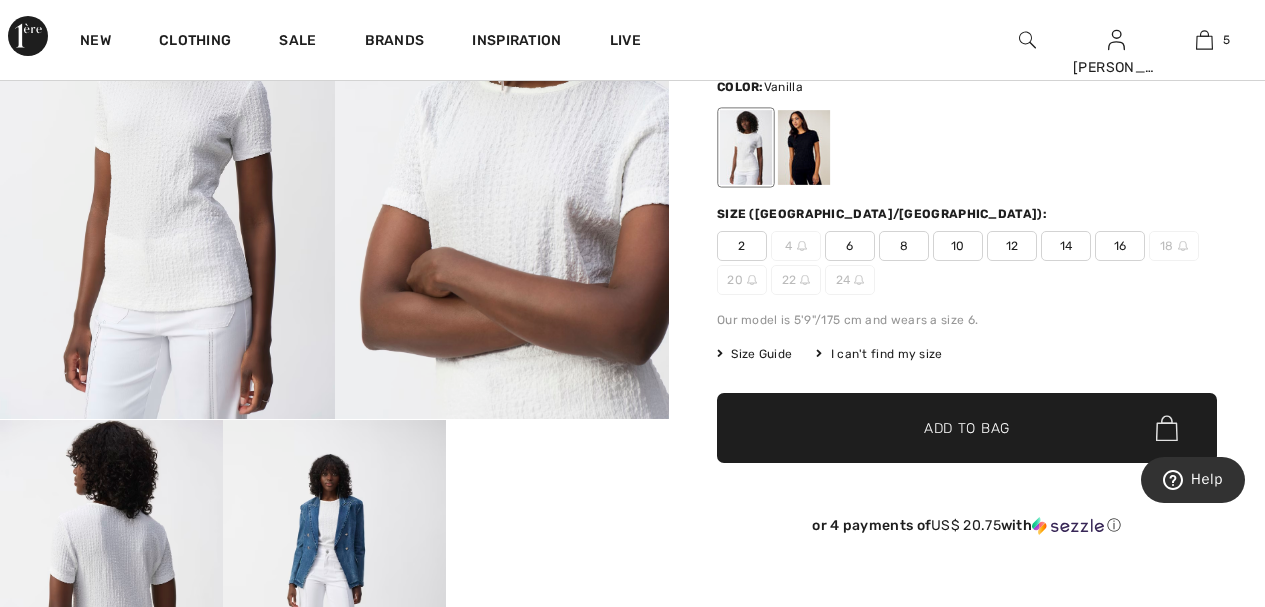 click on "10" at bounding box center [958, 246] 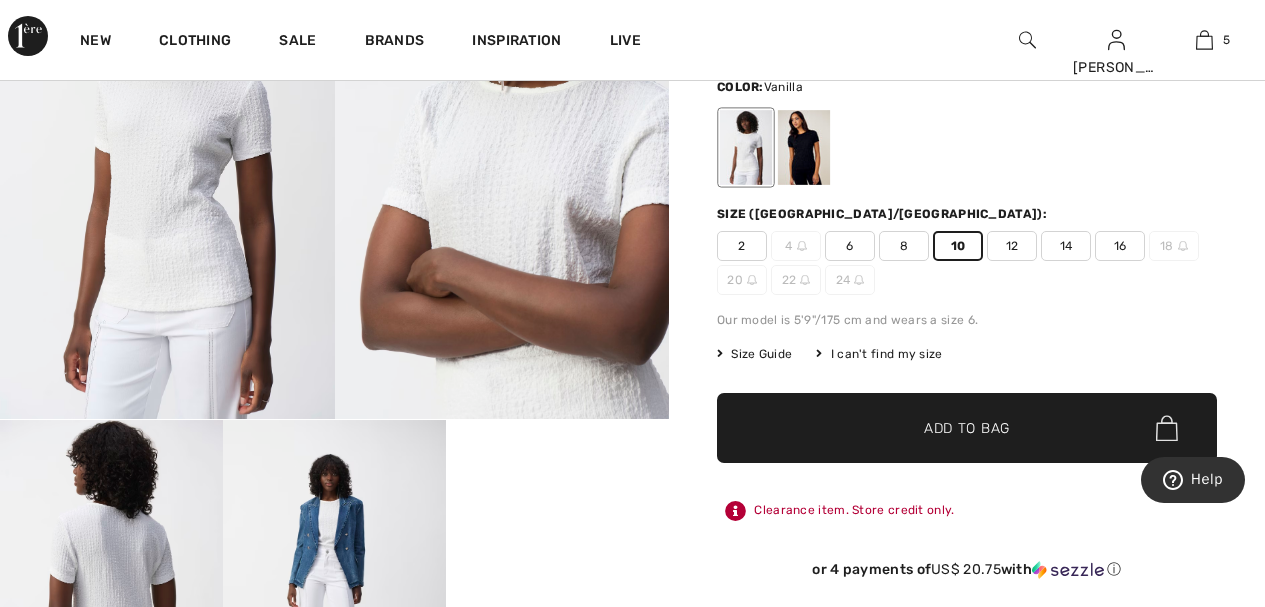 click on "Your browser does not support the video tag." at bounding box center [557, 476] 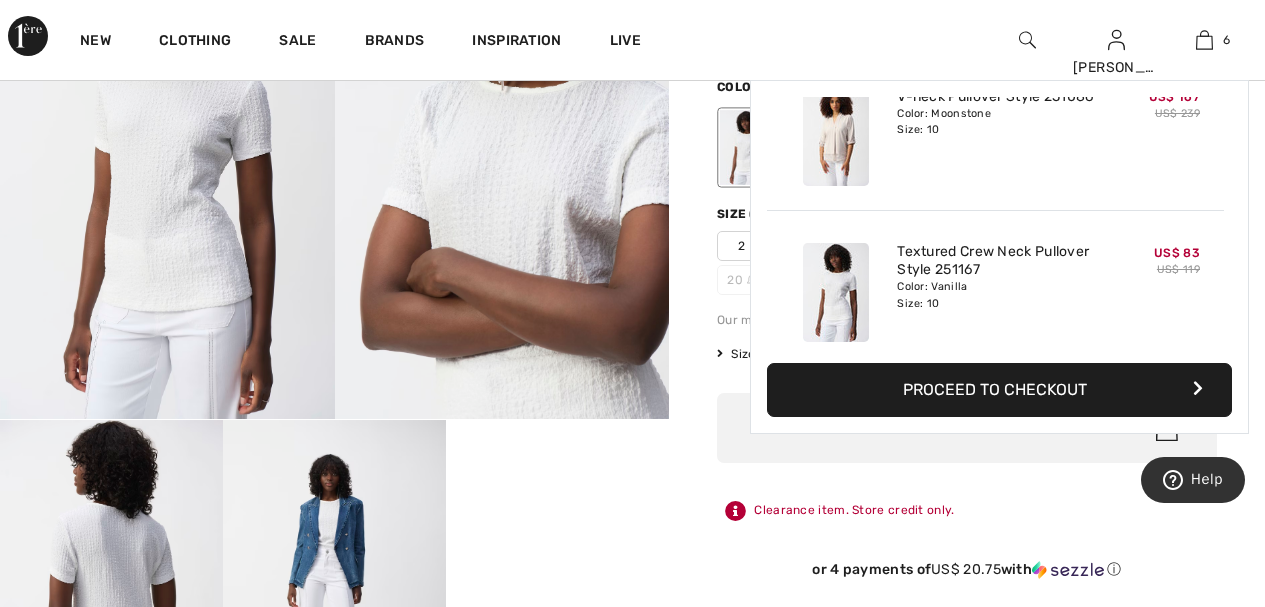 scroll, scrollTop: 686, scrollLeft: 0, axis: vertical 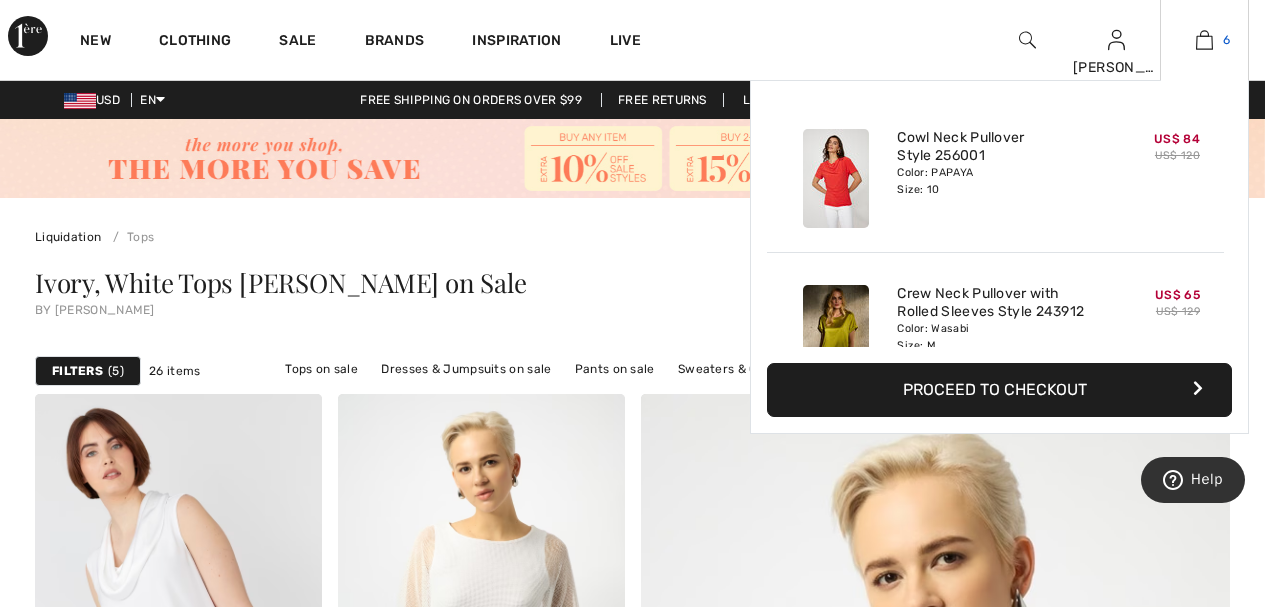click at bounding box center [1204, 40] 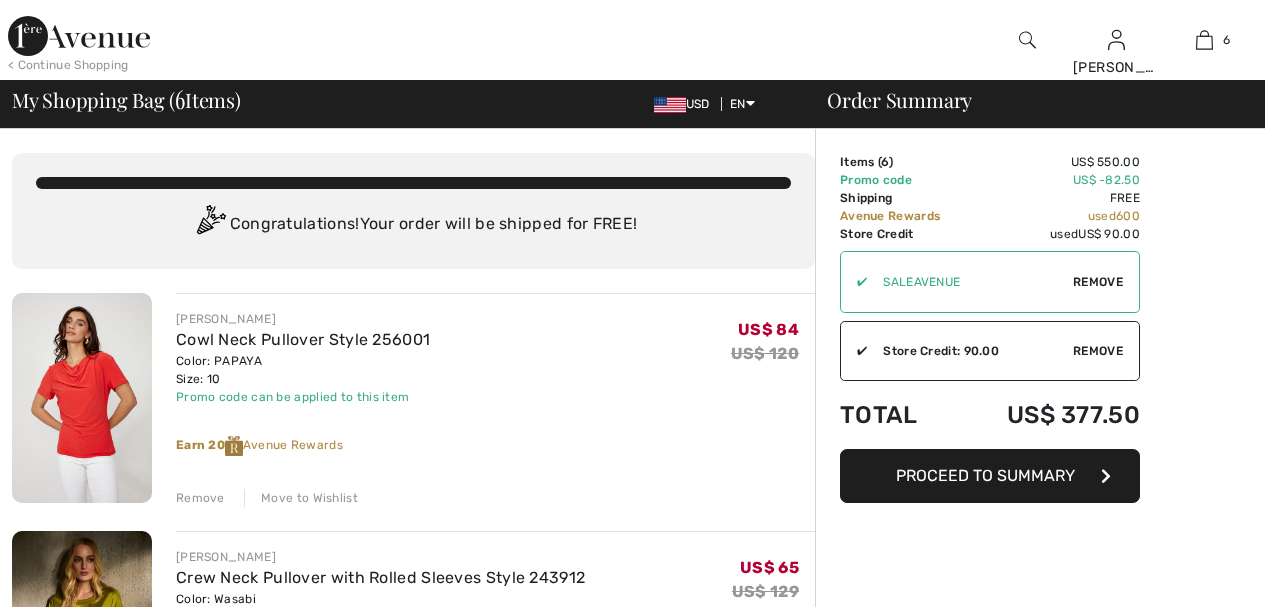 scroll, scrollTop: 0, scrollLeft: 0, axis: both 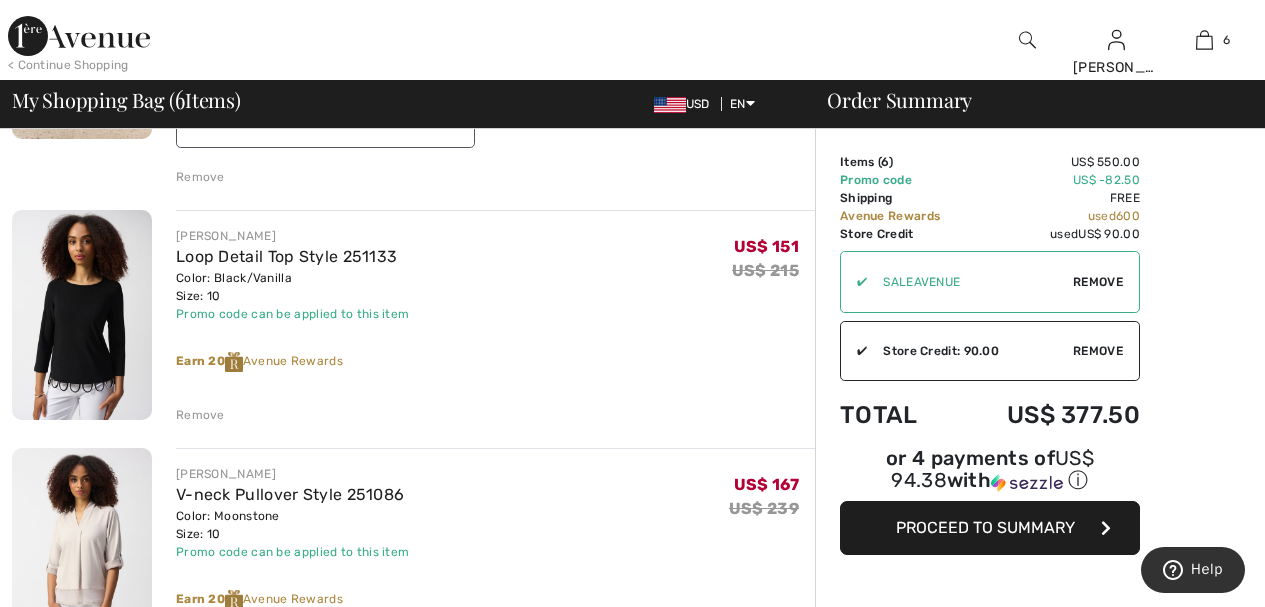 click on "Remove" at bounding box center (200, 415) 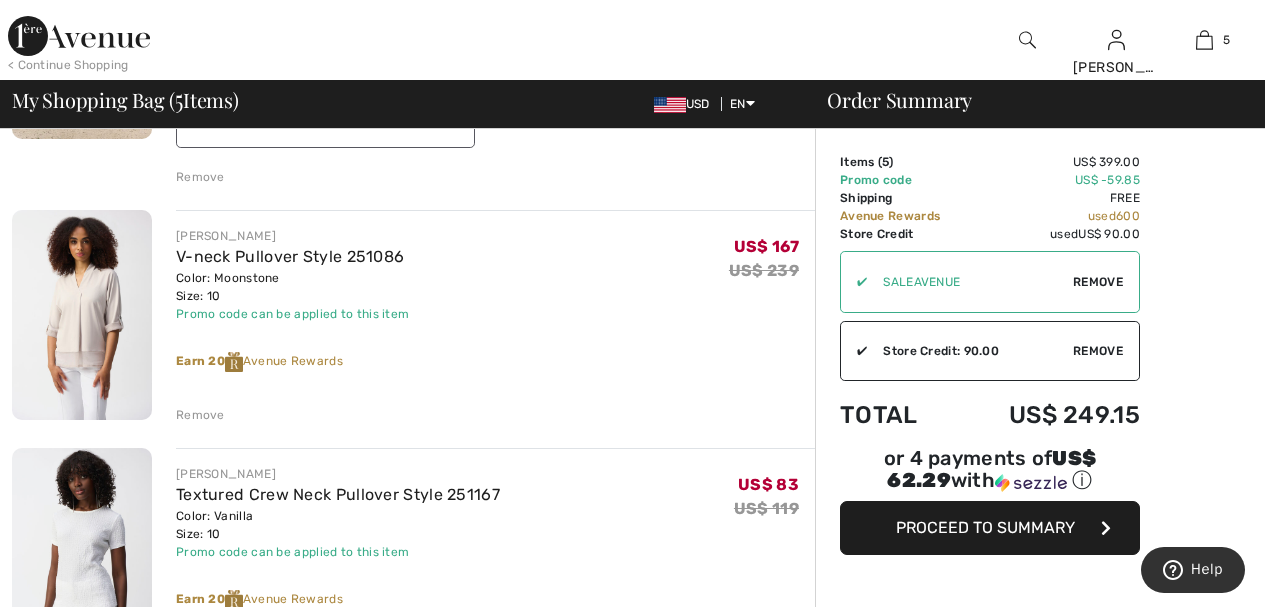 click on "Remove" at bounding box center [200, 415] 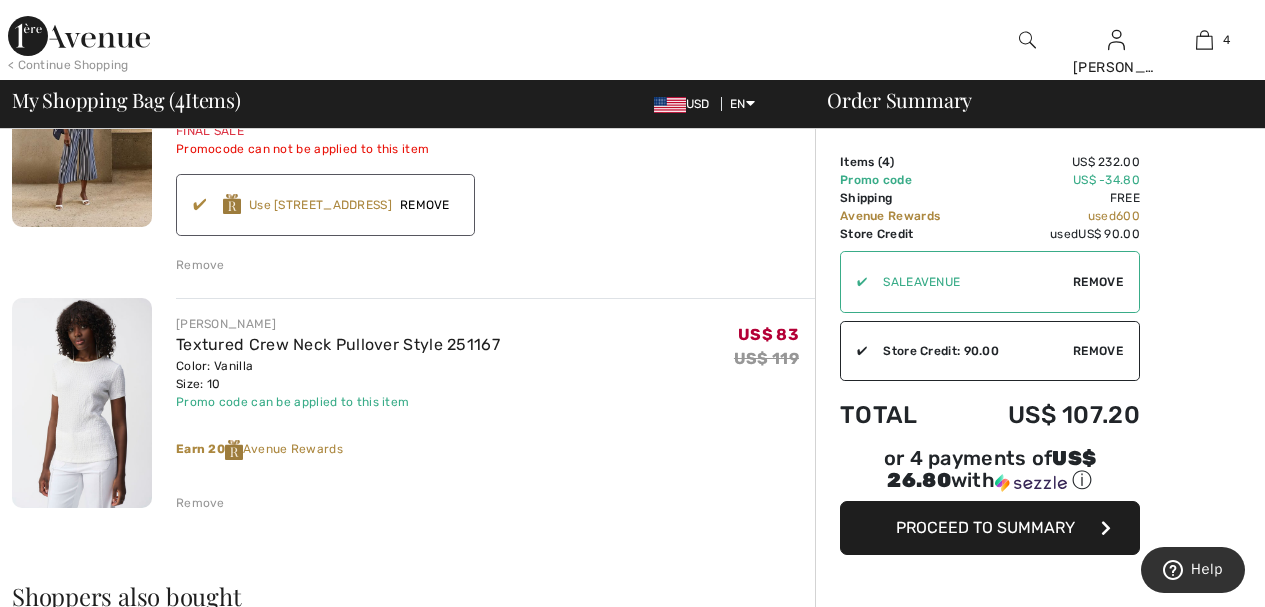 scroll, scrollTop: 800, scrollLeft: 0, axis: vertical 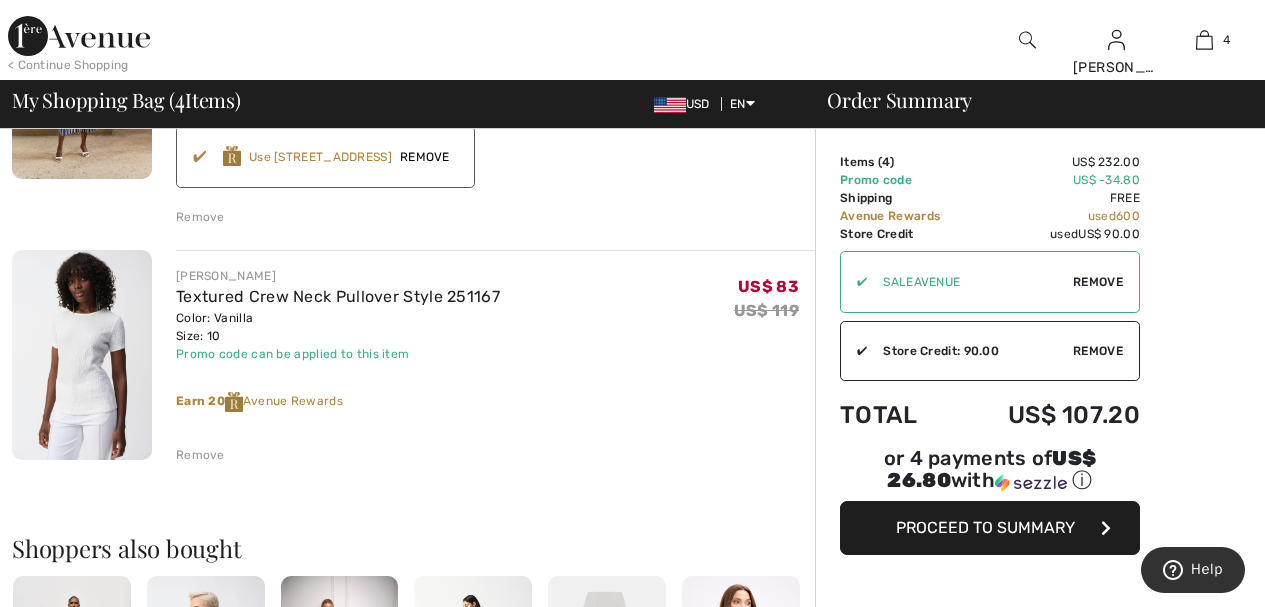 click on "Remove" at bounding box center [200, 455] 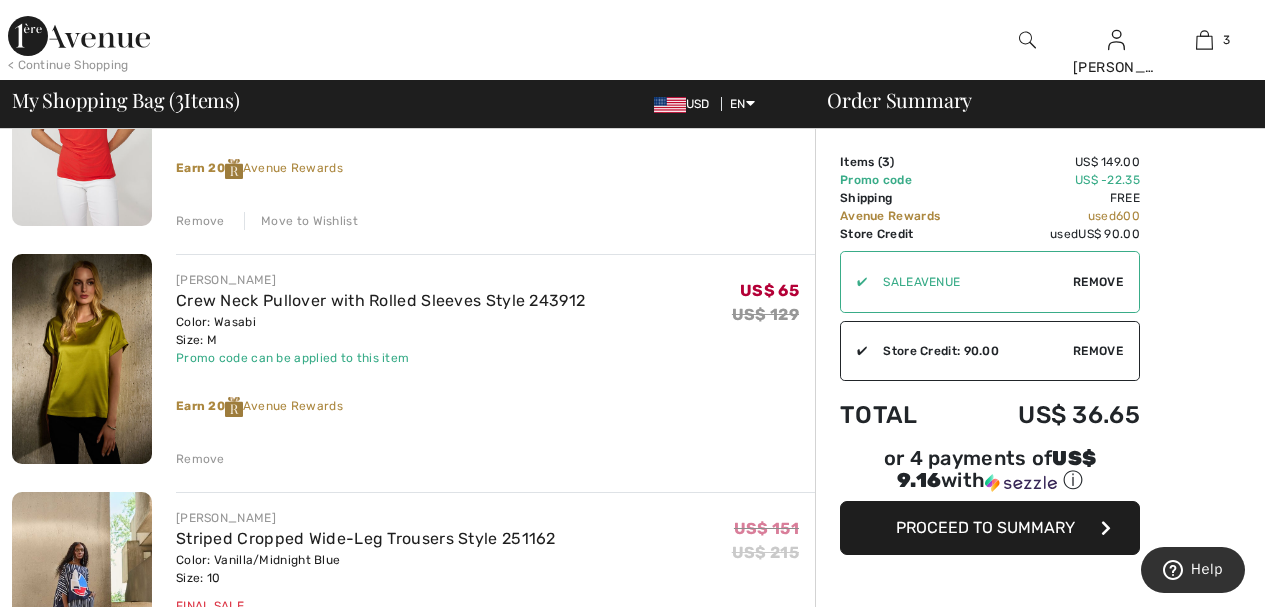 scroll, scrollTop: 280, scrollLeft: 0, axis: vertical 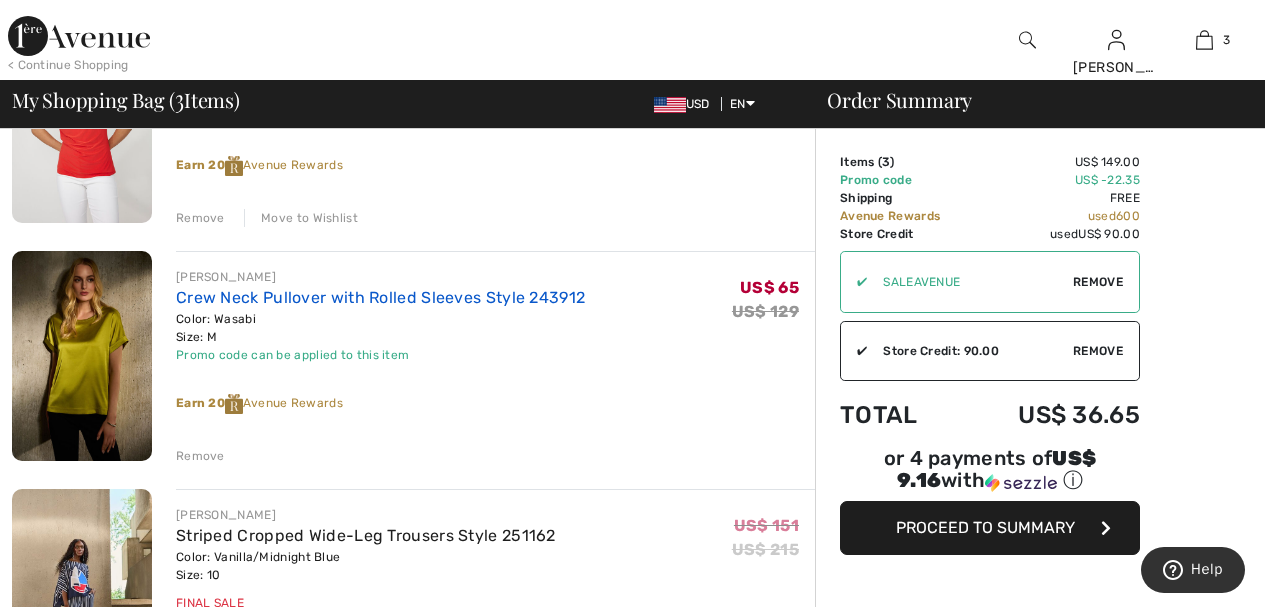 click on "Crew Neck Pullover with Rolled Sleeves Style 243912" at bounding box center [380, 297] 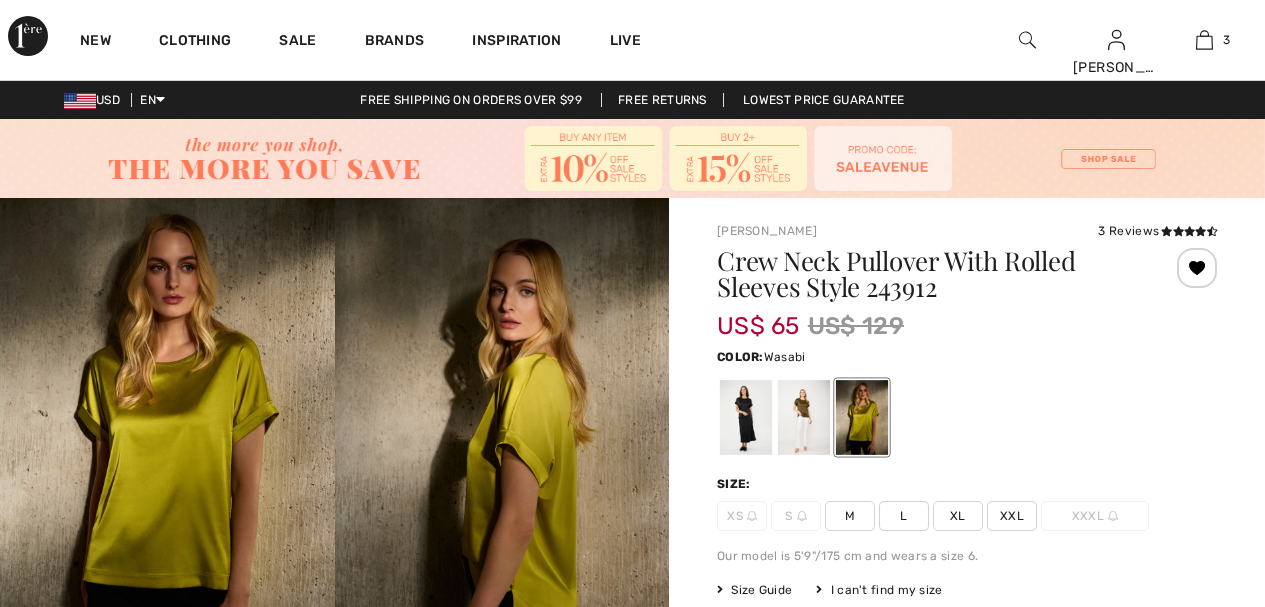 scroll, scrollTop: 0, scrollLeft: 0, axis: both 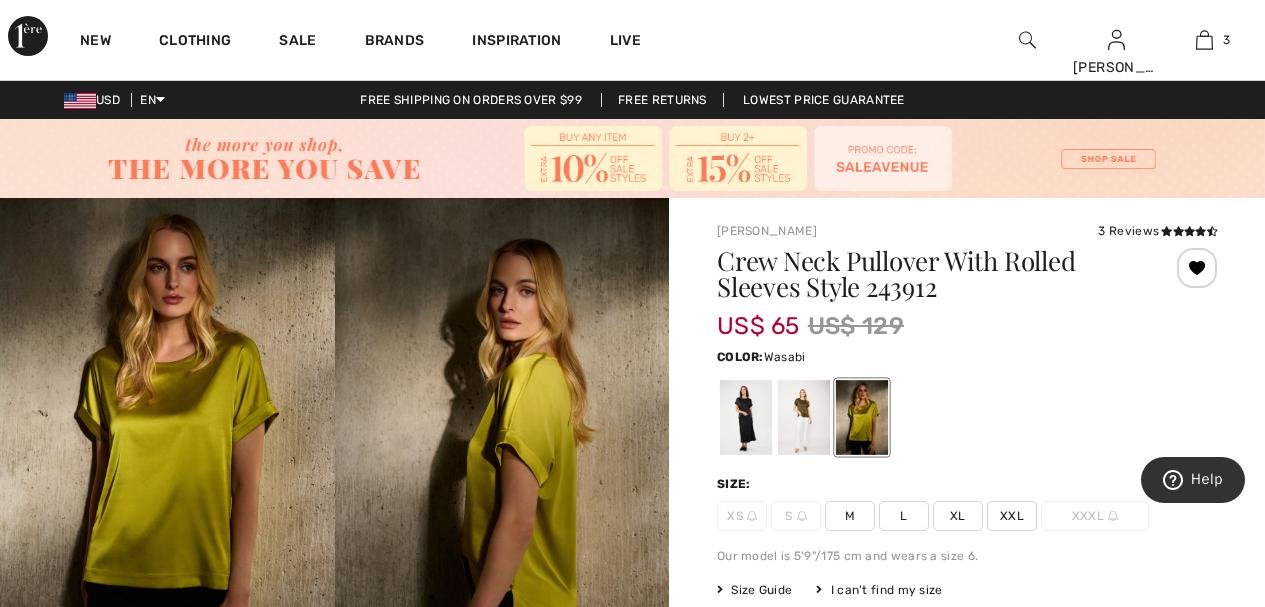 click on "3 Reviews" at bounding box center [1157, 231] 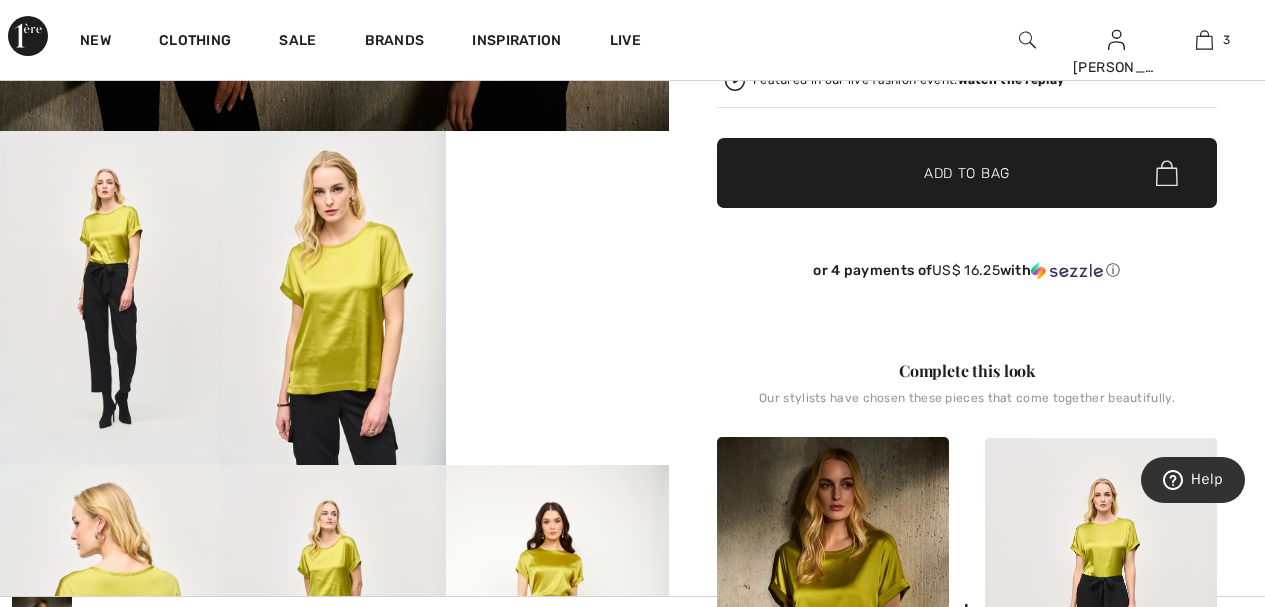 scroll, scrollTop: 565, scrollLeft: 0, axis: vertical 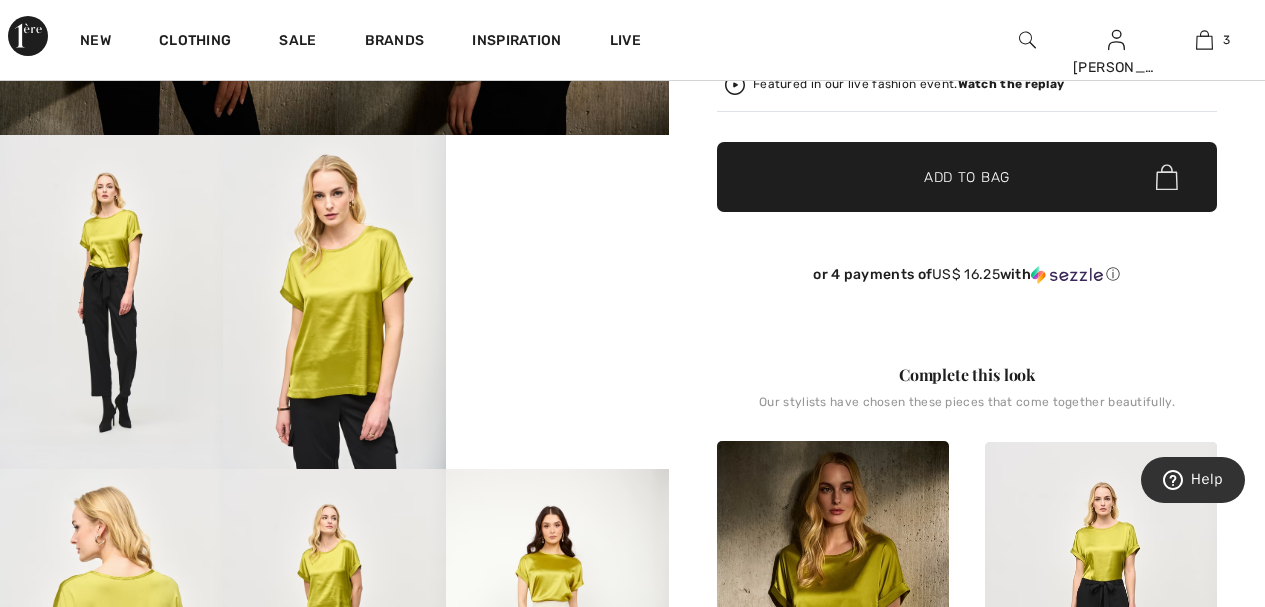 click on "Your browser does not support the video tag." at bounding box center [557, 191] 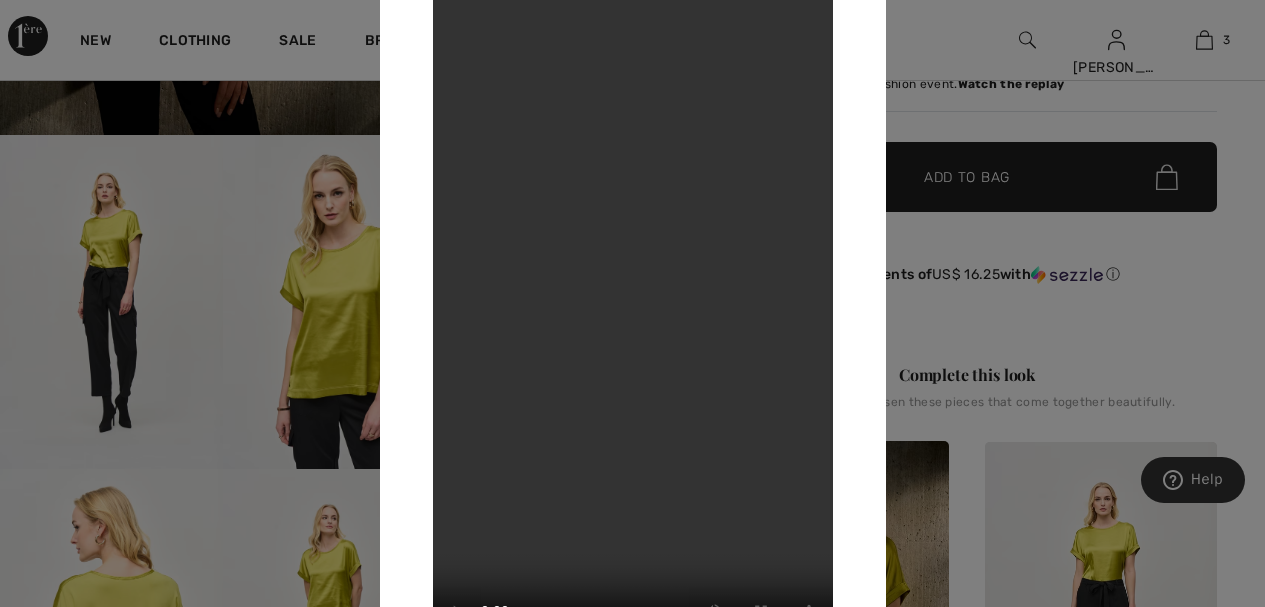 click at bounding box center (632, 303) 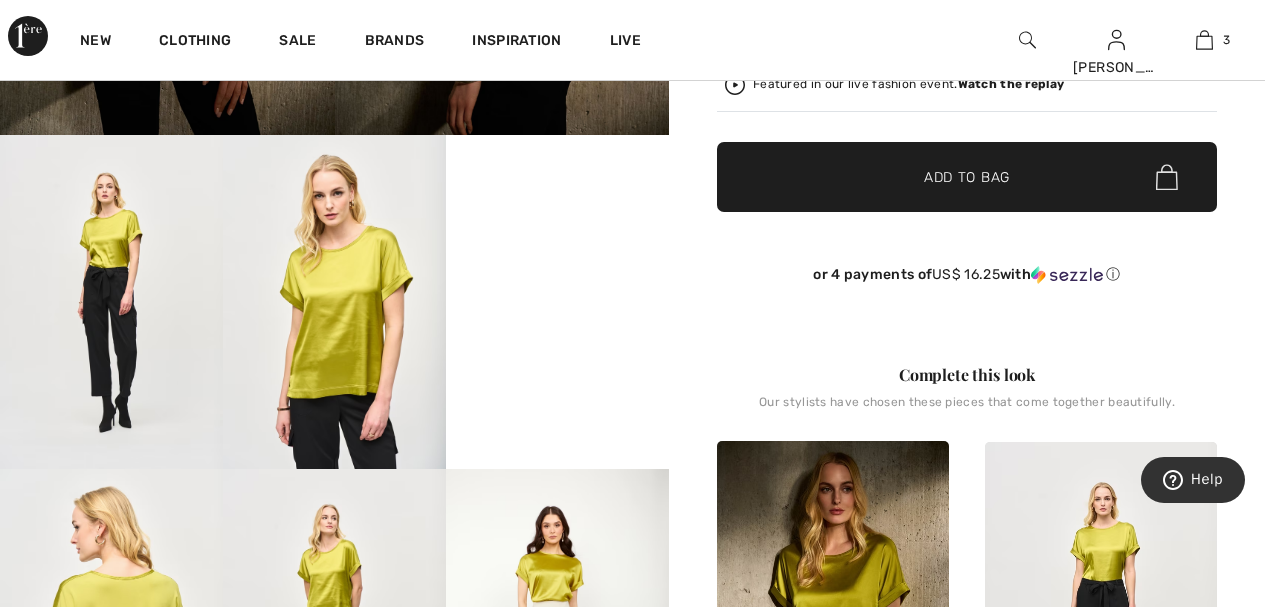 click at bounding box center (334, 302) 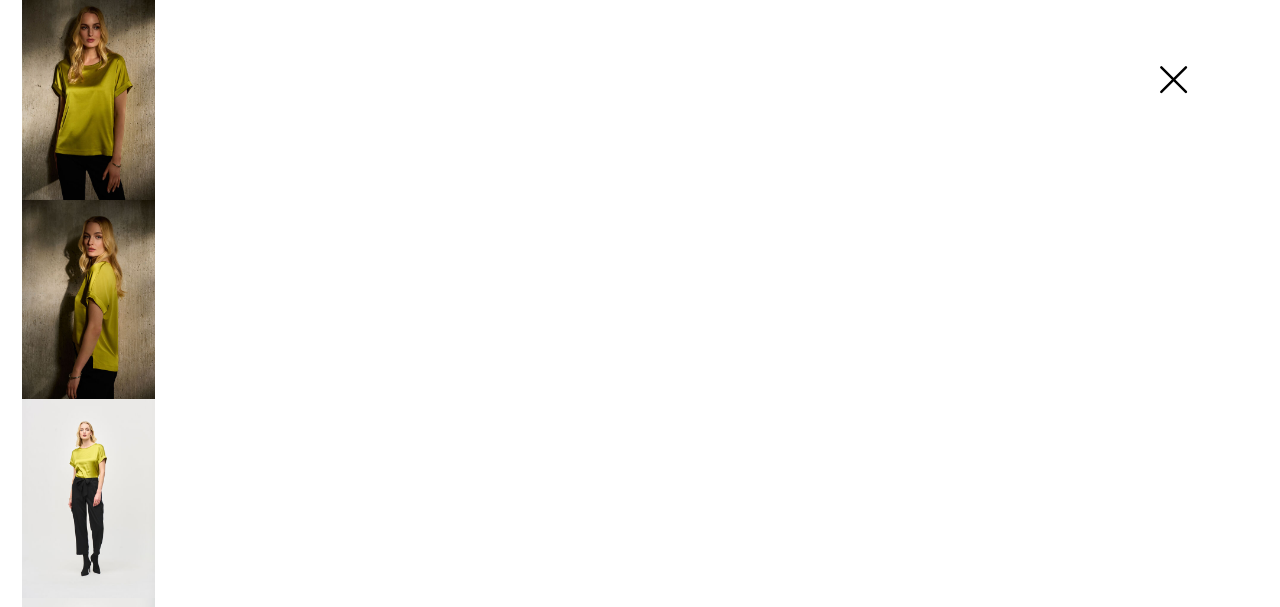 scroll, scrollTop: 566, scrollLeft: 0, axis: vertical 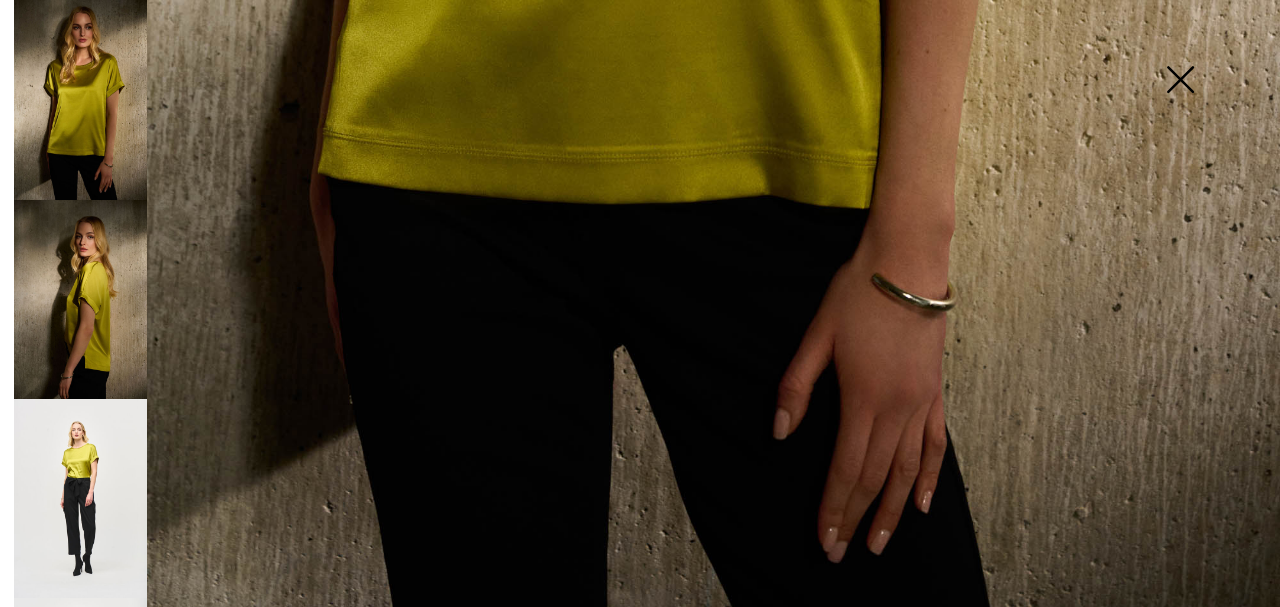 click at bounding box center (1180, 81) 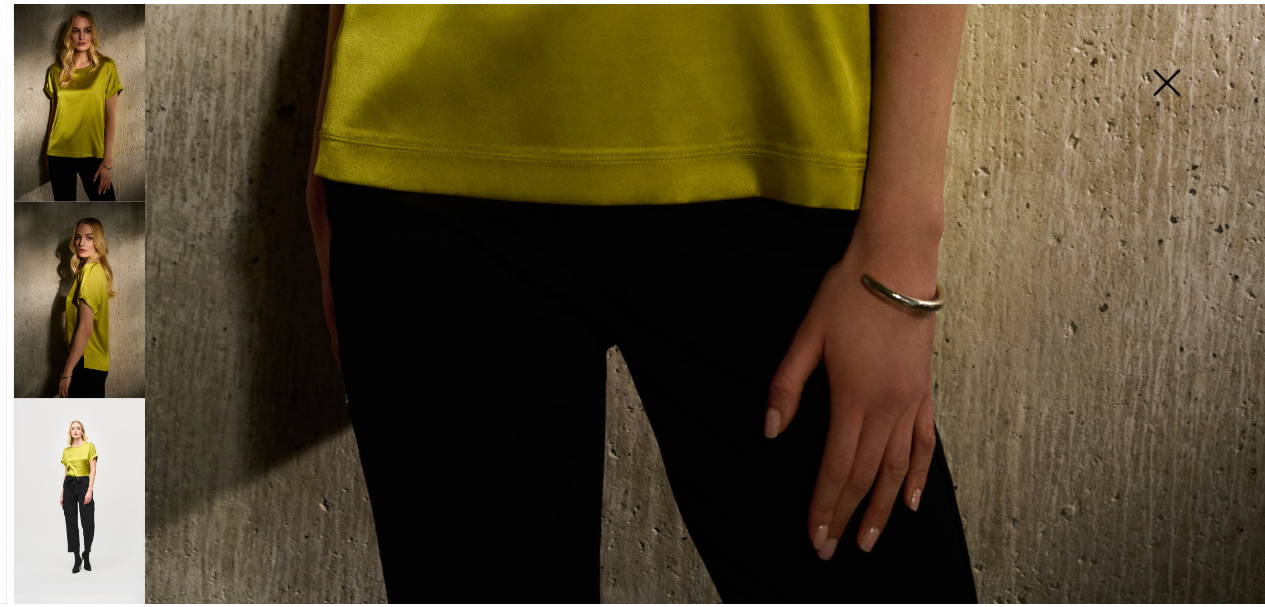 scroll, scrollTop: 565, scrollLeft: 0, axis: vertical 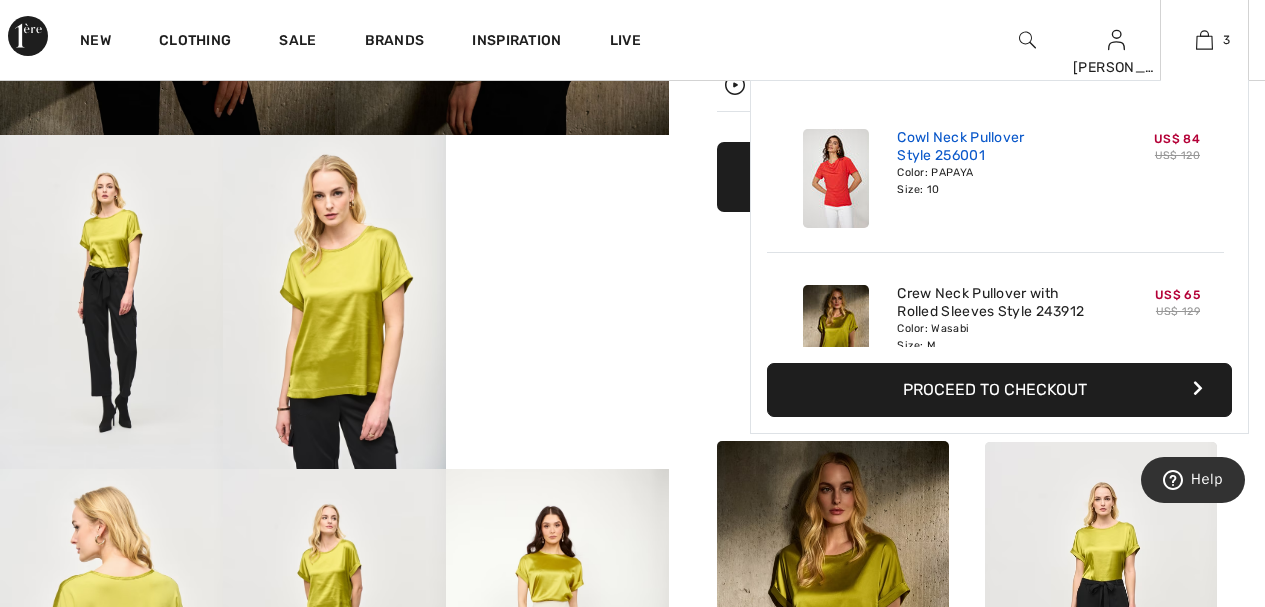 click on "Cowl Neck Pullover Style 256001" at bounding box center [995, 147] 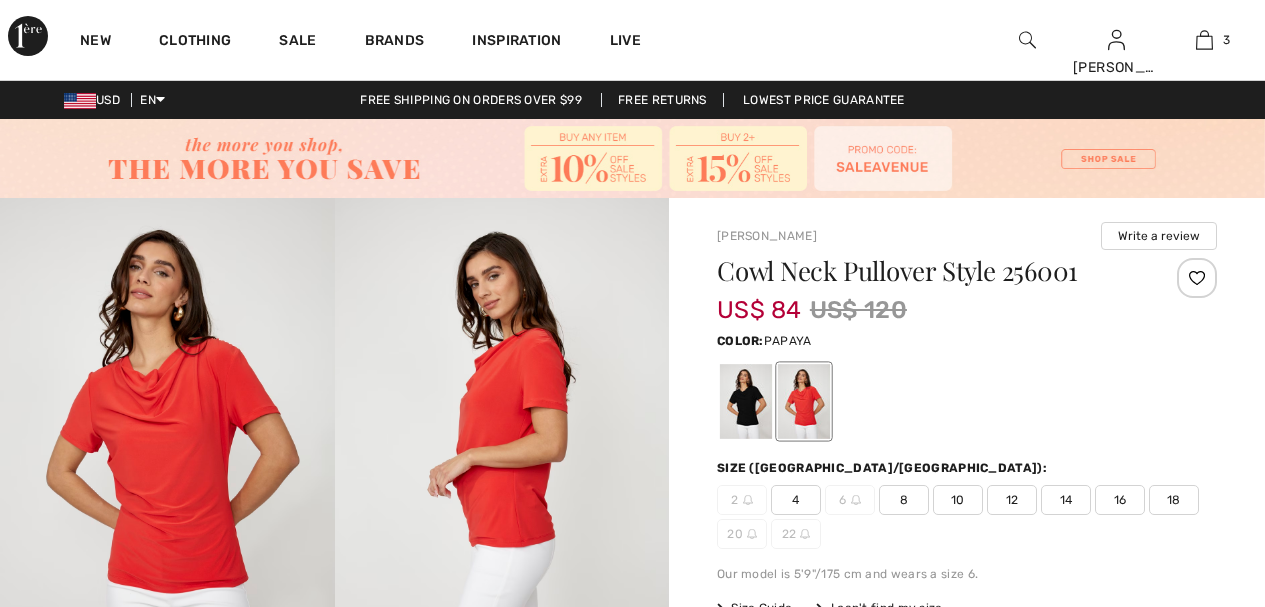 scroll, scrollTop: 0, scrollLeft: 0, axis: both 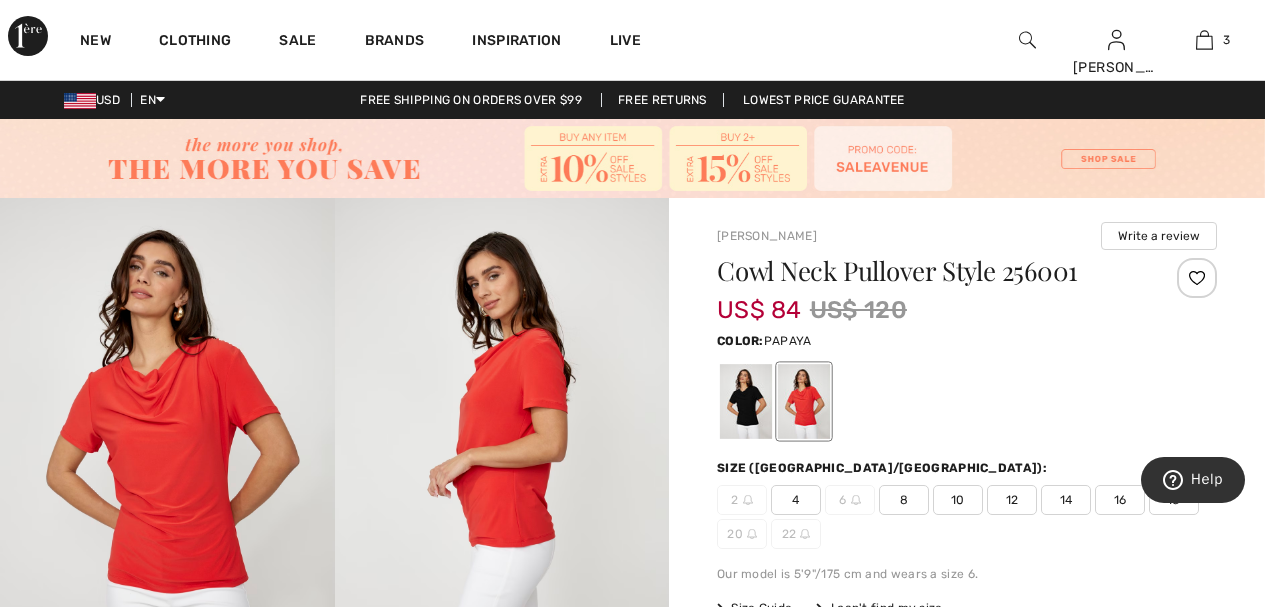 click at bounding box center [967, 401] 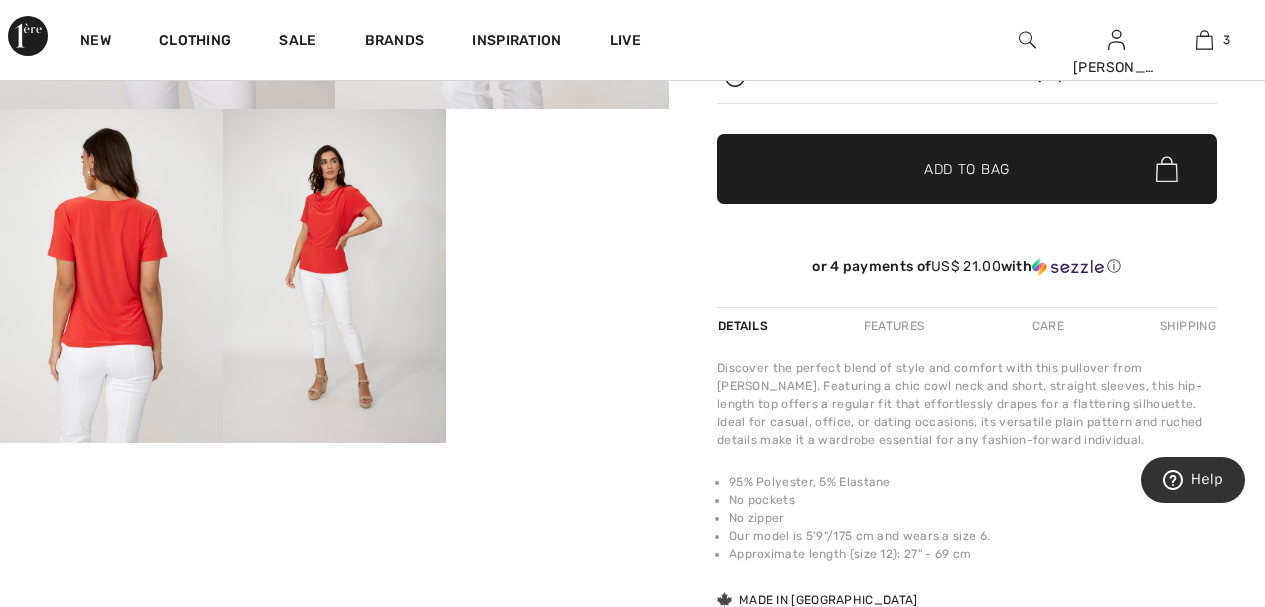 scroll, scrollTop: 560, scrollLeft: 0, axis: vertical 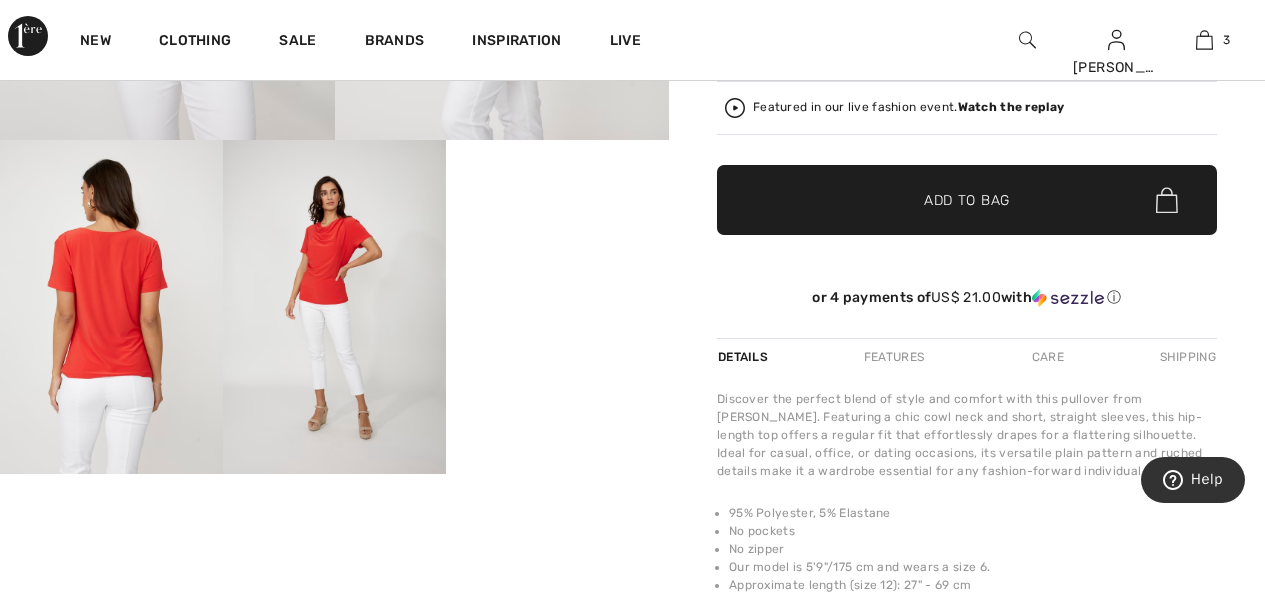click on "Your browser does not support the video tag." at bounding box center [557, 196] 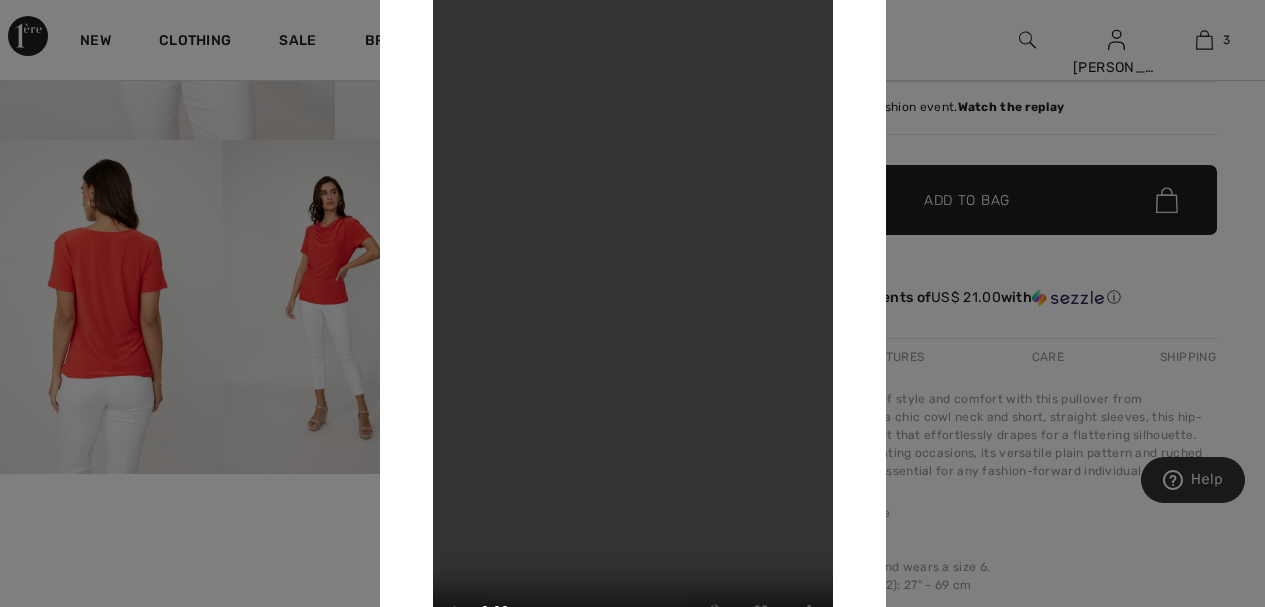 click on "Your browser does not support the video tag." at bounding box center (633, 303) 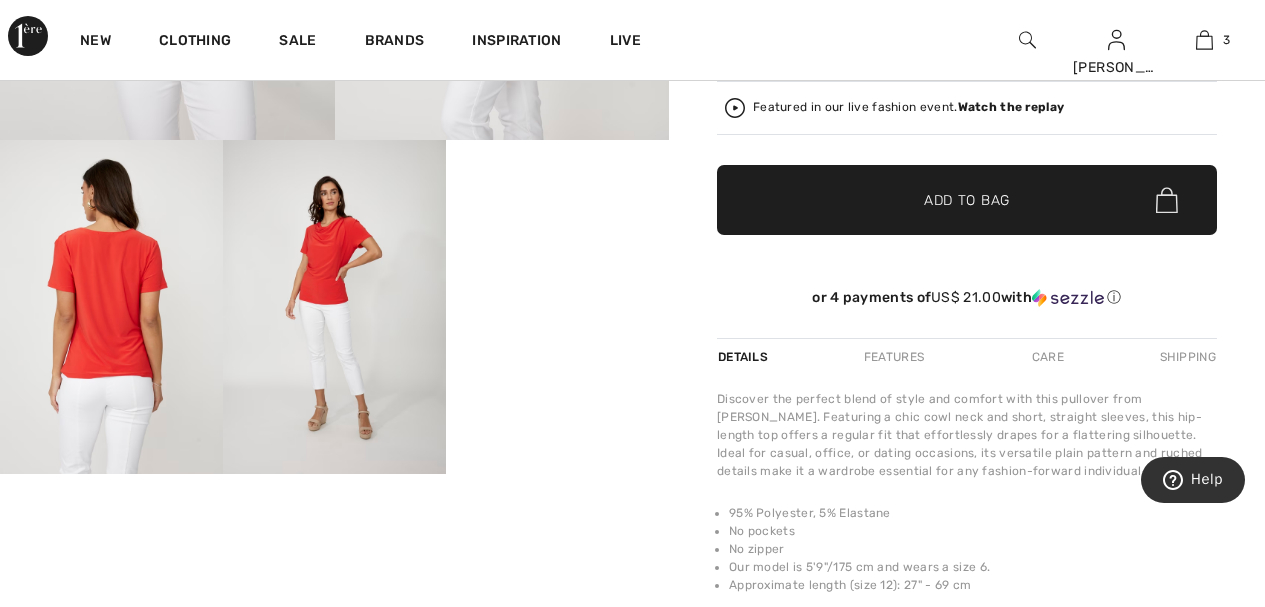 click at bounding box center (334, 307) 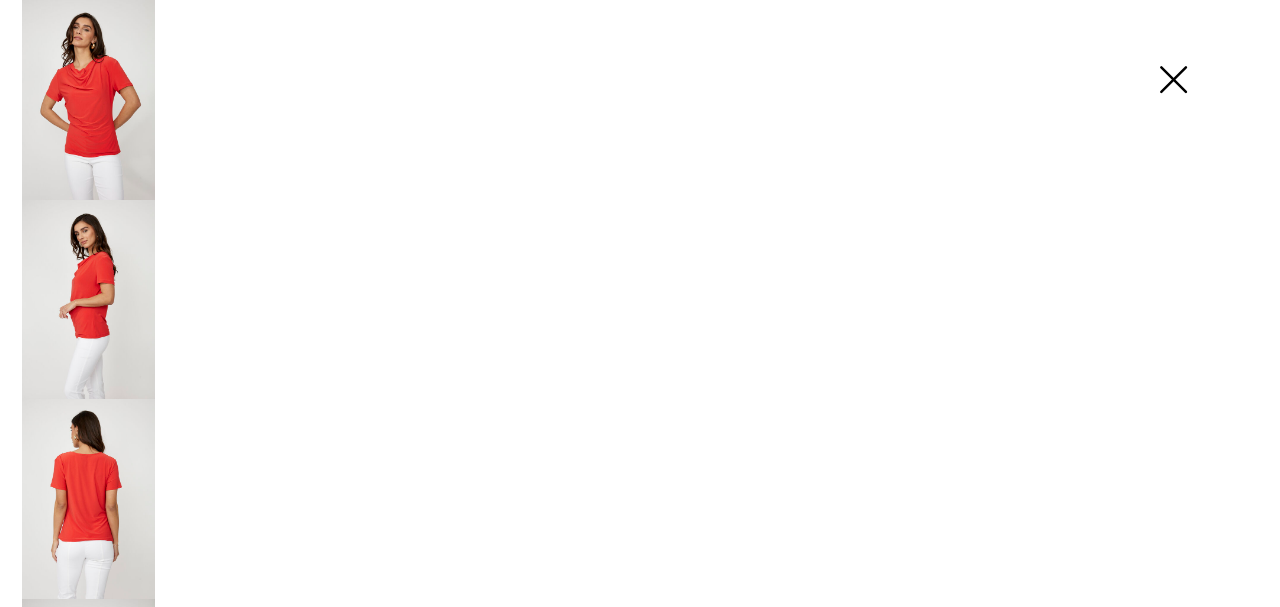 scroll, scrollTop: 561, scrollLeft: 0, axis: vertical 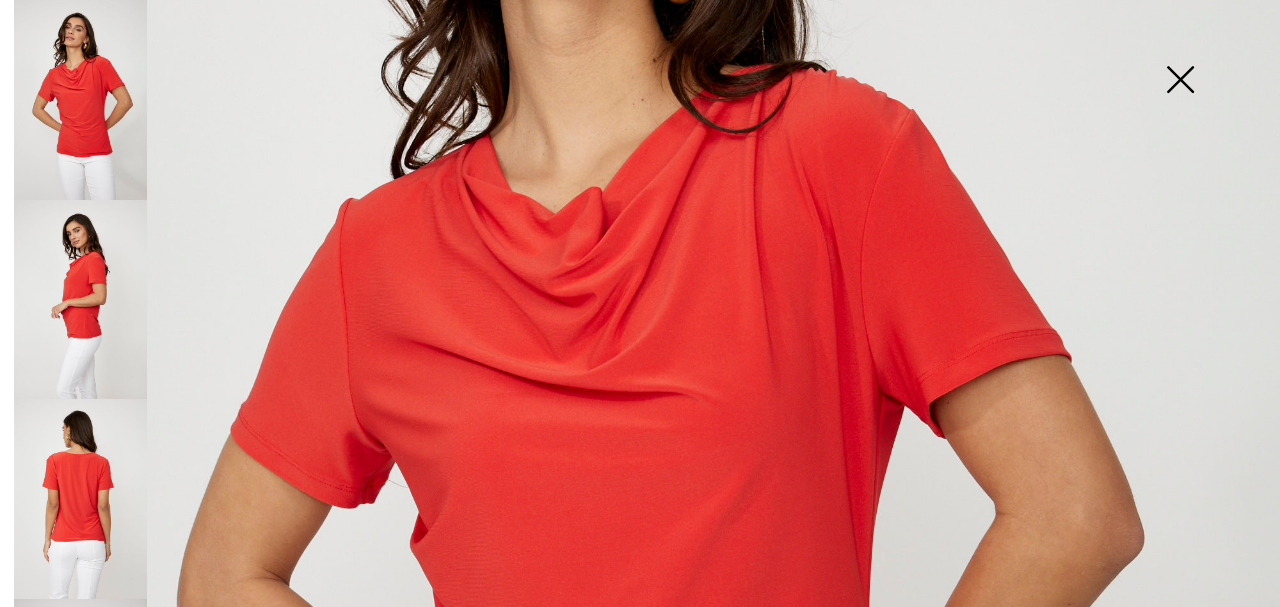 click at bounding box center [1180, 81] 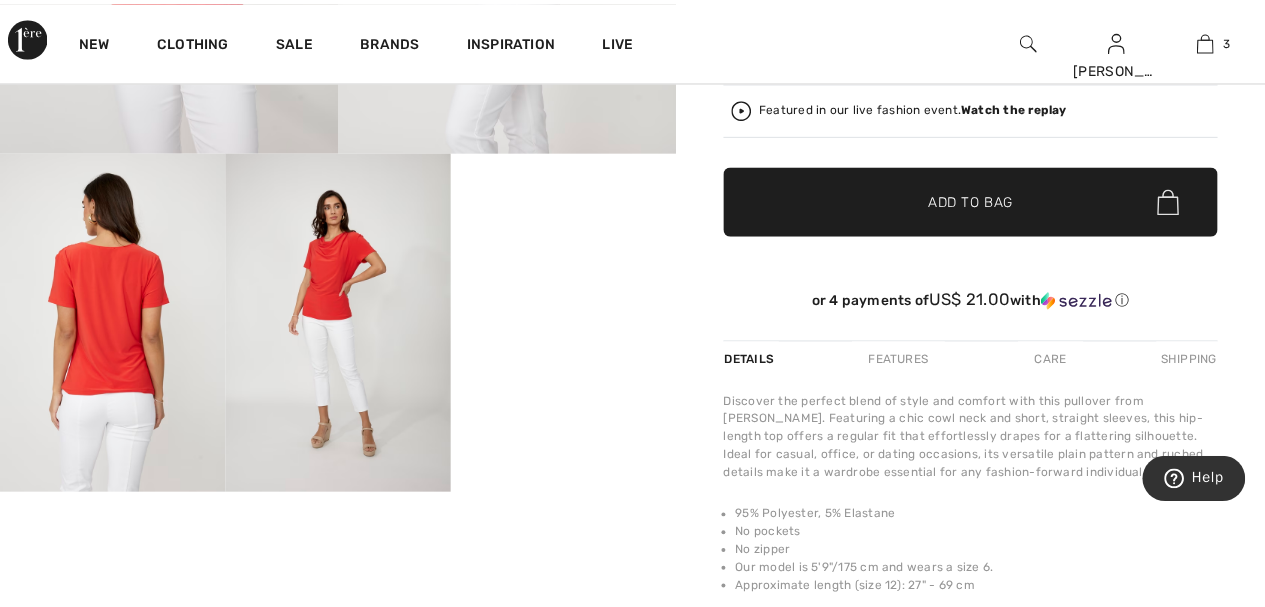 scroll, scrollTop: 560, scrollLeft: 0, axis: vertical 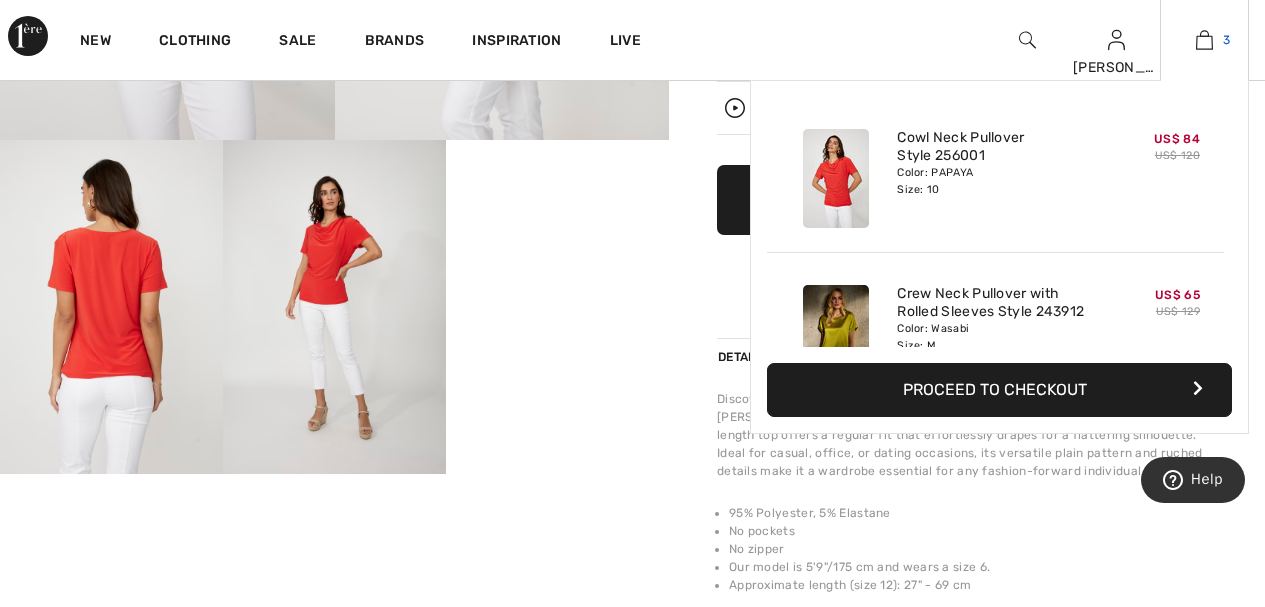 click at bounding box center [1204, 40] 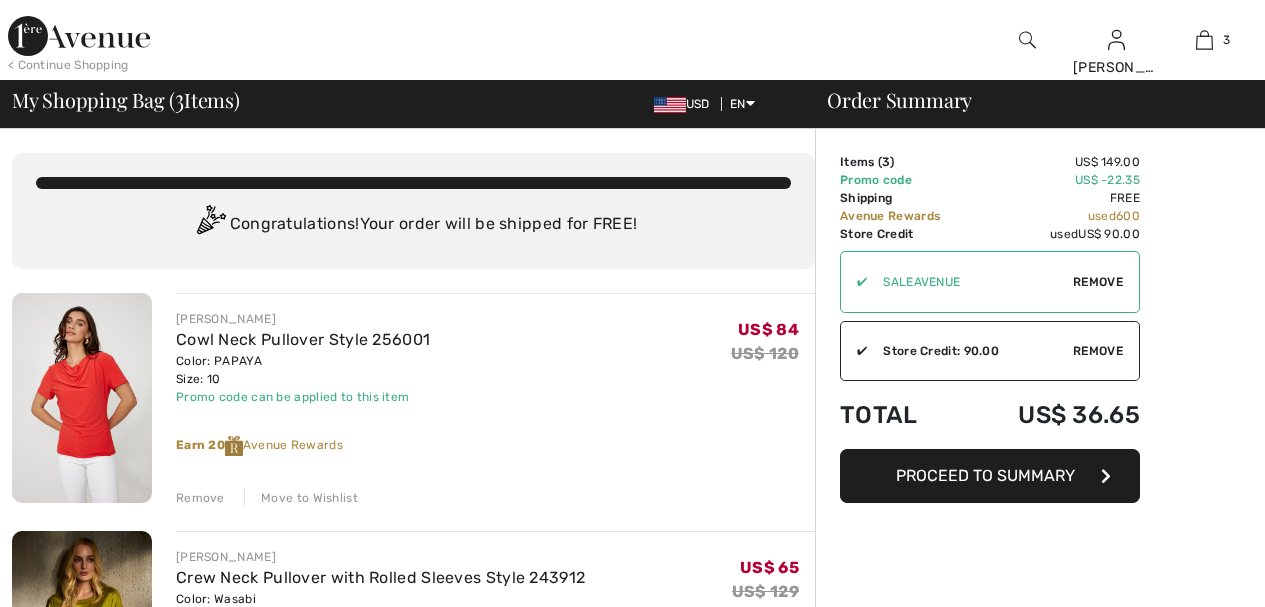 scroll, scrollTop: 0, scrollLeft: 0, axis: both 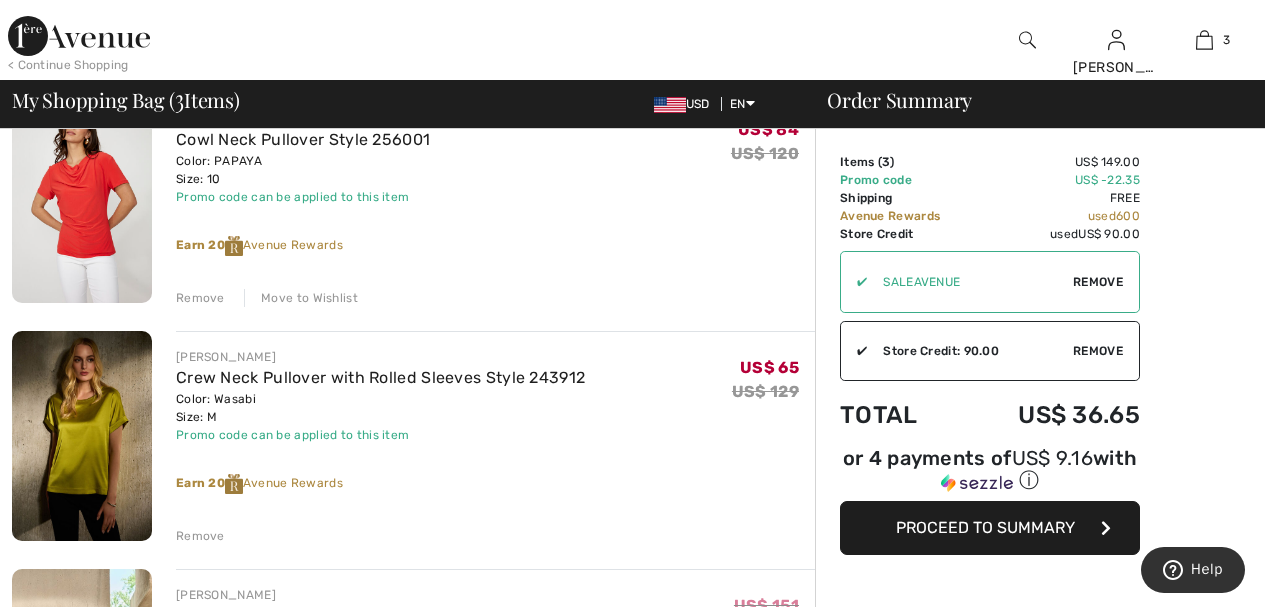 click on "Move to Wishlist" at bounding box center [301, 298] 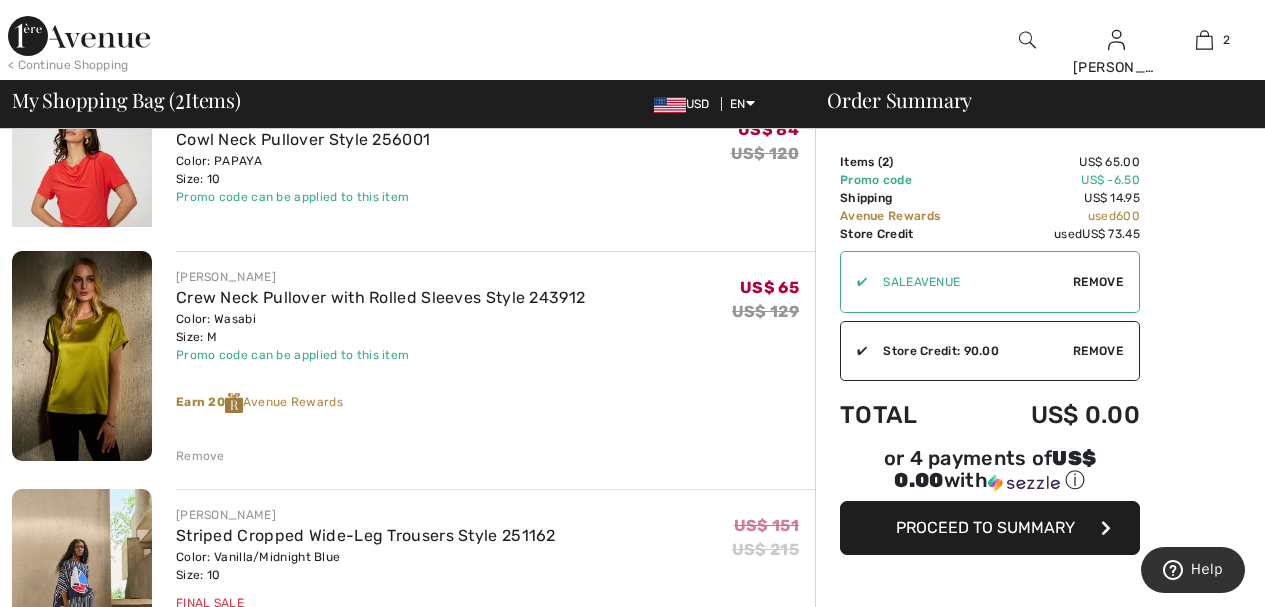 scroll, scrollTop: 156, scrollLeft: 0, axis: vertical 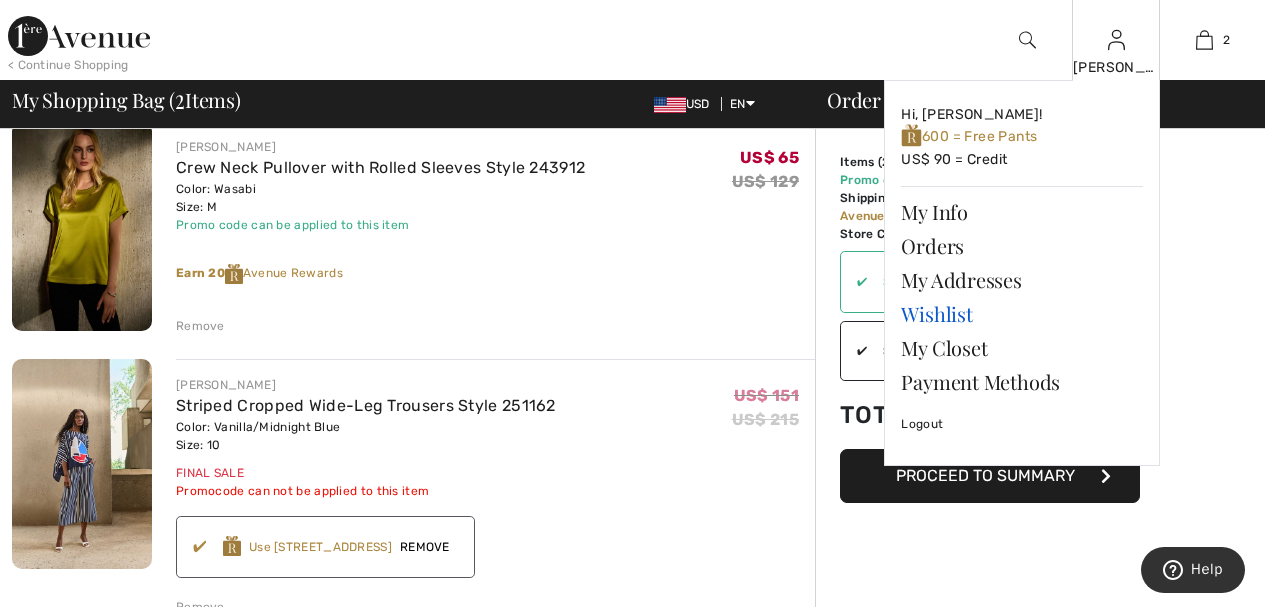 click on "Wishlist" at bounding box center [1022, 314] 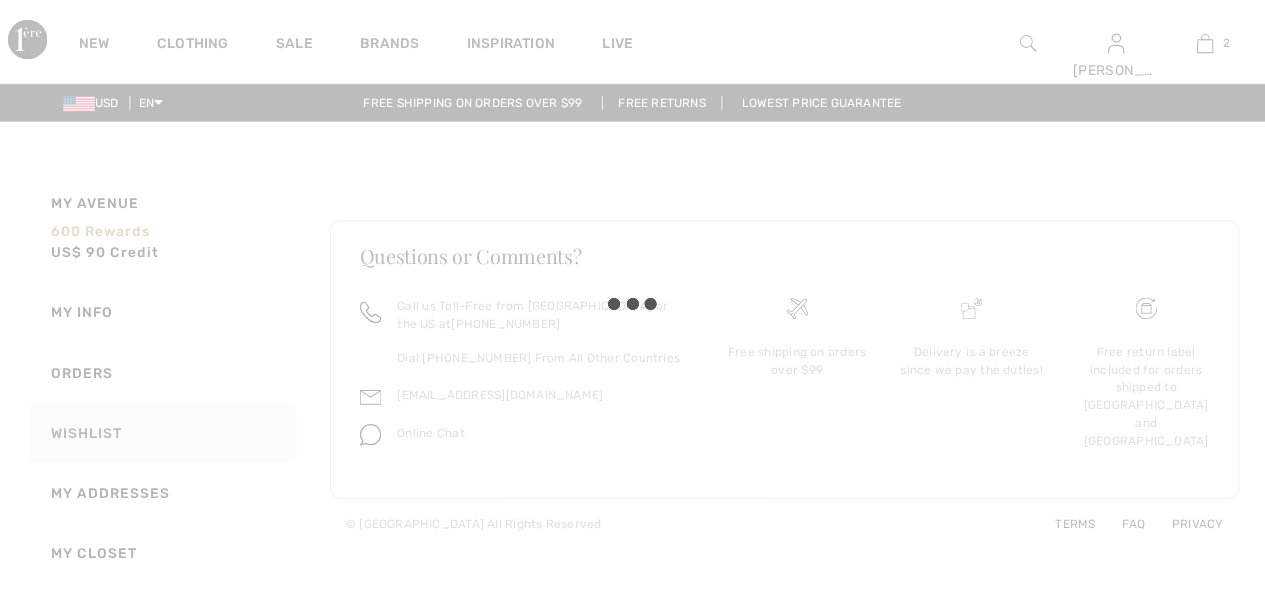 scroll, scrollTop: 0, scrollLeft: 0, axis: both 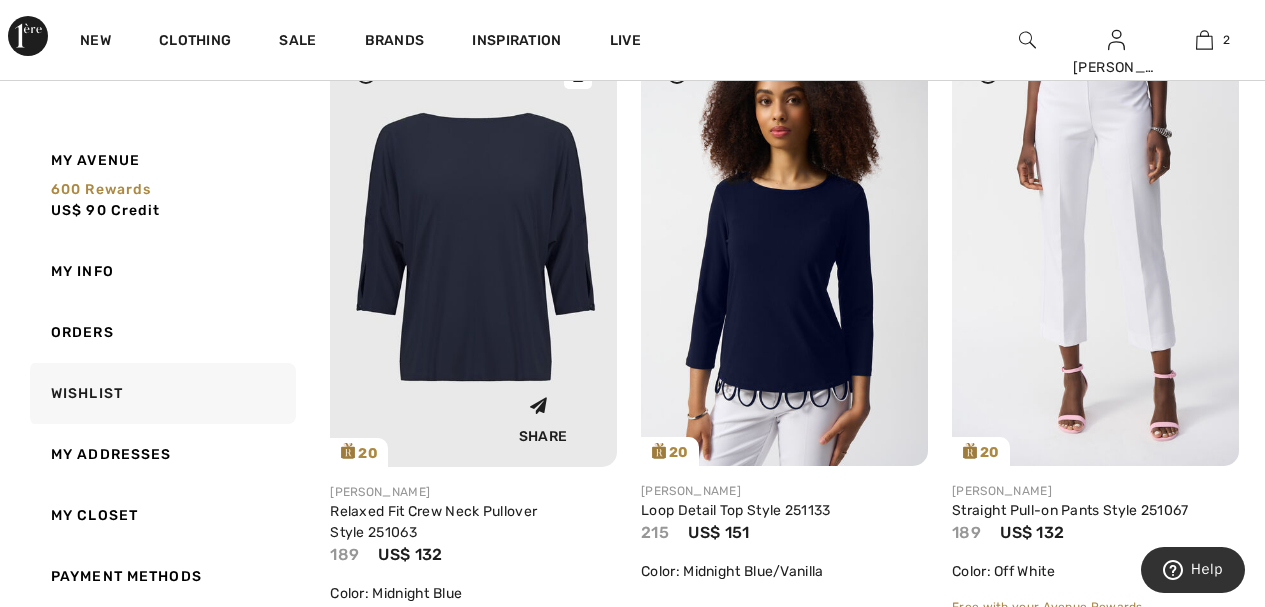 click at bounding box center (473, 251) 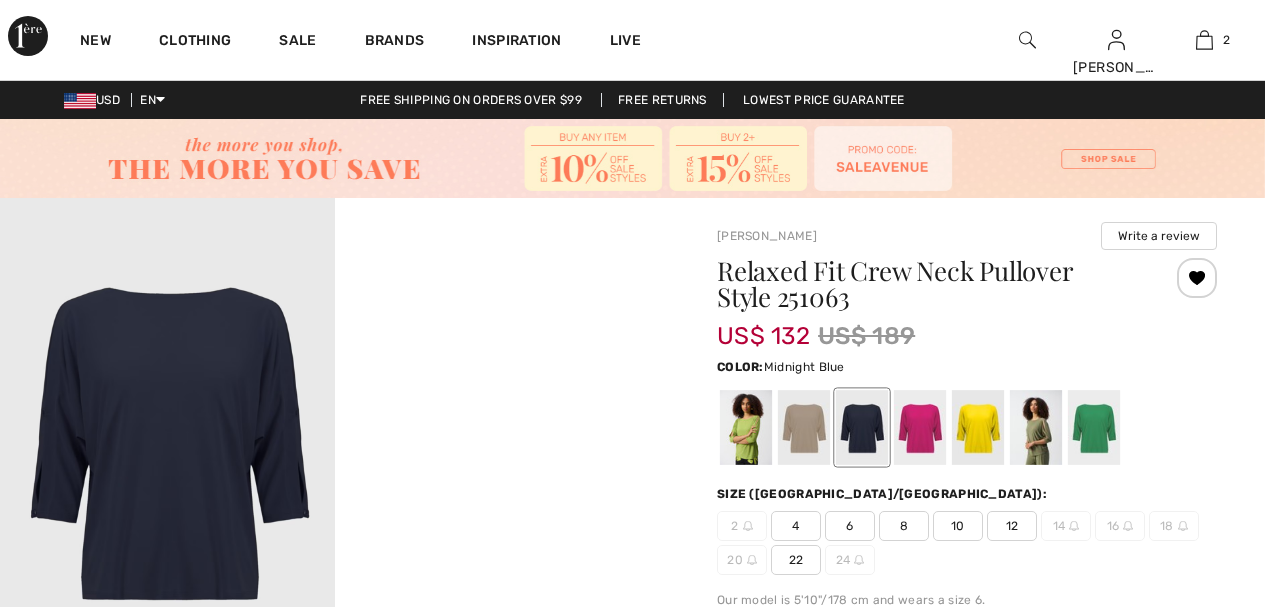 scroll, scrollTop: 0, scrollLeft: 0, axis: both 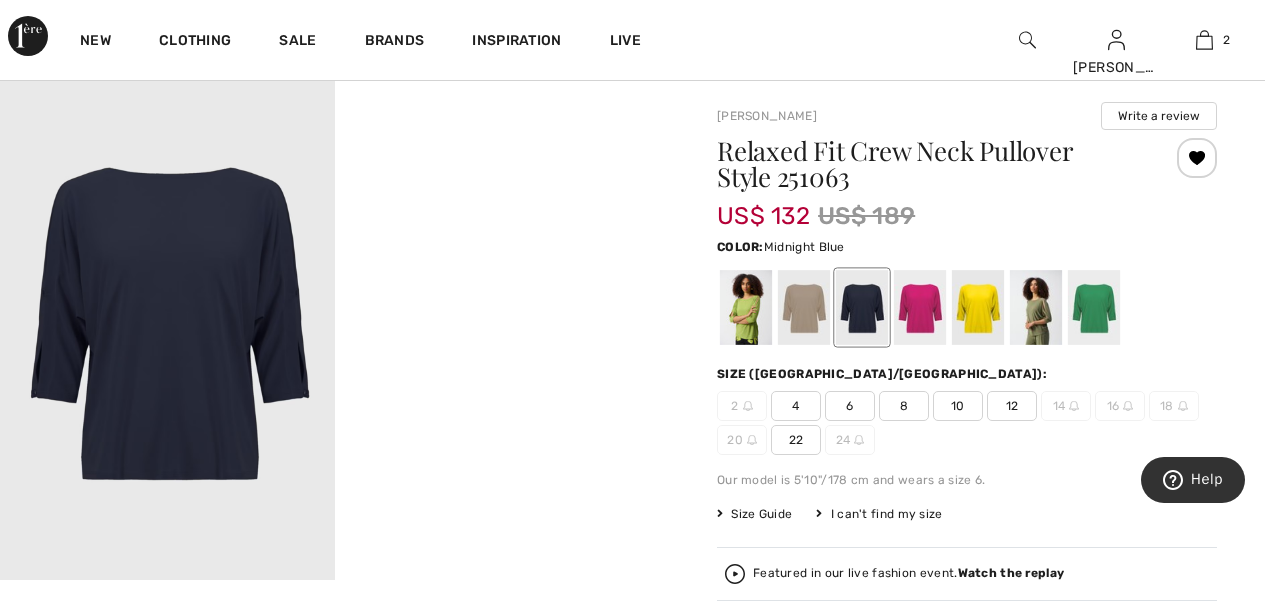 click on "Your browser does not support the video tag." at bounding box center (502, 161) 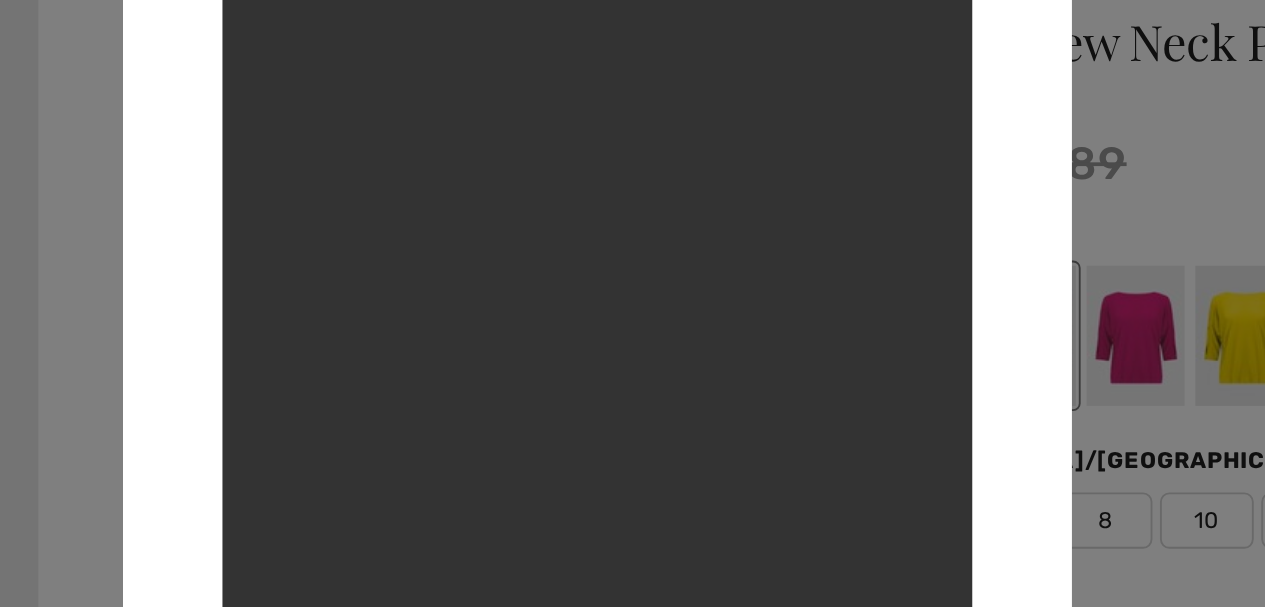 click on "Your browser does not support the video tag." at bounding box center [633, 303] 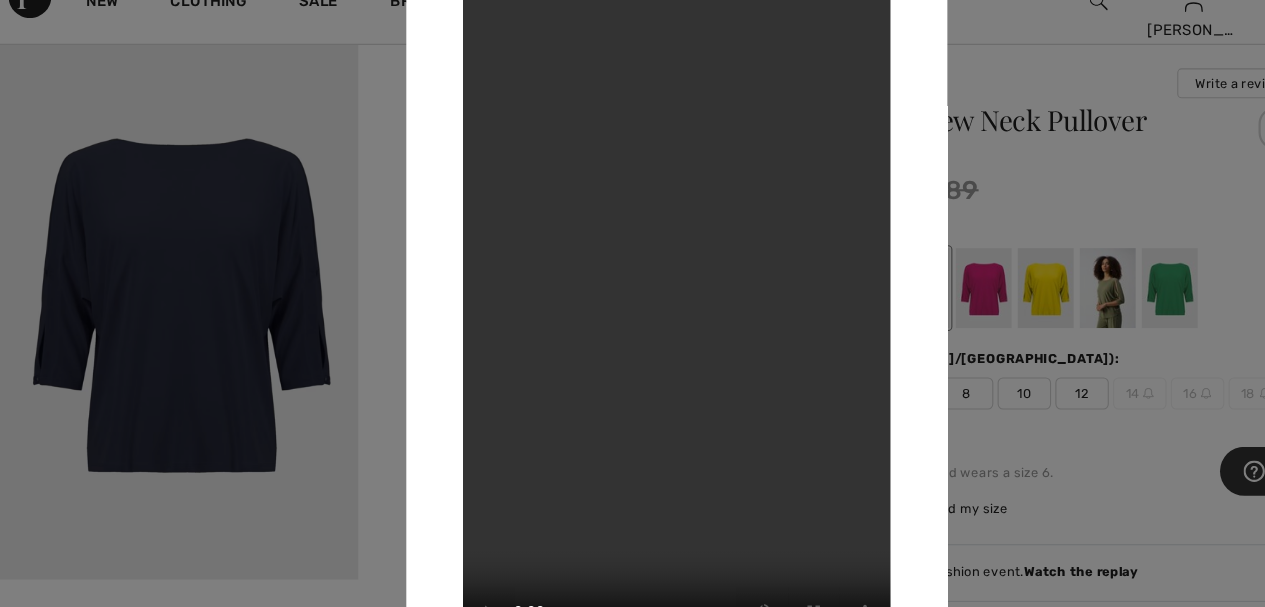 scroll, scrollTop: 119, scrollLeft: 0, axis: vertical 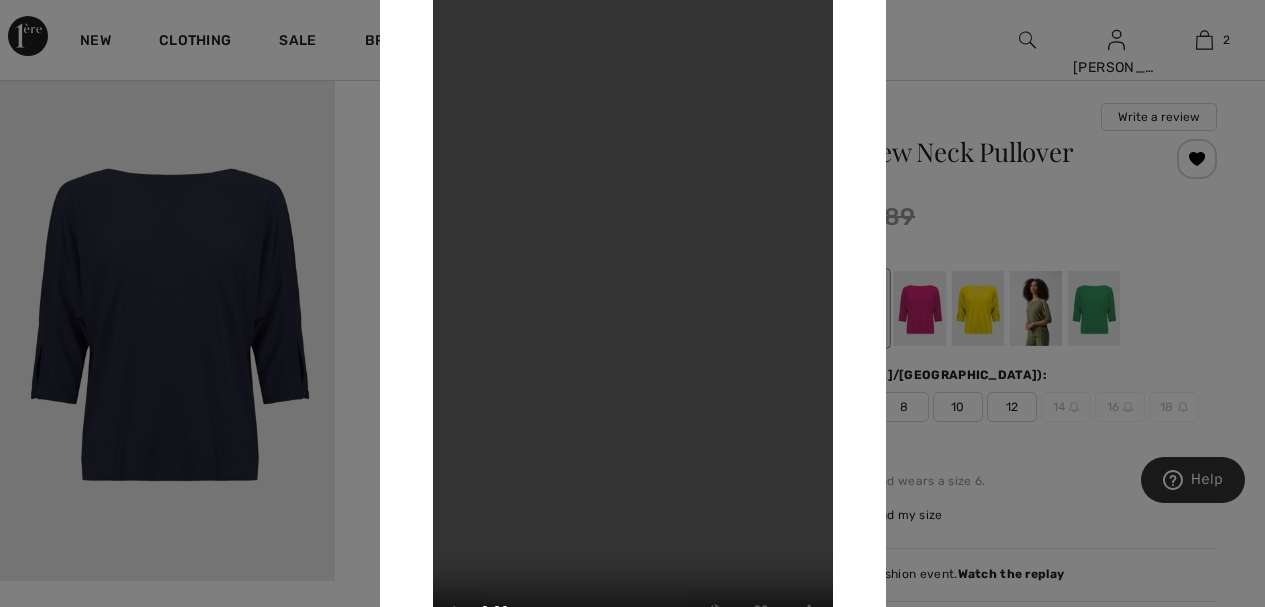 click at bounding box center (632, 303) 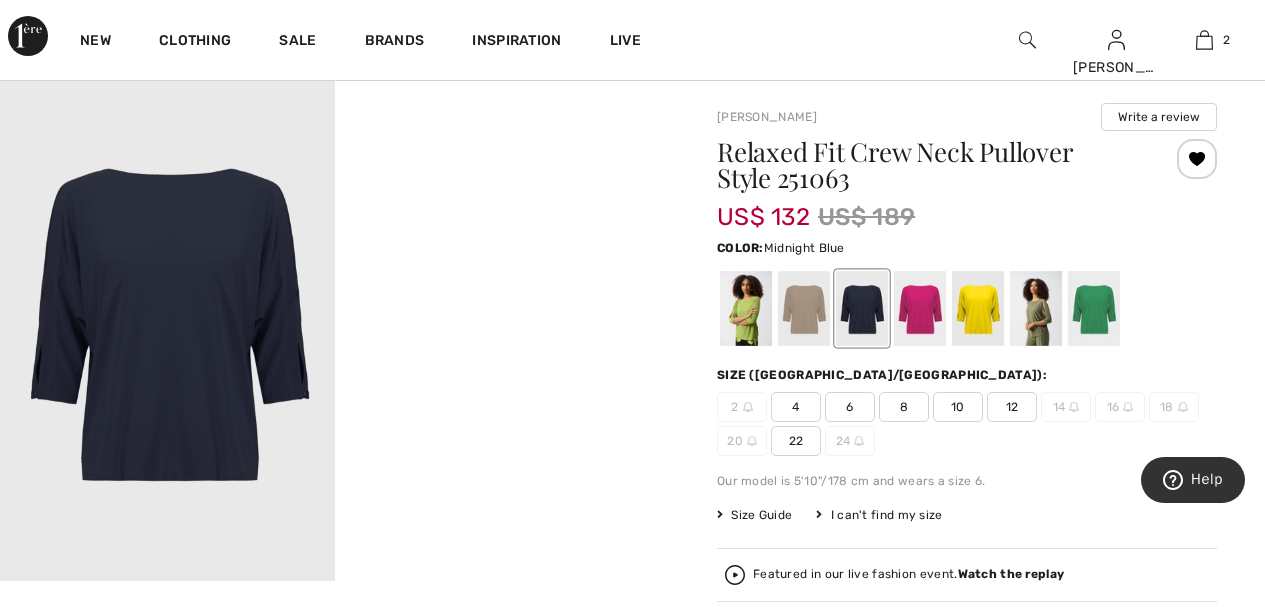 click on "10" at bounding box center [958, 407] 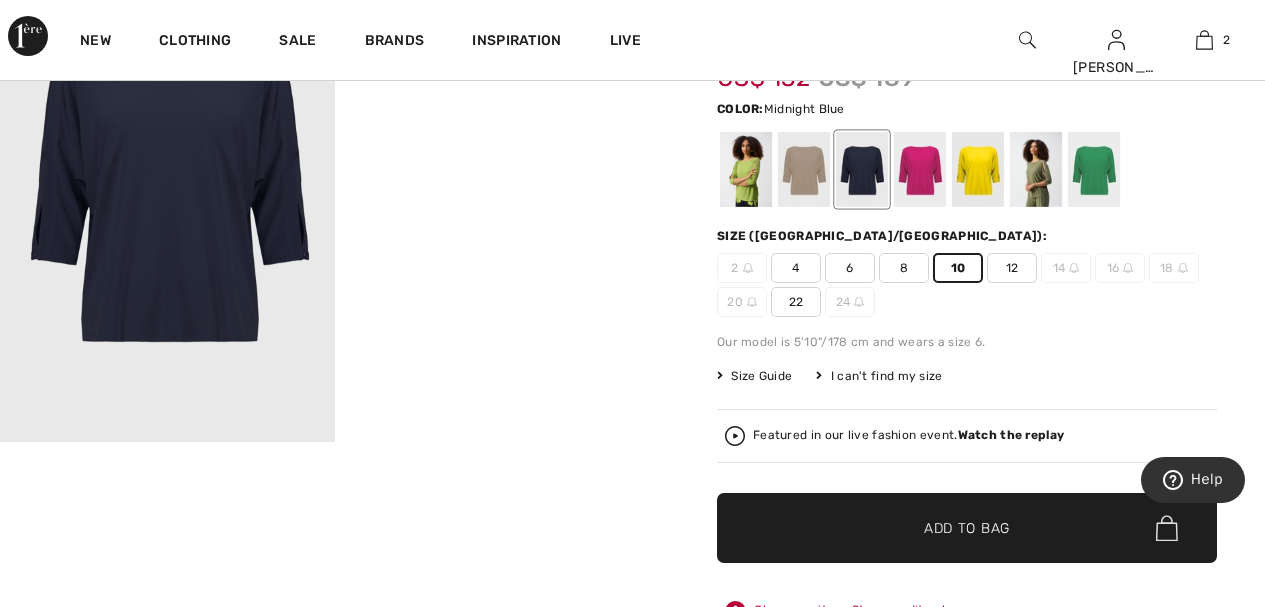 scroll, scrollTop: 279, scrollLeft: 0, axis: vertical 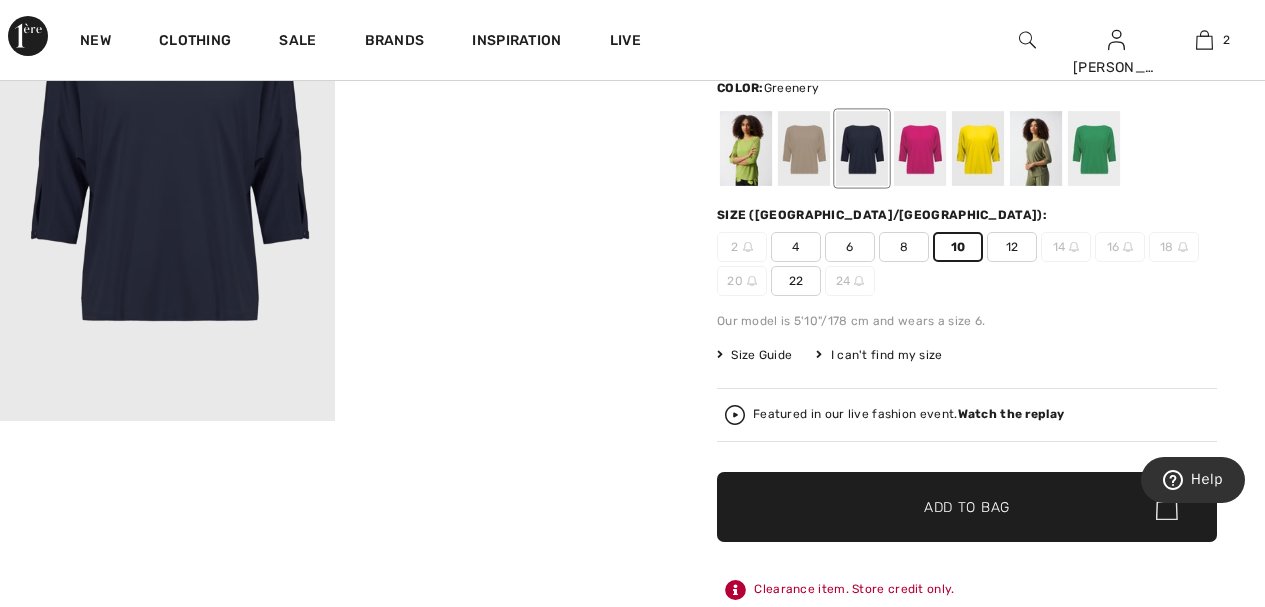 click at bounding box center (746, 148) 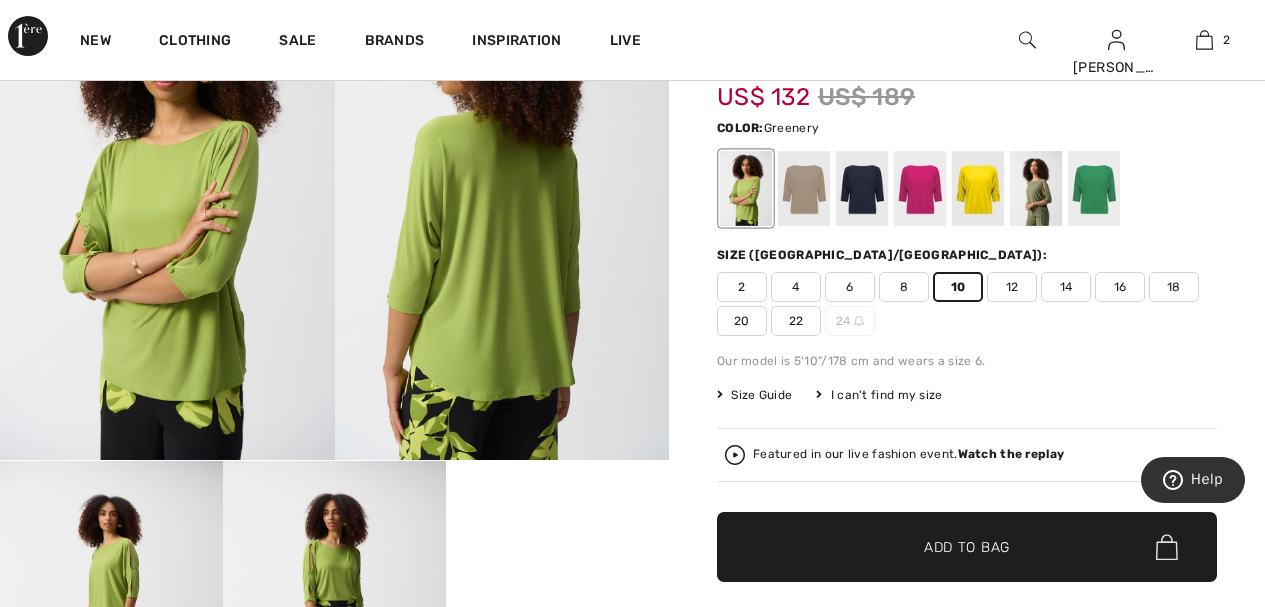 scroll, scrollTop: 159, scrollLeft: 0, axis: vertical 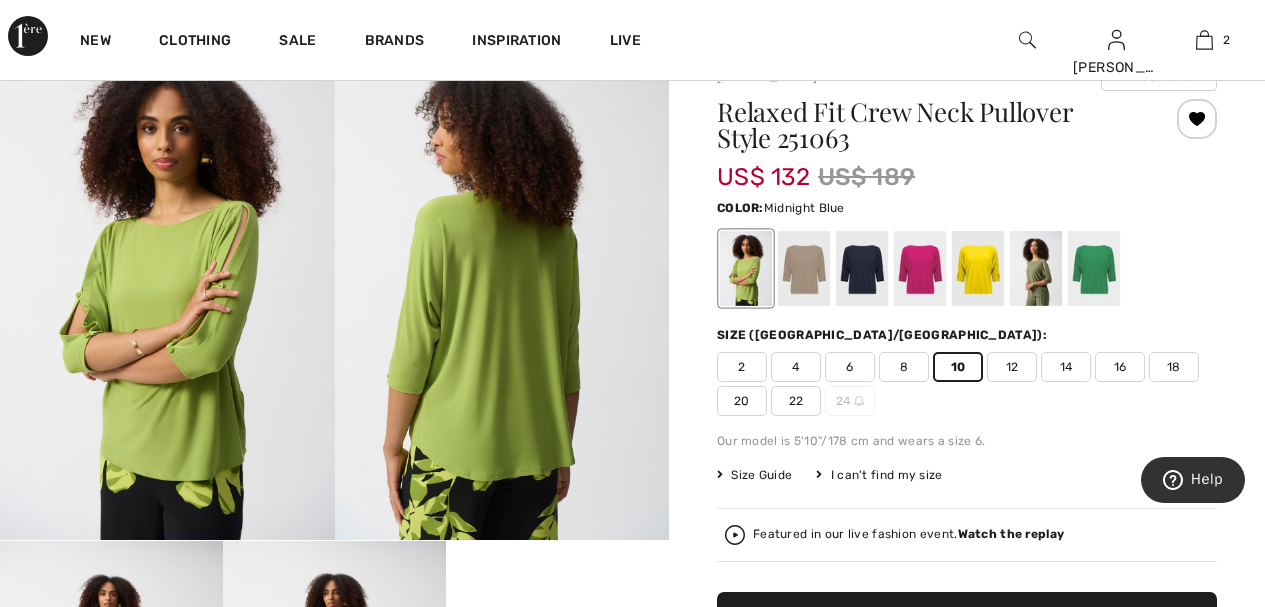 click at bounding box center (862, 268) 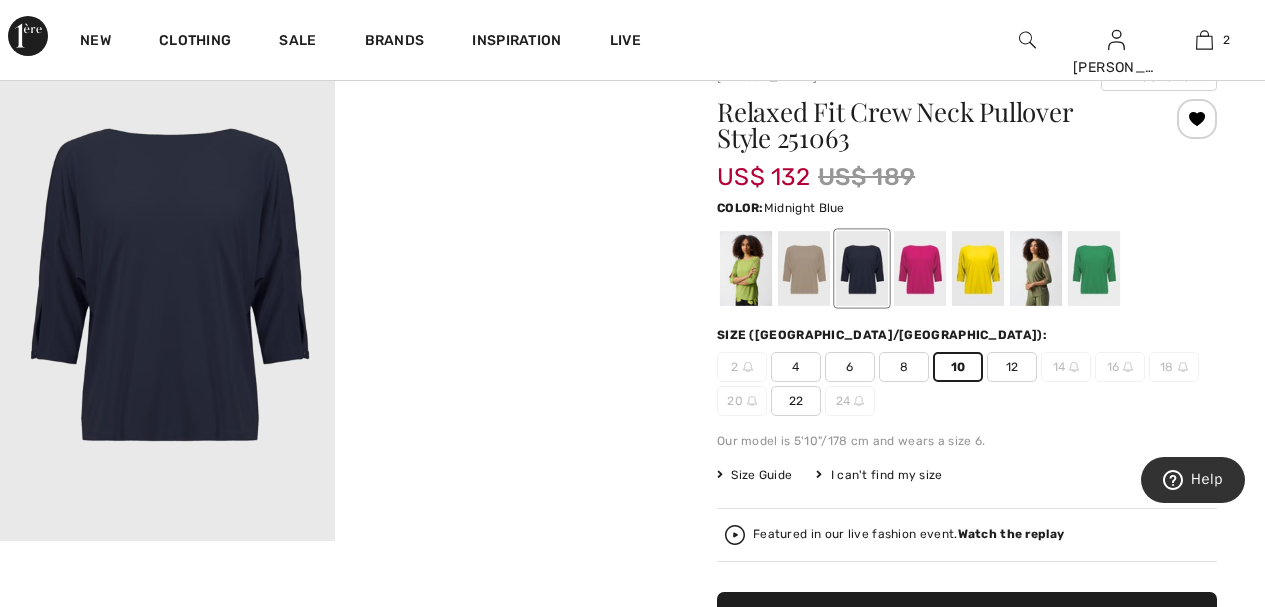 click on "Our model is 5'10"/178 cm and wears a size 6." at bounding box center (967, 441) 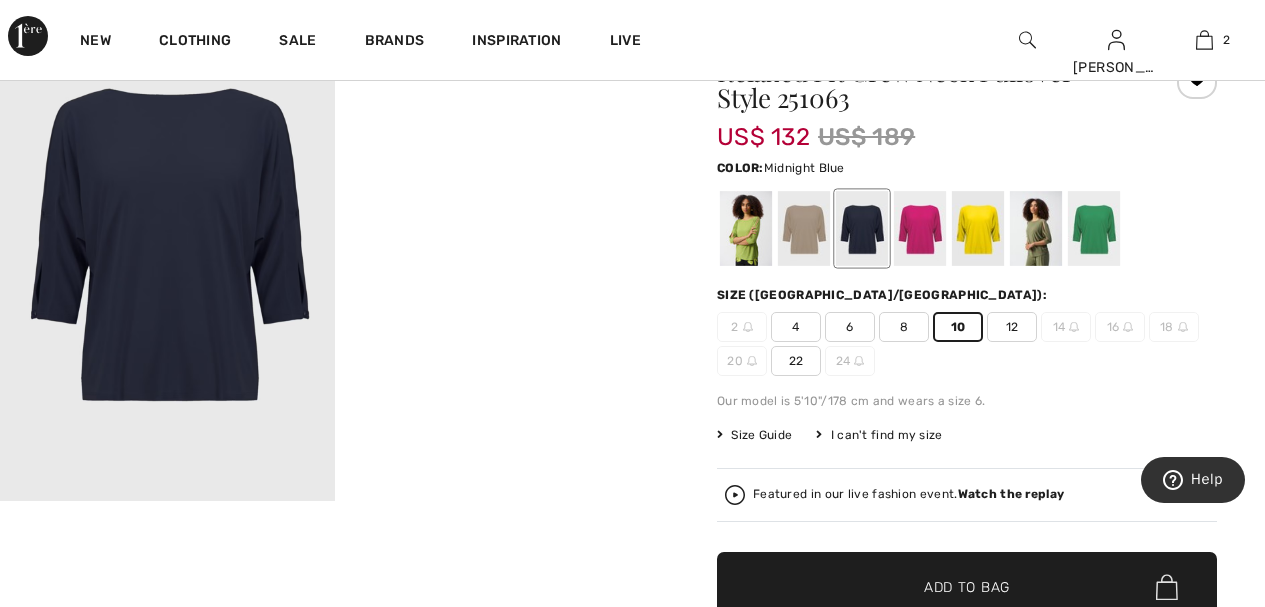 scroll, scrollTop: 239, scrollLeft: 0, axis: vertical 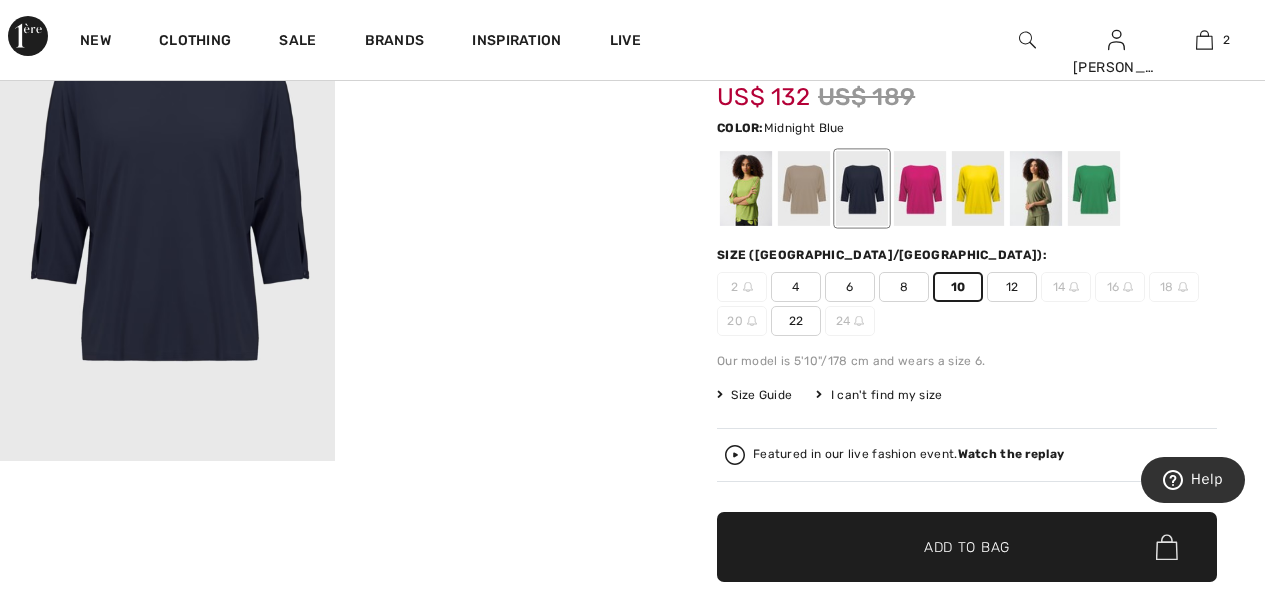 click on "Add to Bag" at bounding box center [967, 547] 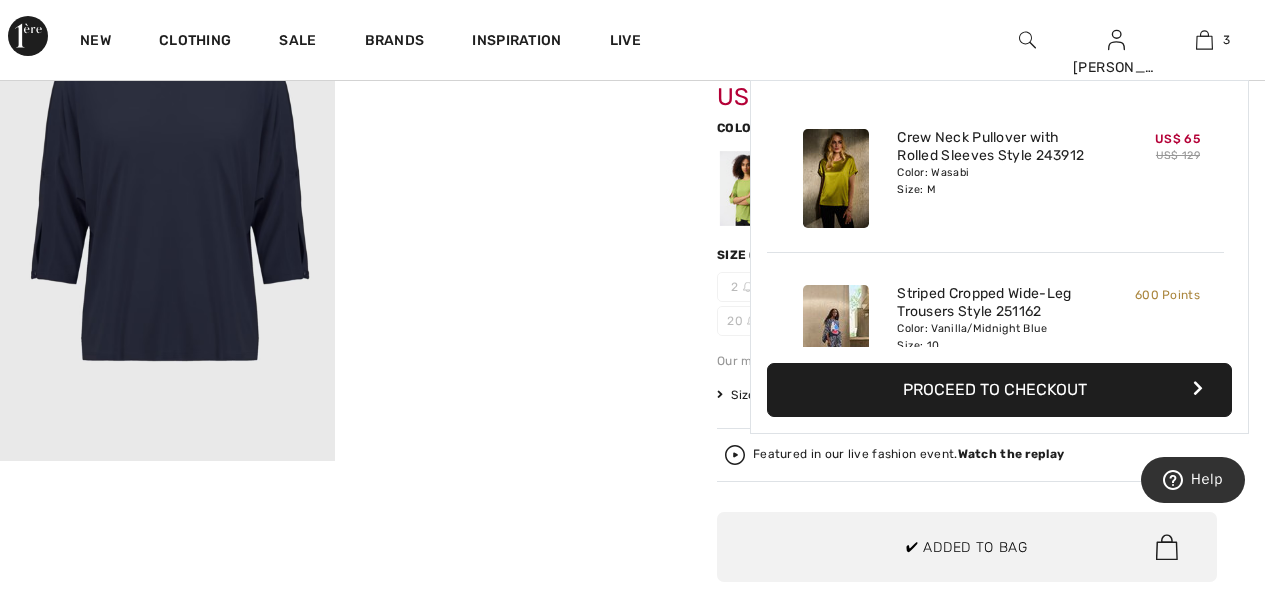 scroll, scrollTop: 218, scrollLeft: 0, axis: vertical 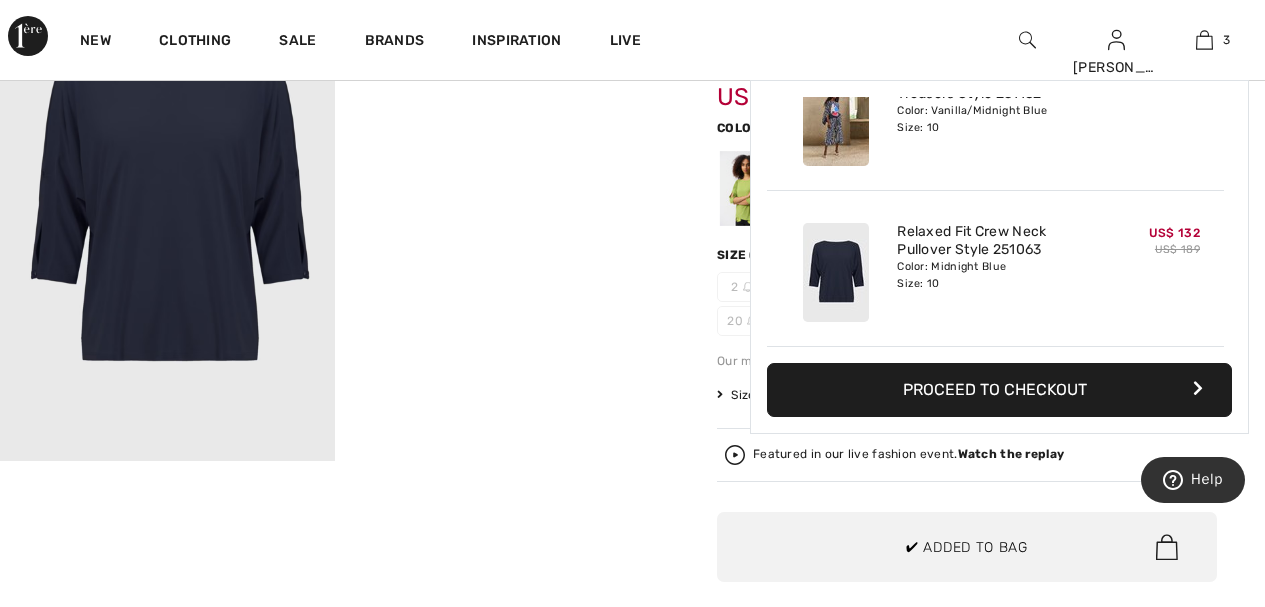 click on "Your browser does not support the video tag.
Your browser does not support the video tag." at bounding box center (334, 629) 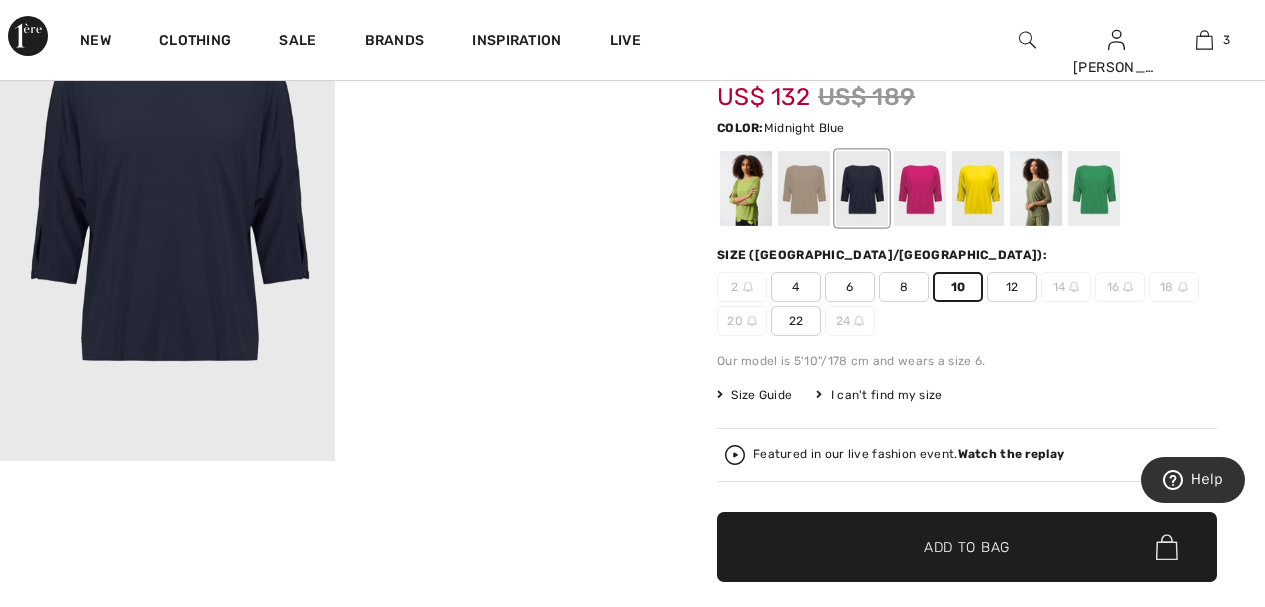 click on "Joseph Ribkoff
Write a review
Relaxed Fit Crew Neck Pullover  Style 251063
US$ 132 US$ 189
Color:  Midnight Blue
Size (CA/US):
2 4 6 8 10 12 14 16 18 20 22 24
Our model is 5'10"/178 cm and wears a size 6.
Size Guide
I can't find my size
Select Size
US 2 - Sold Out
US 4
US 6
US 8
US 10
US 12
US 14 - Sold Out
US 16 - Sold Out
US 18 - Sold Out
US 20 - Sold Out
US 22
US 24 - Sold Out
Featured in our live fashion event." at bounding box center [967, 629] 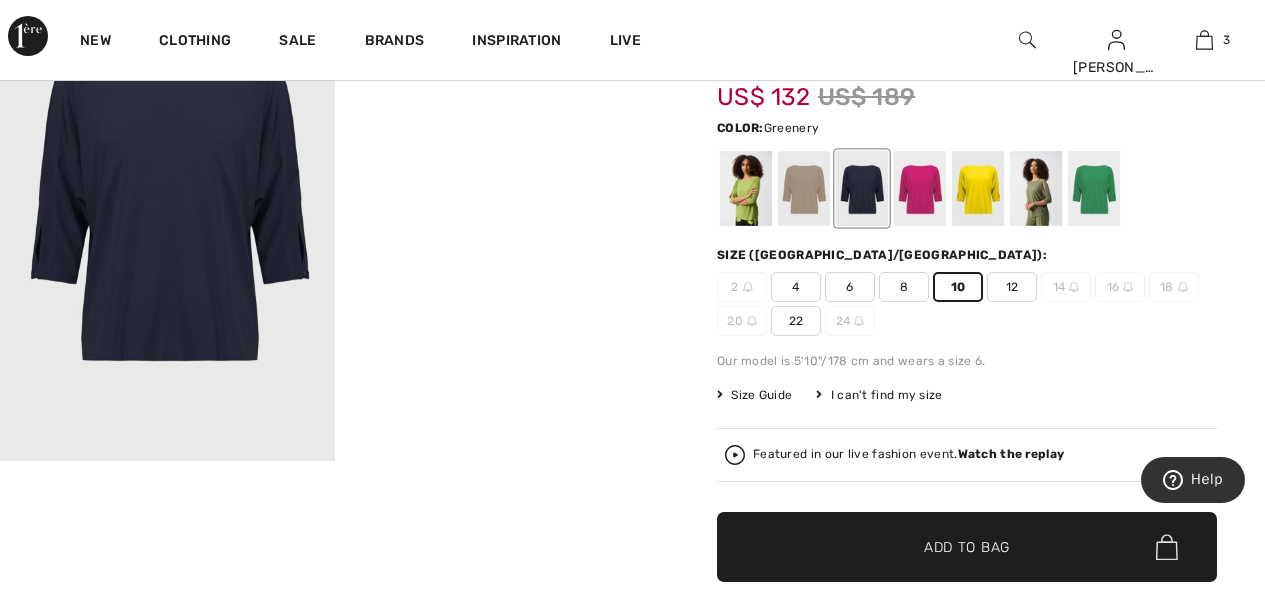 click at bounding box center [746, 188] 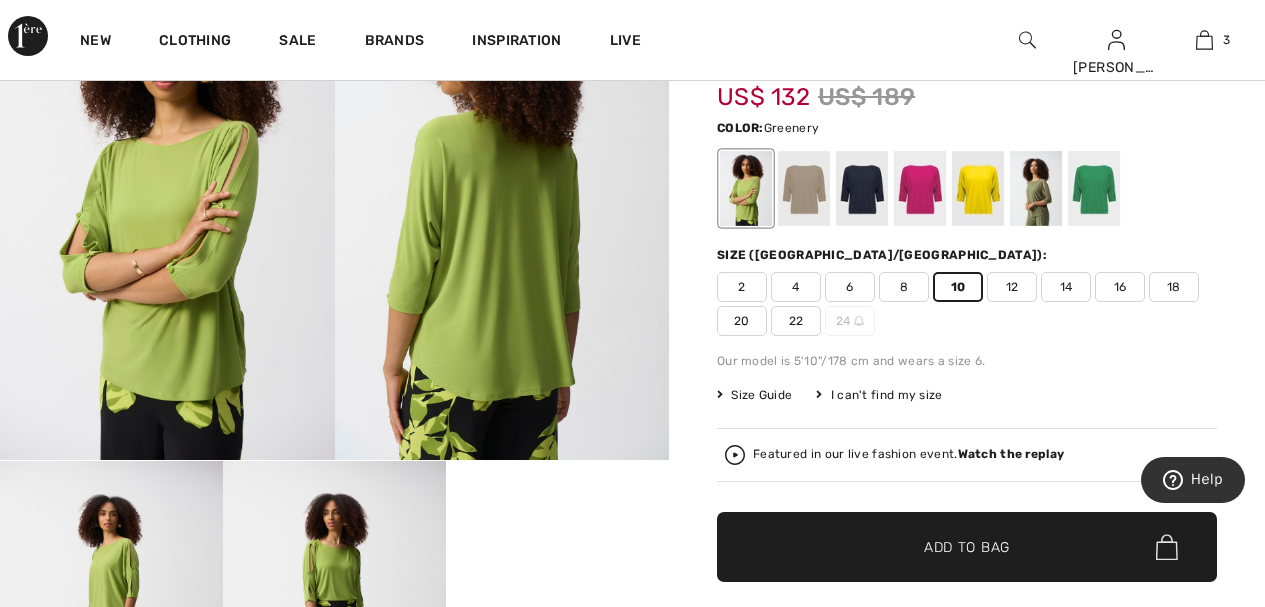 click on "✔ Added to Bag" at bounding box center (937, 547) 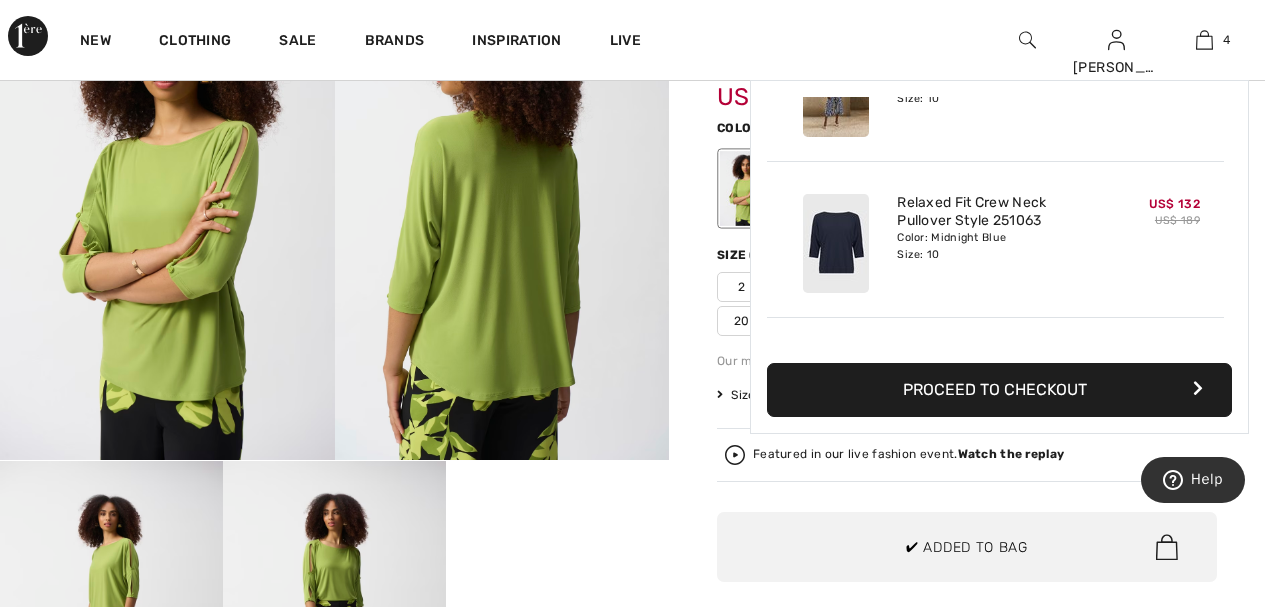 scroll, scrollTop: 374, scrollLeft: 0, axis: vertical 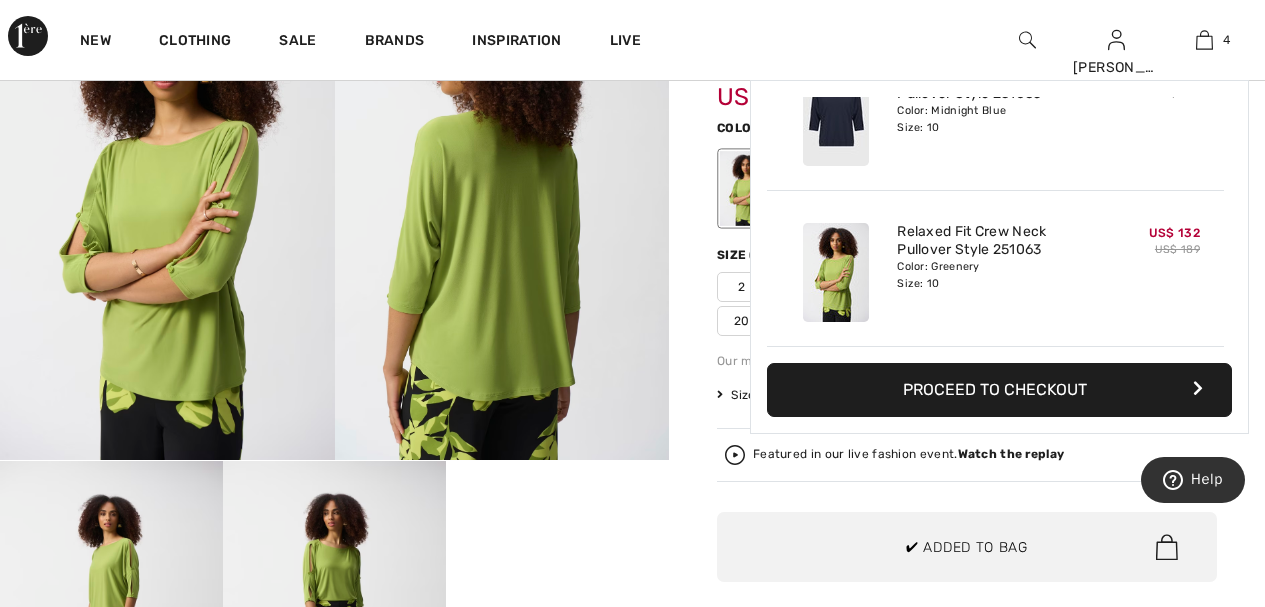 click on "Joseph Ribkoff
Write a review
Relaxed Fit Crew Neck Pullover  Style 251063
US$ 132 US$ 189
Color:  Greenery
Size (CA/US):
2 4 6 8 10 12 14 16 18 20 22 24
Our model is 5'10"/178 cm and wears a size 6.
Size Guide
I can't find my size
Select Size
US 2
US 4
US 6
US 8
US 10
US 12
US 14
US 16
US 18
US 20
US 22
US 24 - Sold Out
Featured in our live fashion event.  Watch the replay" at bounding box center (967, 629) 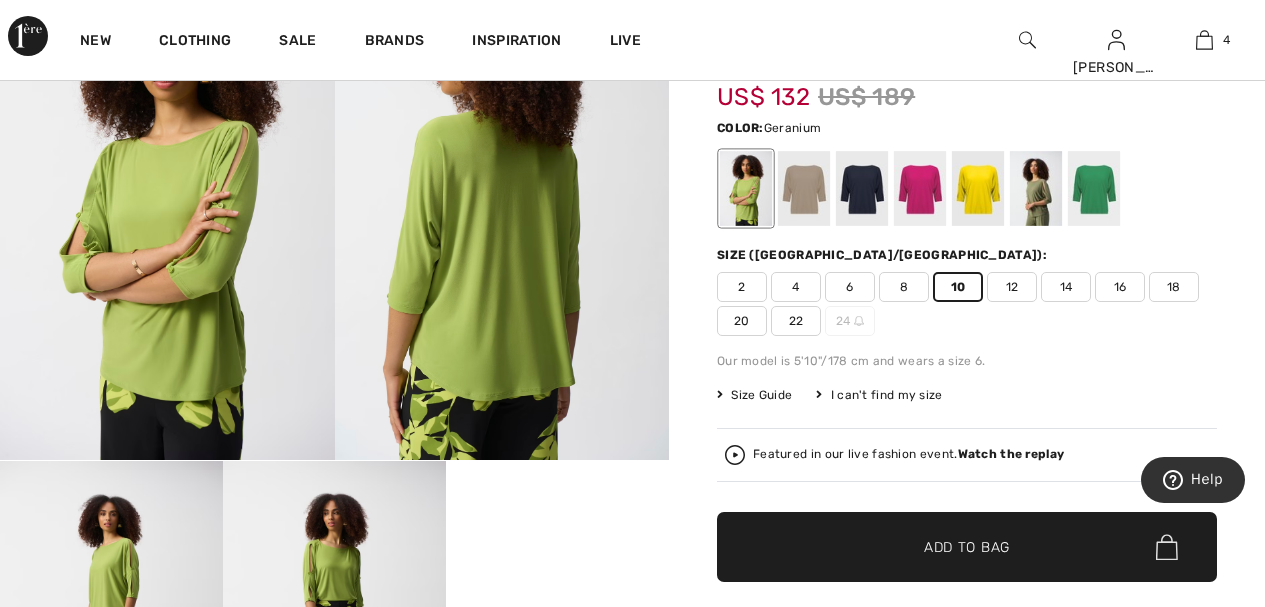 click at bounding box center (920, 188) 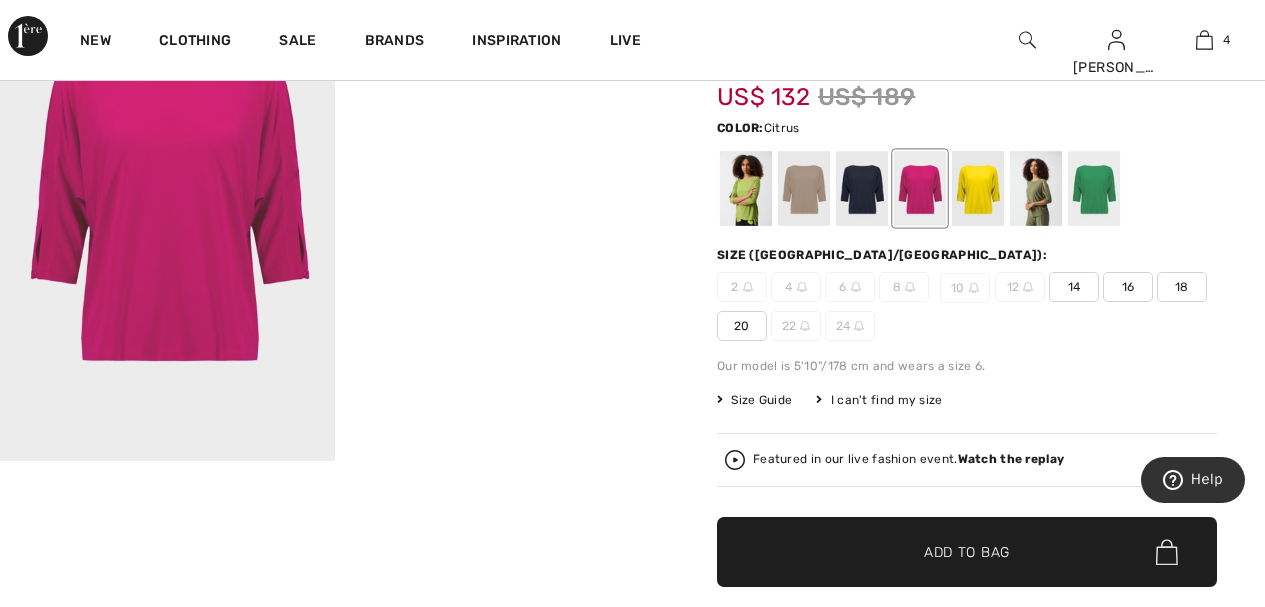 click at bounding box center (978, 188) 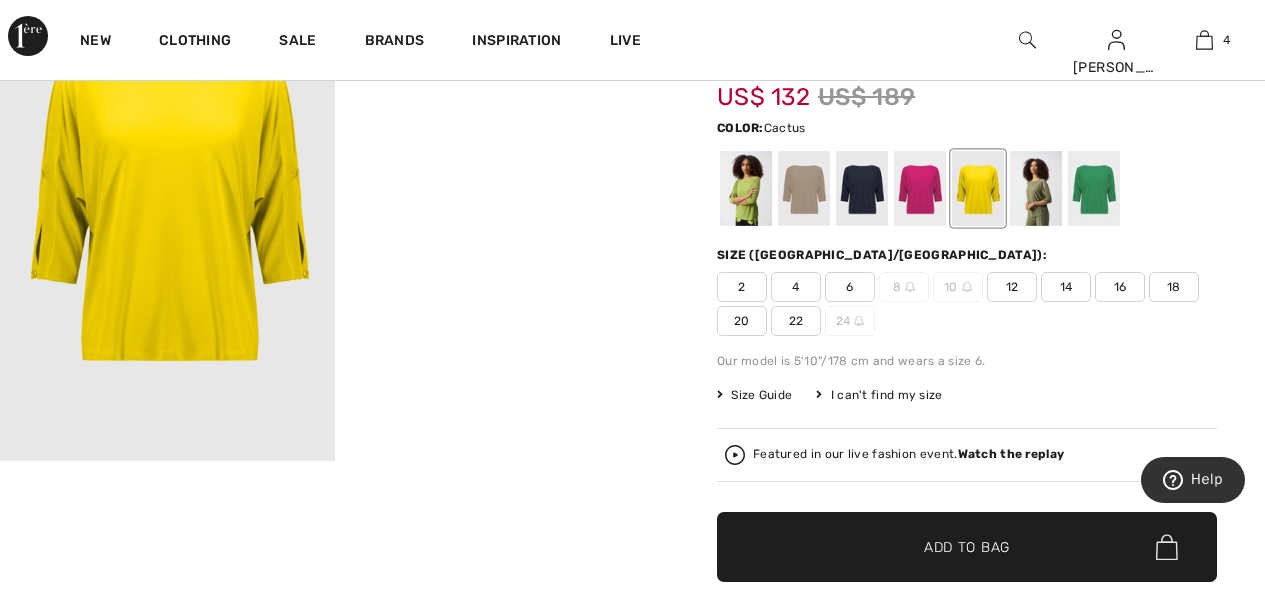 click at bounding box center [1036, 188] 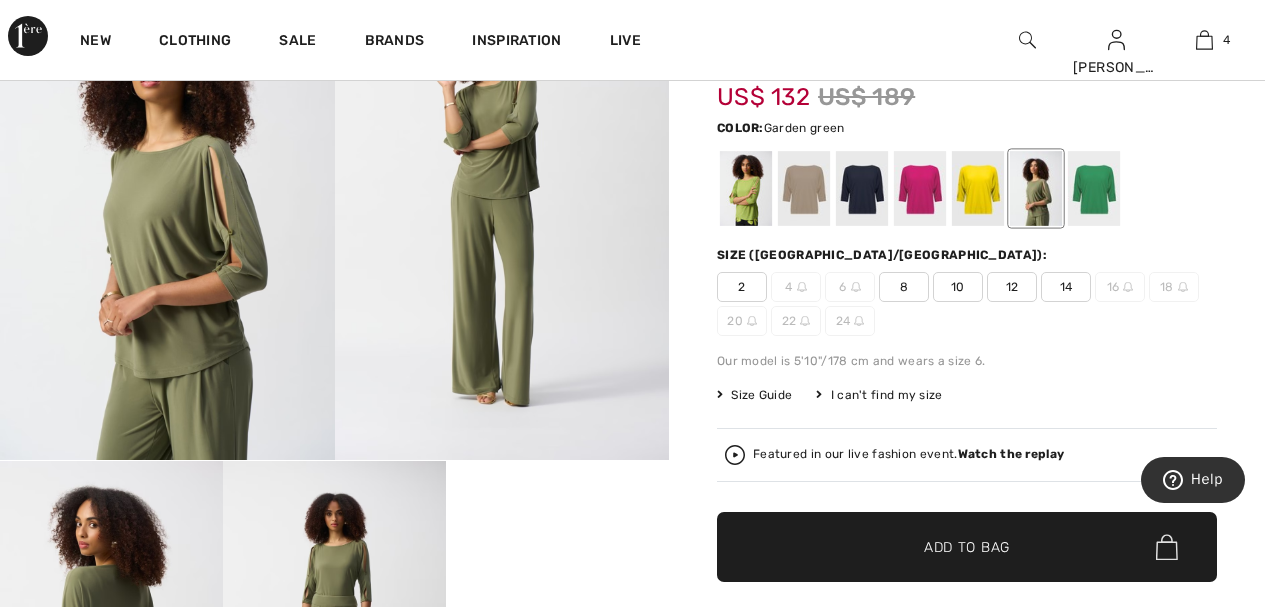 click at bounding box center (1094, 188) 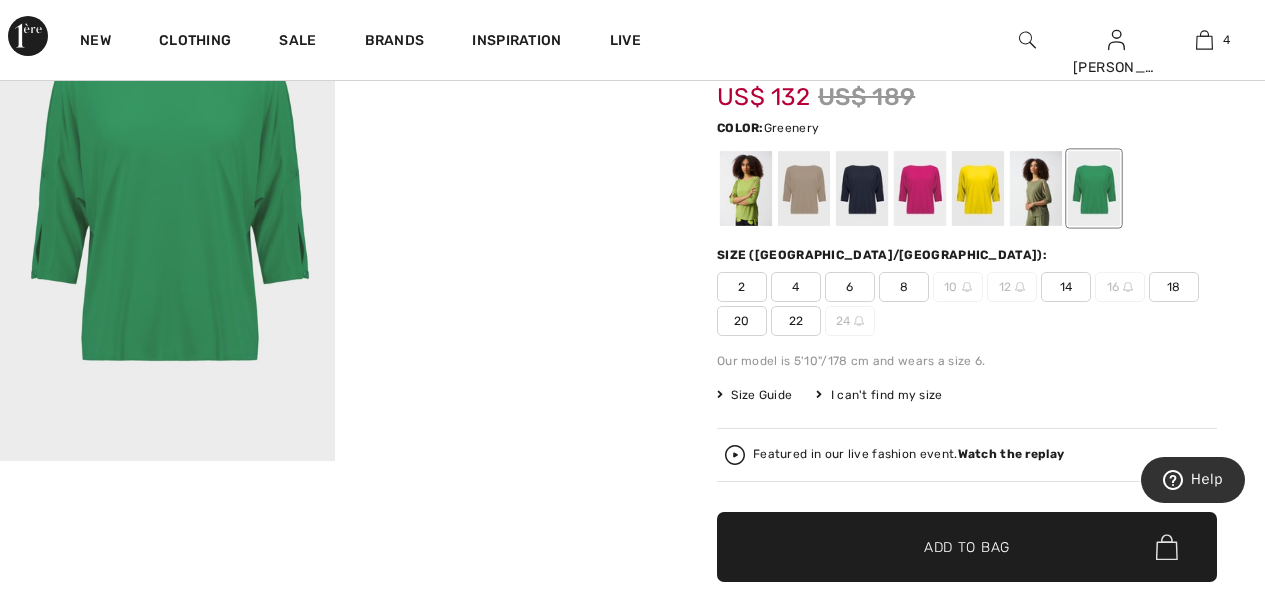 click at bounding box center [746, 188] 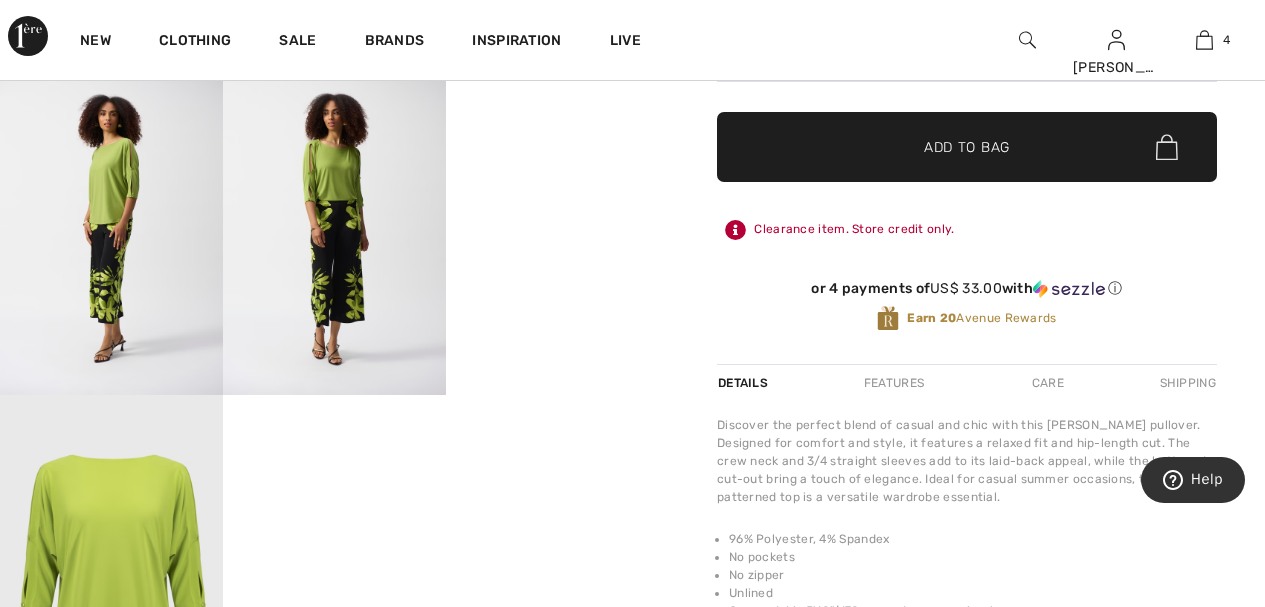scroll, scrollTop: 719, scrollLeft: 0, axis: vertical 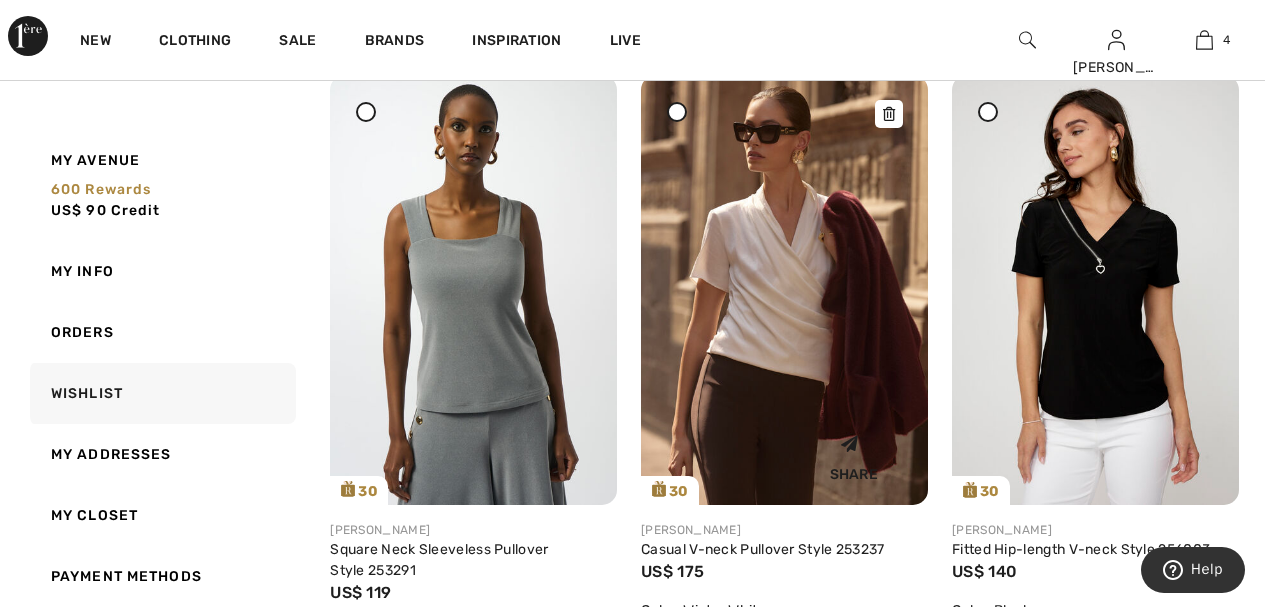 click at bounding box center [784, 290] 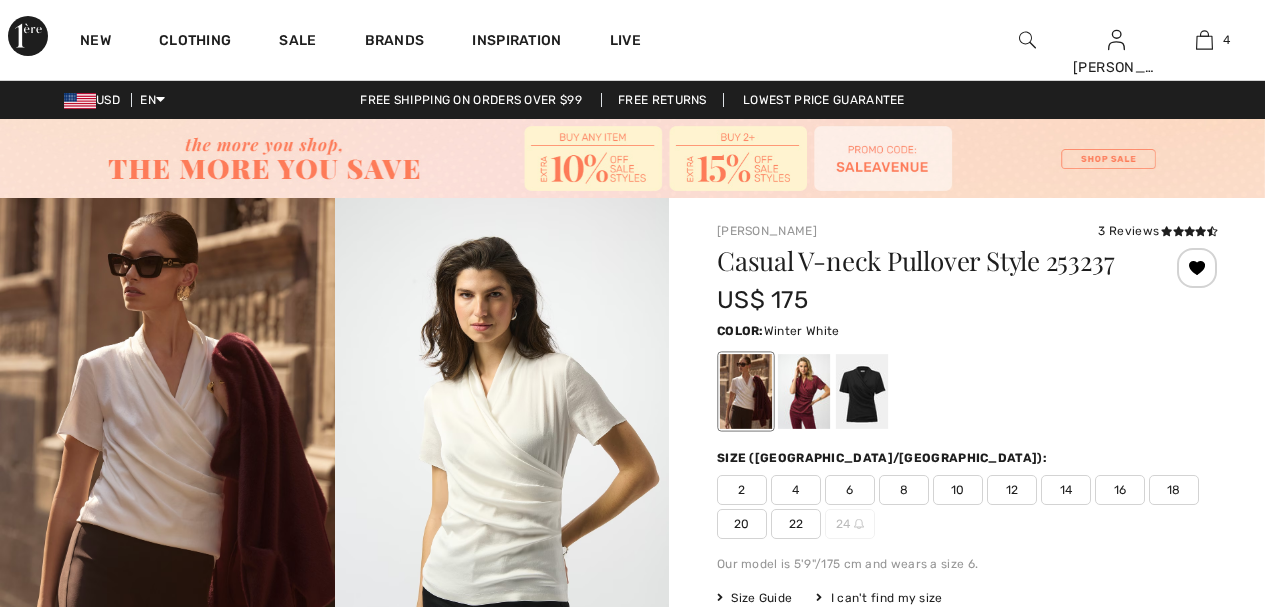 scroll, scrollTop: 0, scrollLeft: 0, axis: both 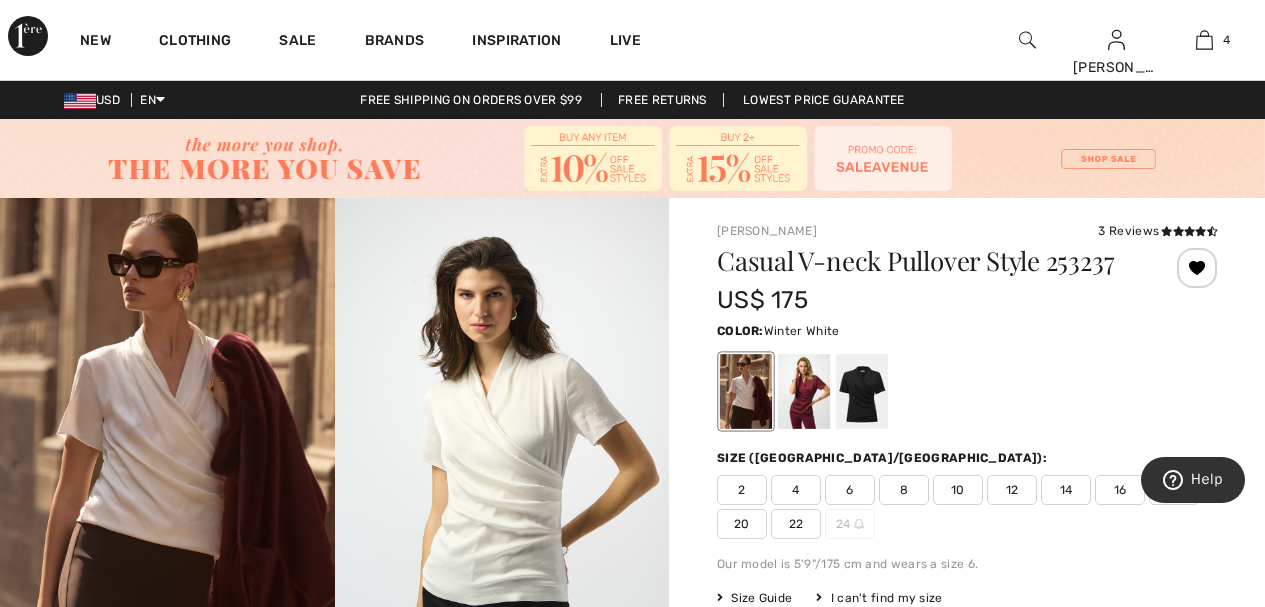 click at bounding box center (967, 391) 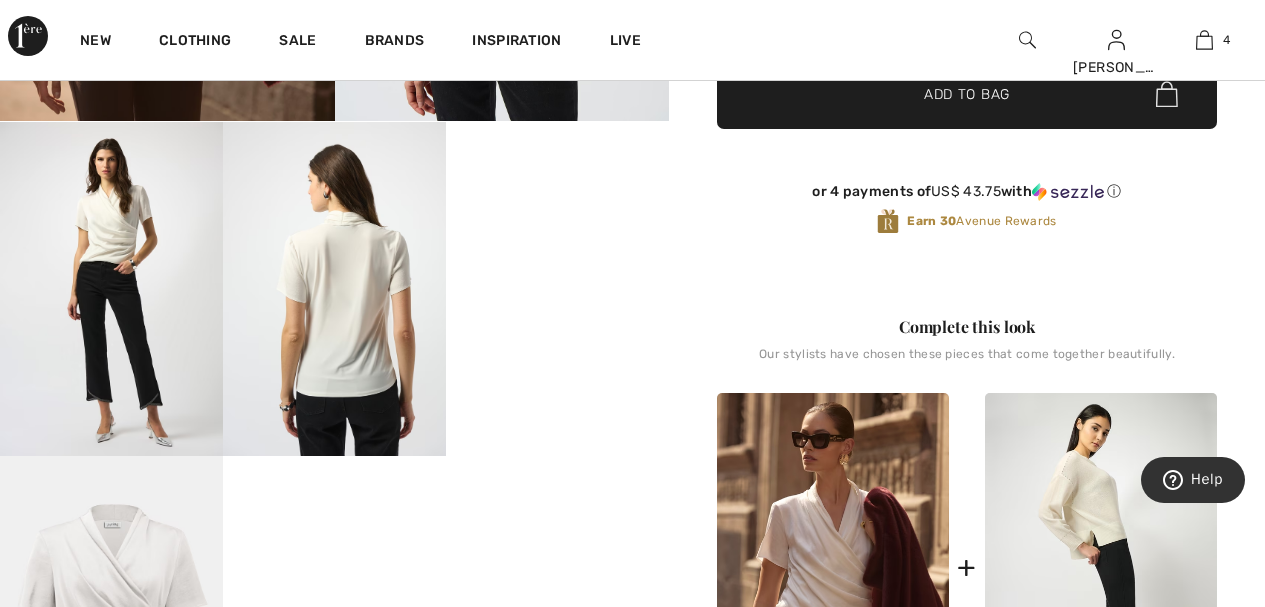 scroll, scrollTop: 600, scrollLeft: 0, axis: vertical 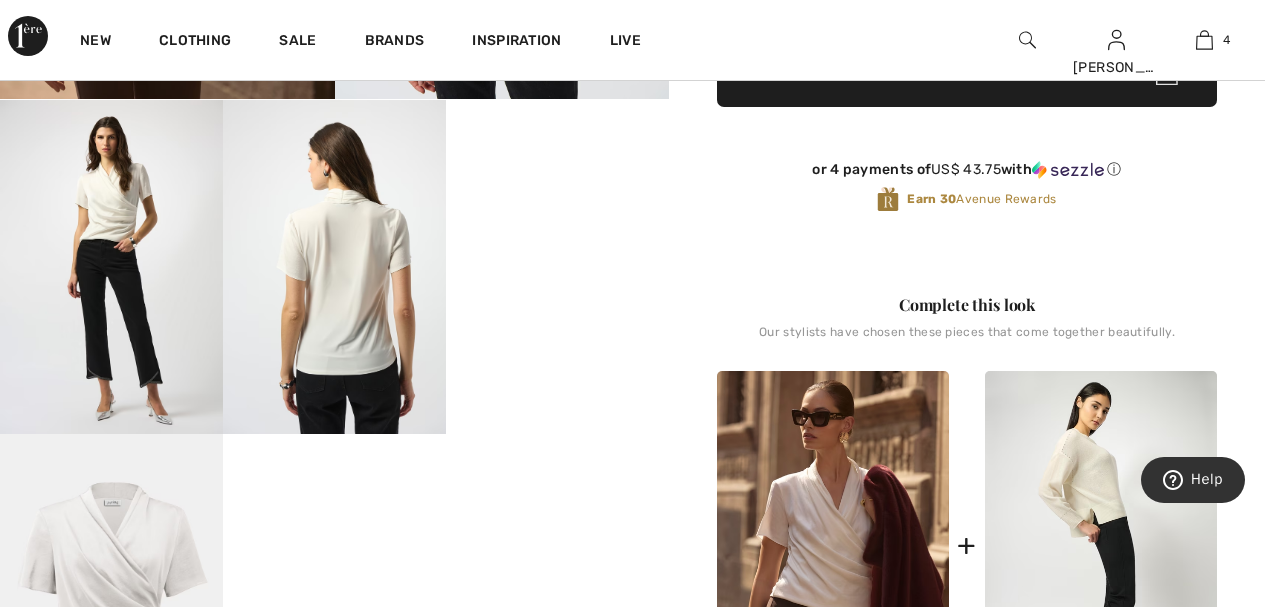 click at bounding box center [334, 267] 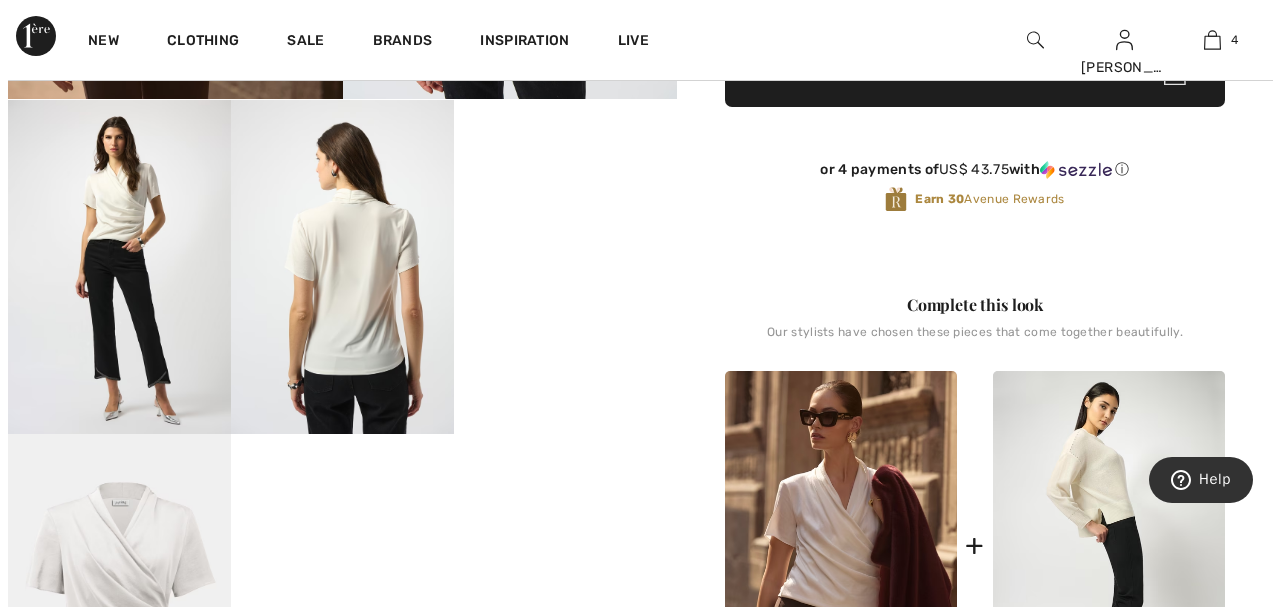 scroll, scrollTop: 601, scrollLeft: 0, axis: vertical 